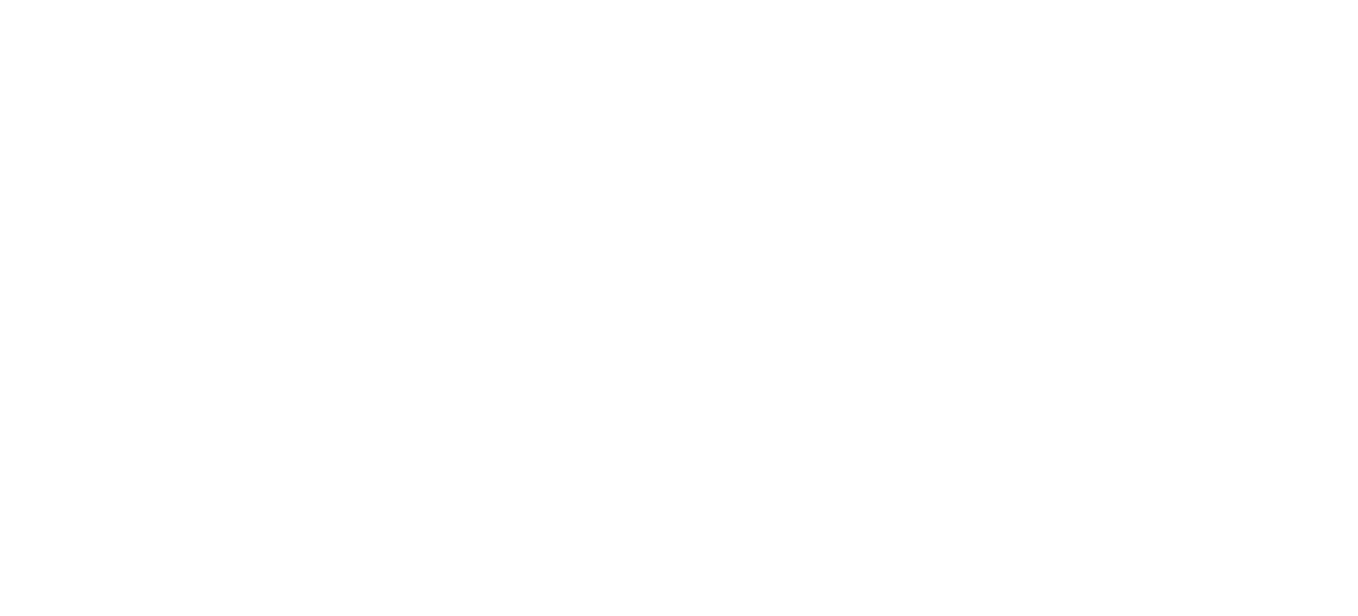 scroll, scrollTop: 0, scrollLeft: 0, axis: both 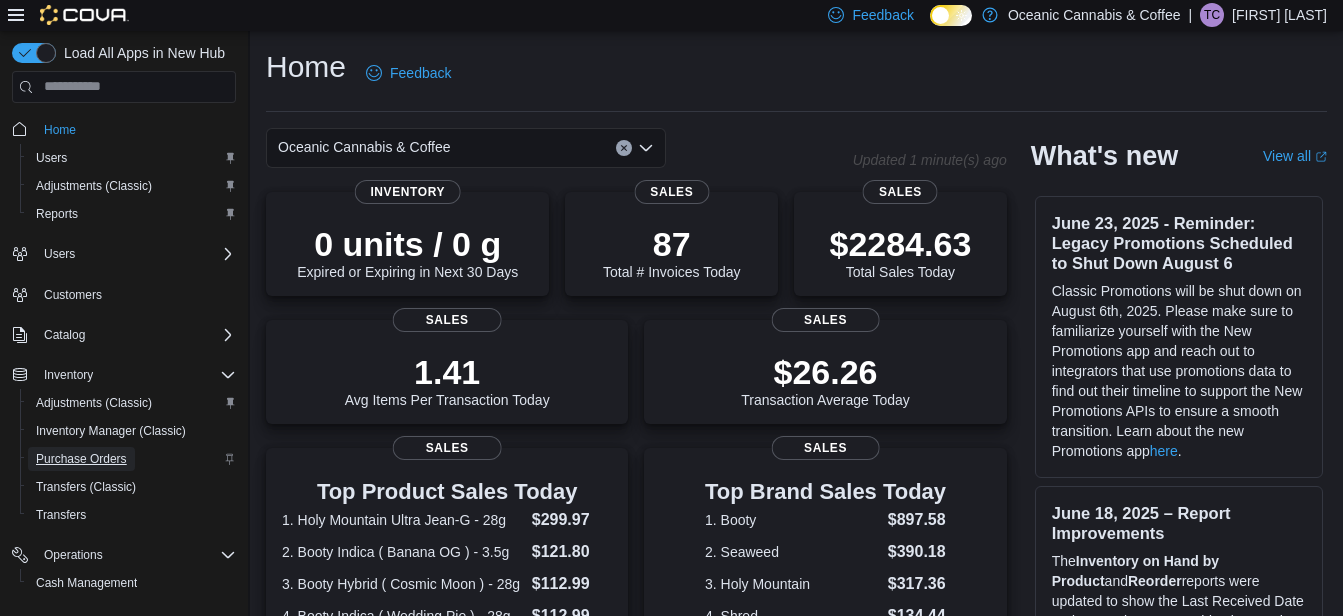 click on "Purchase Orders" at bounding box center [81, 459] 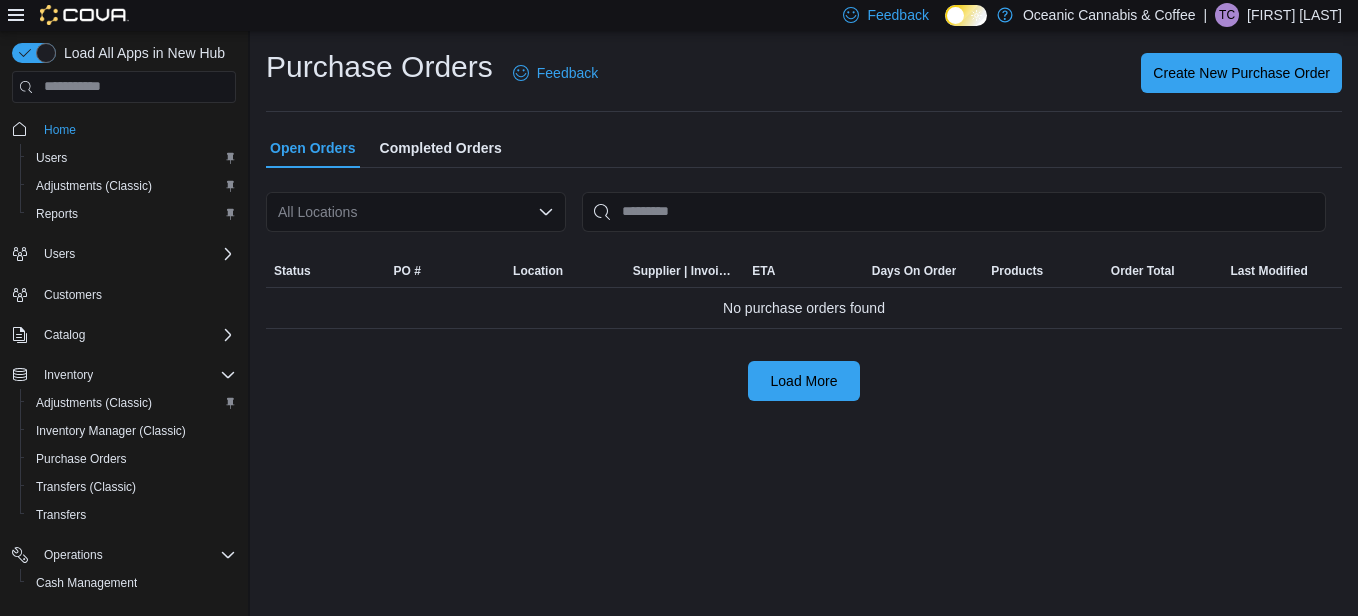 click on "All Locations" at bounding box center (416, 212) 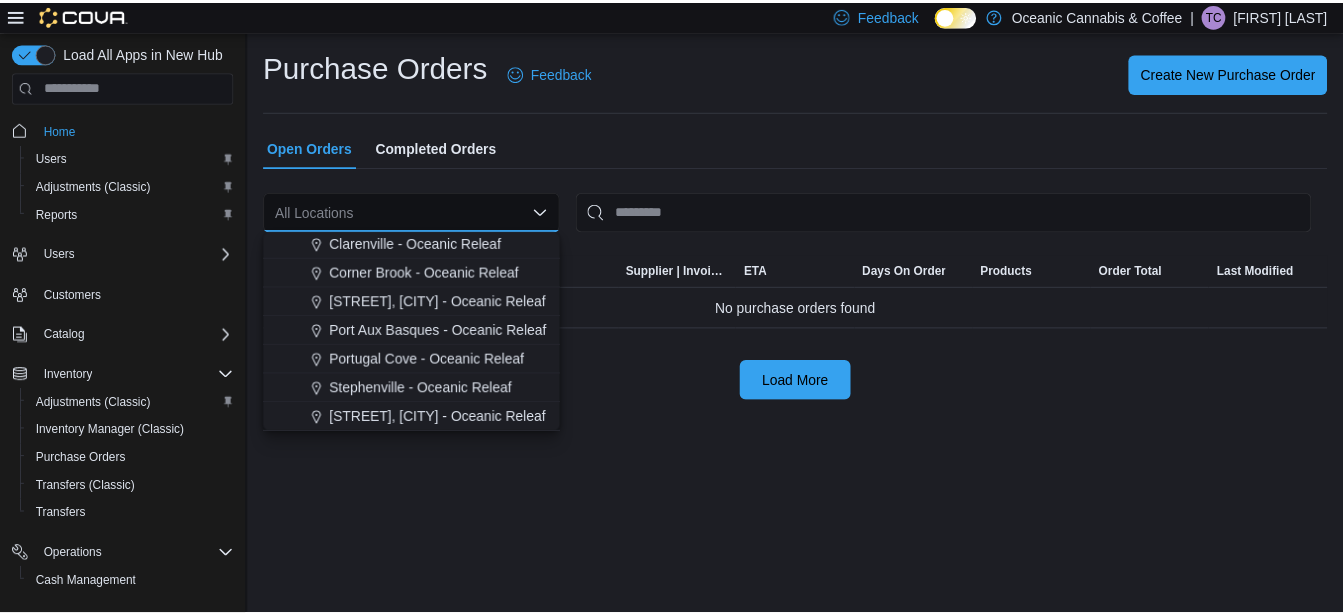 scroll, scrollTop: 100, scrollLeft: 0, axis: vertical 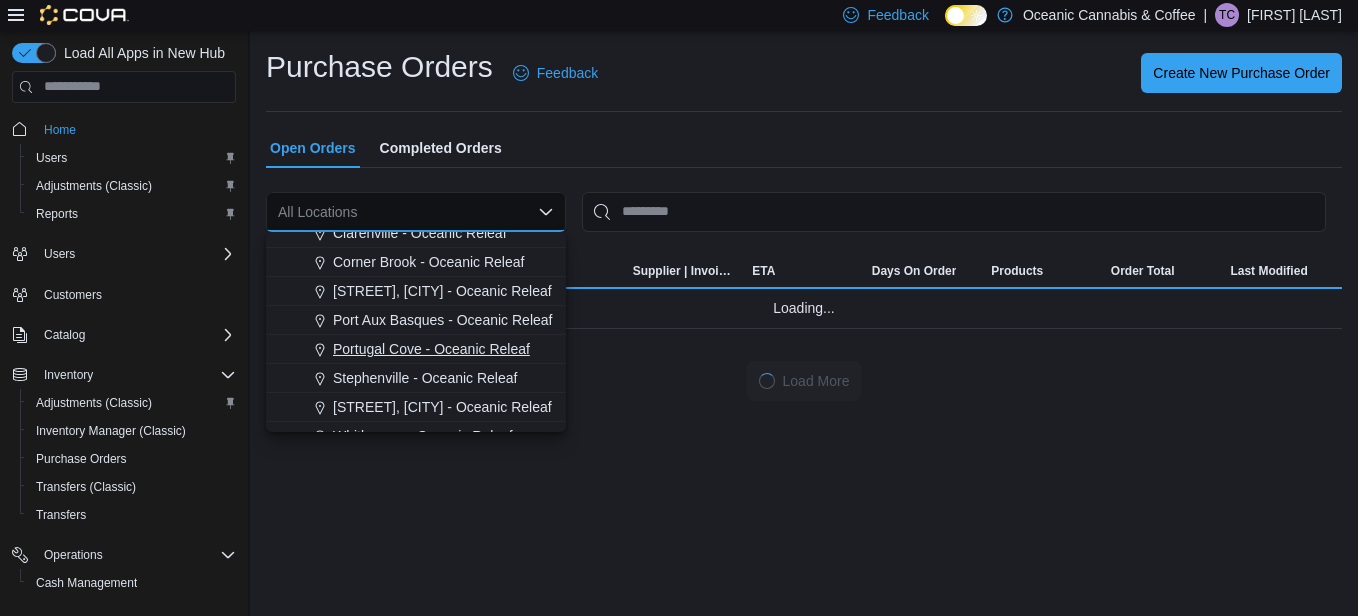 click on "Portugal Cove - Oceanic Releaf" at bounding box center (431, 349) 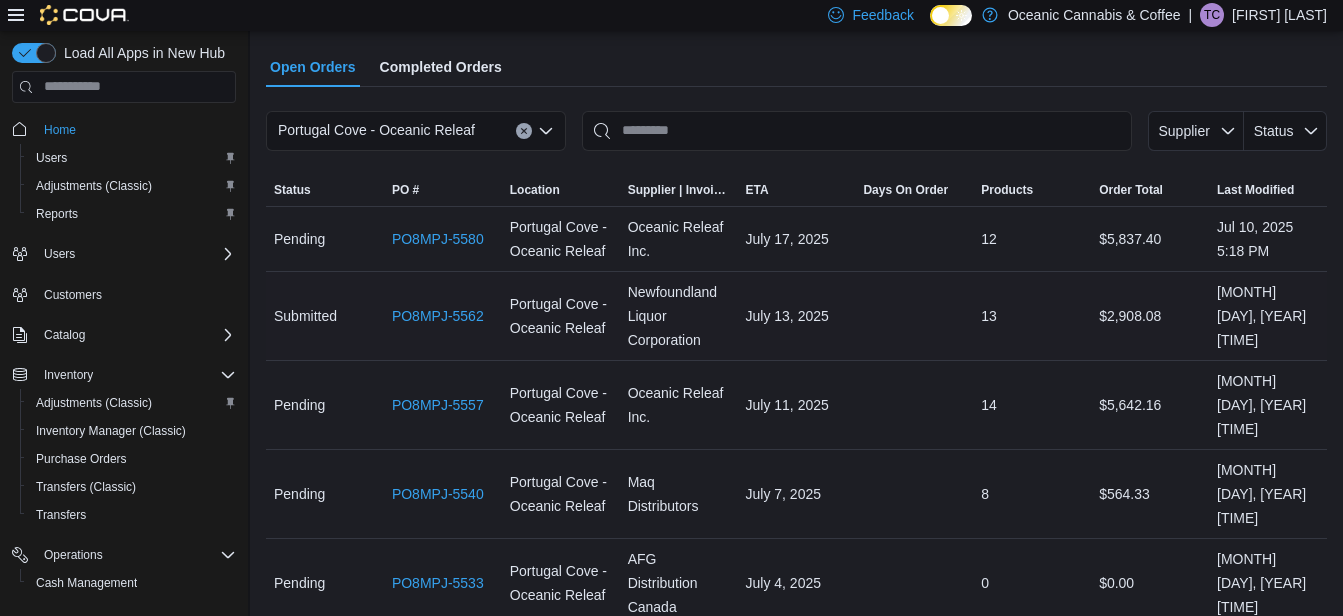 scroll, scrollTop: 100, scrollLeft: 0, axis: vertical 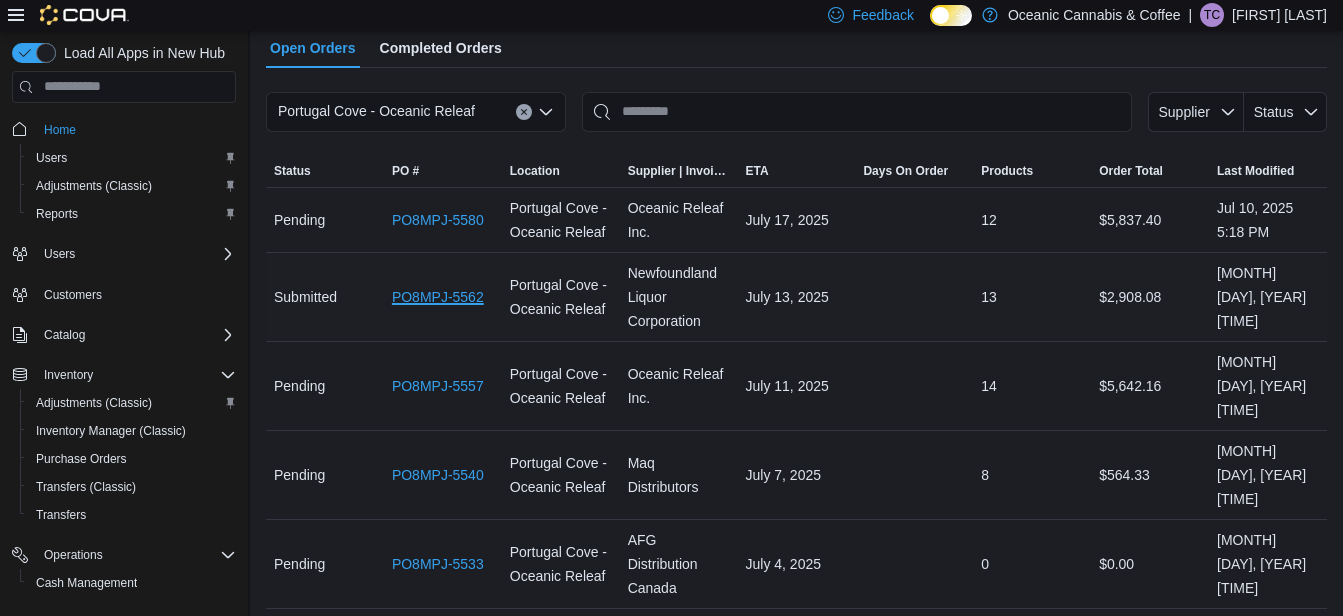 click on "PO8MPJ-5562" at bounding box center [438, 297] 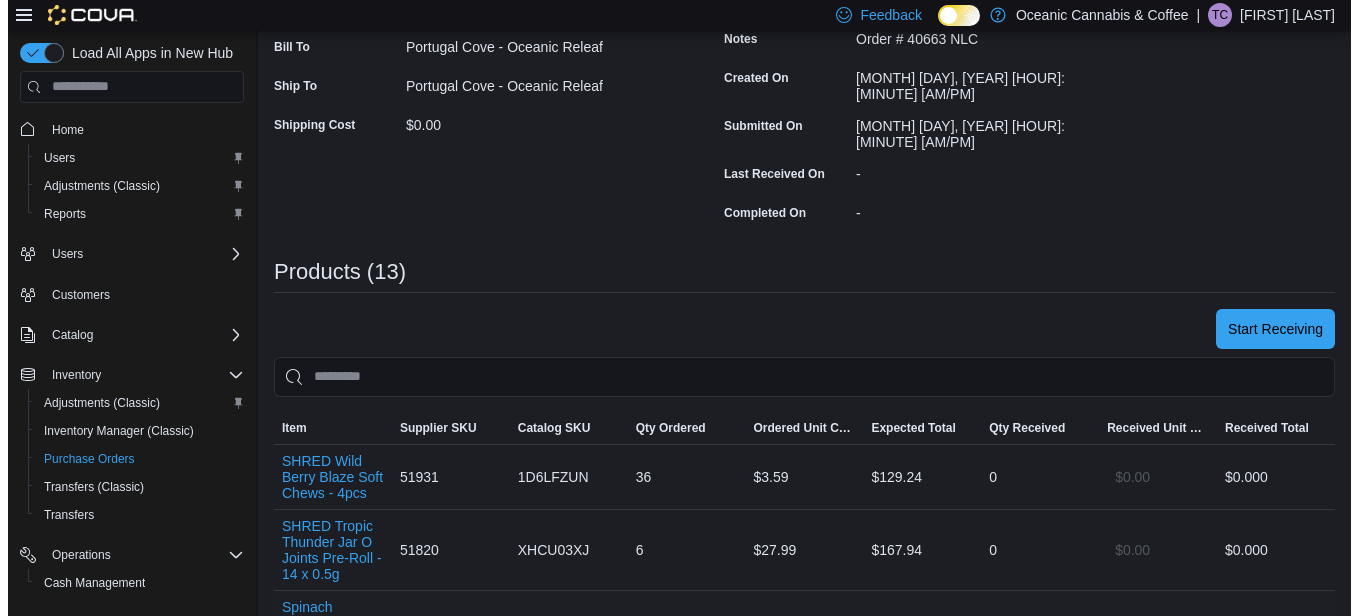 scroll, scrollTop: 0, scrollLeft: 0, axis: both 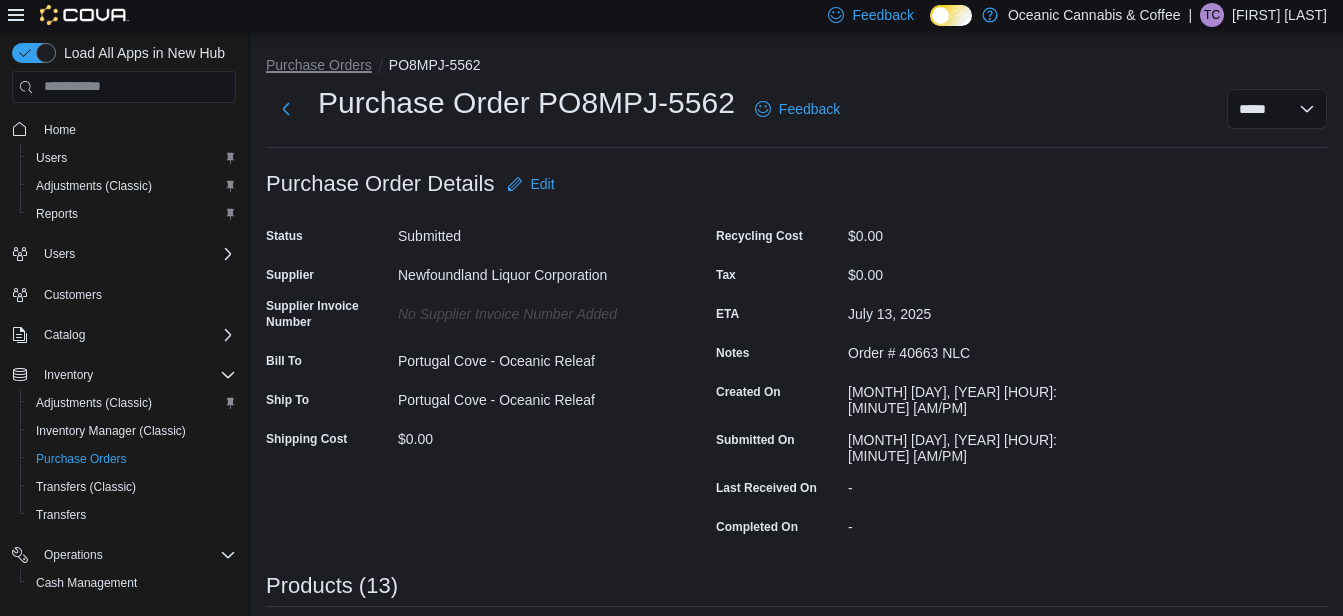 click on "Purchase Orders" at bounding box center (319, 65) 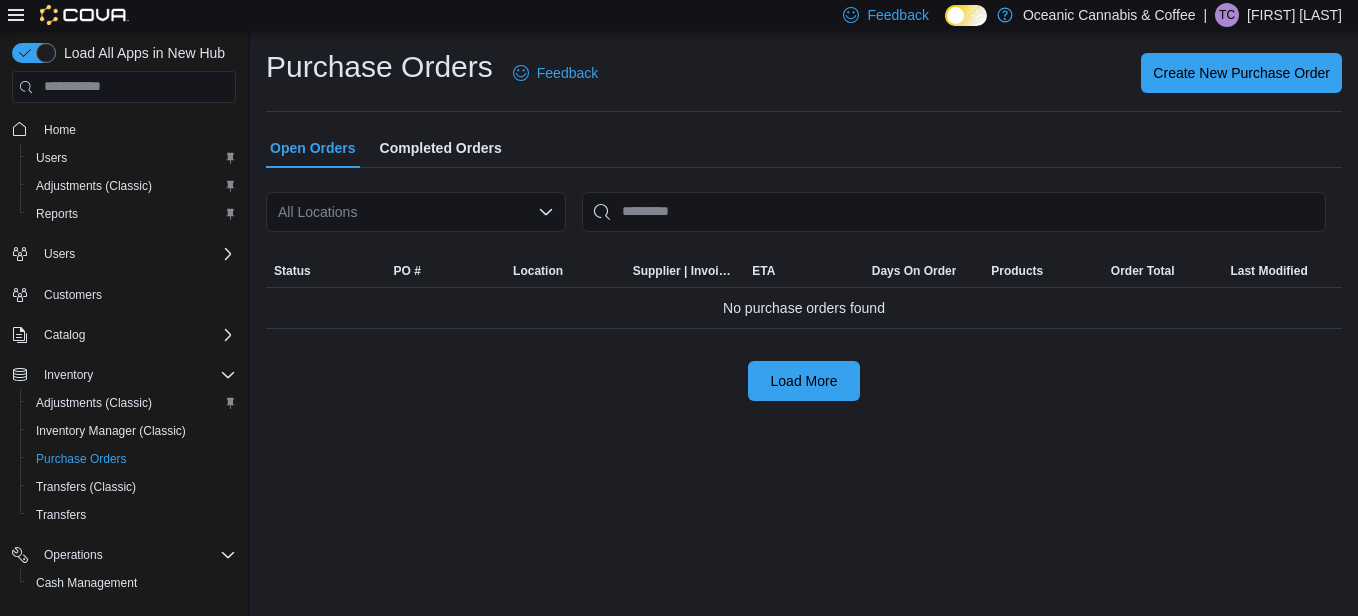 click on "All Locations" at bounding box center (416, 212) 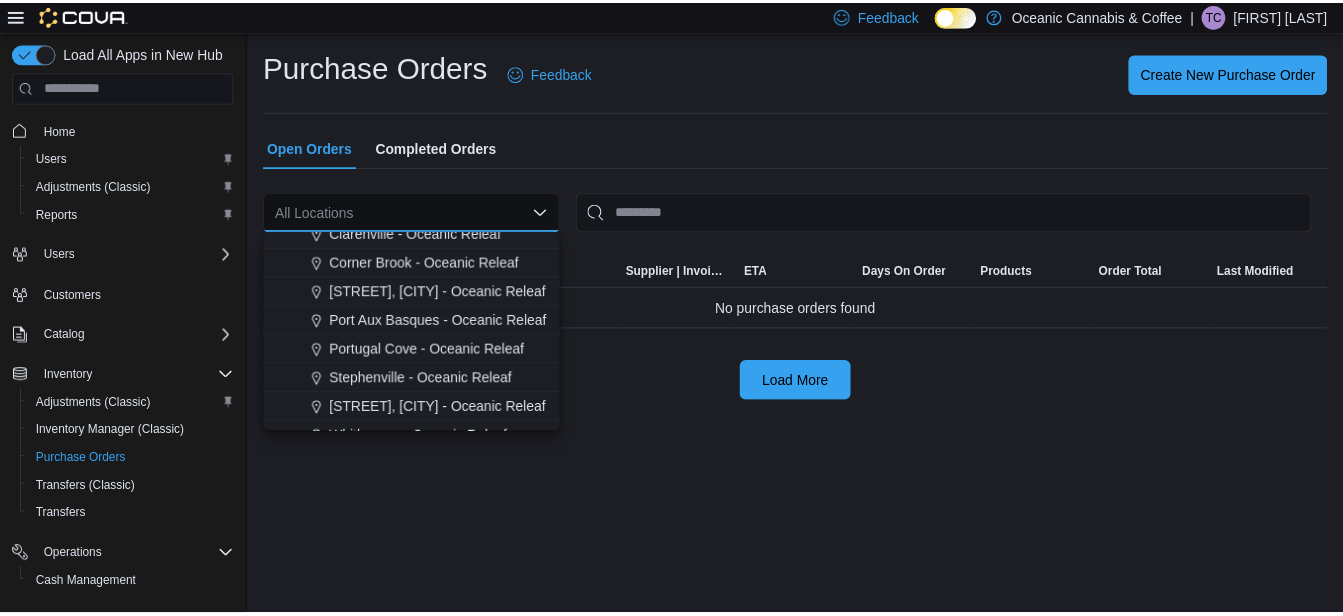 scroll, scrollTop: 119, scrollLeft: 0, axis: vertical 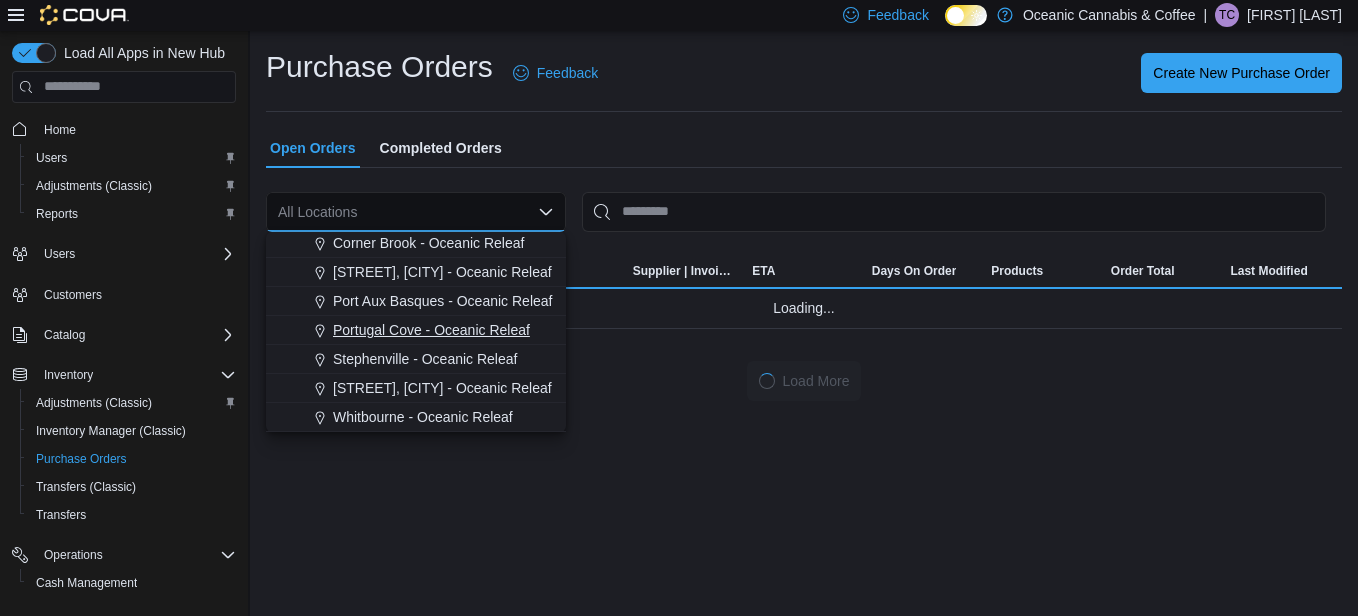 click on "Portugal Cove - Oceanic Releaf" at bounding box center [431, 330] 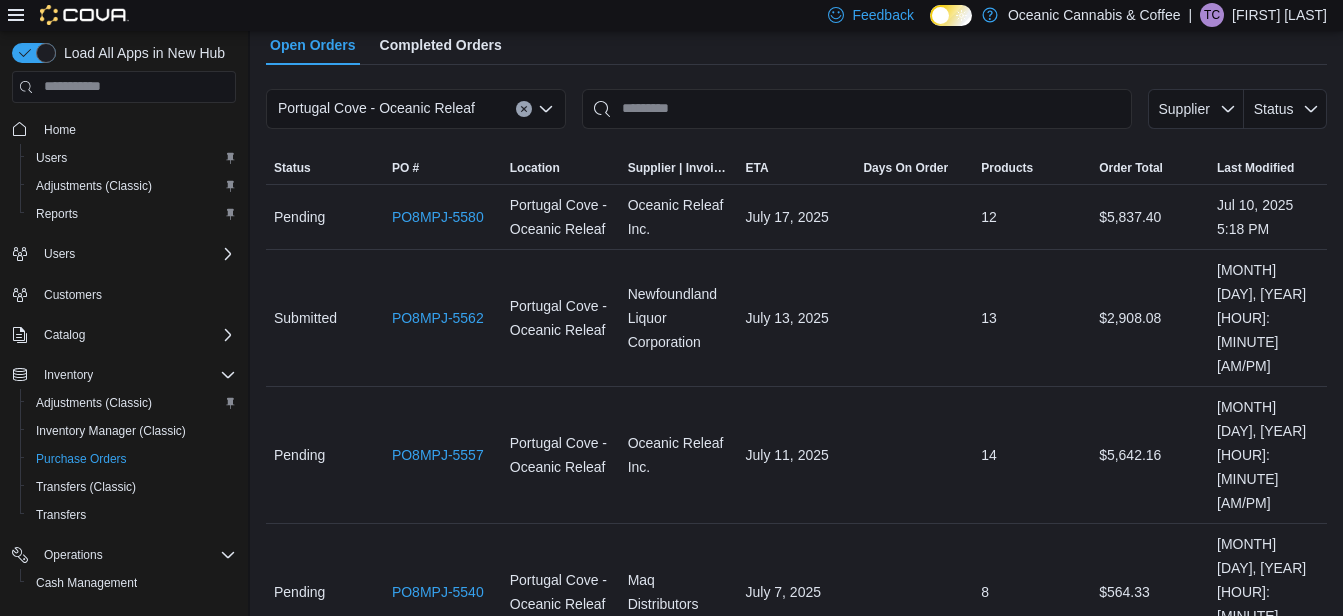 scroll, scrollTop: 109, scrollLeft: 0, axis: vertical 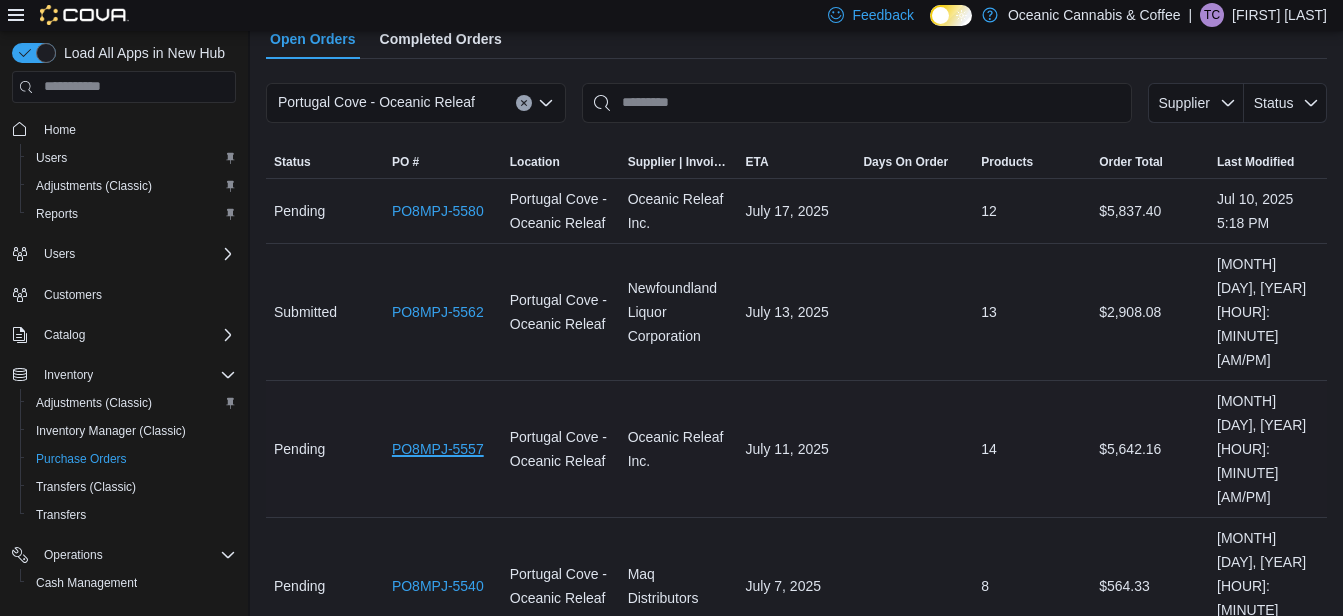 click on "PO8MPJ-5557" at bounding box center (438, 449) 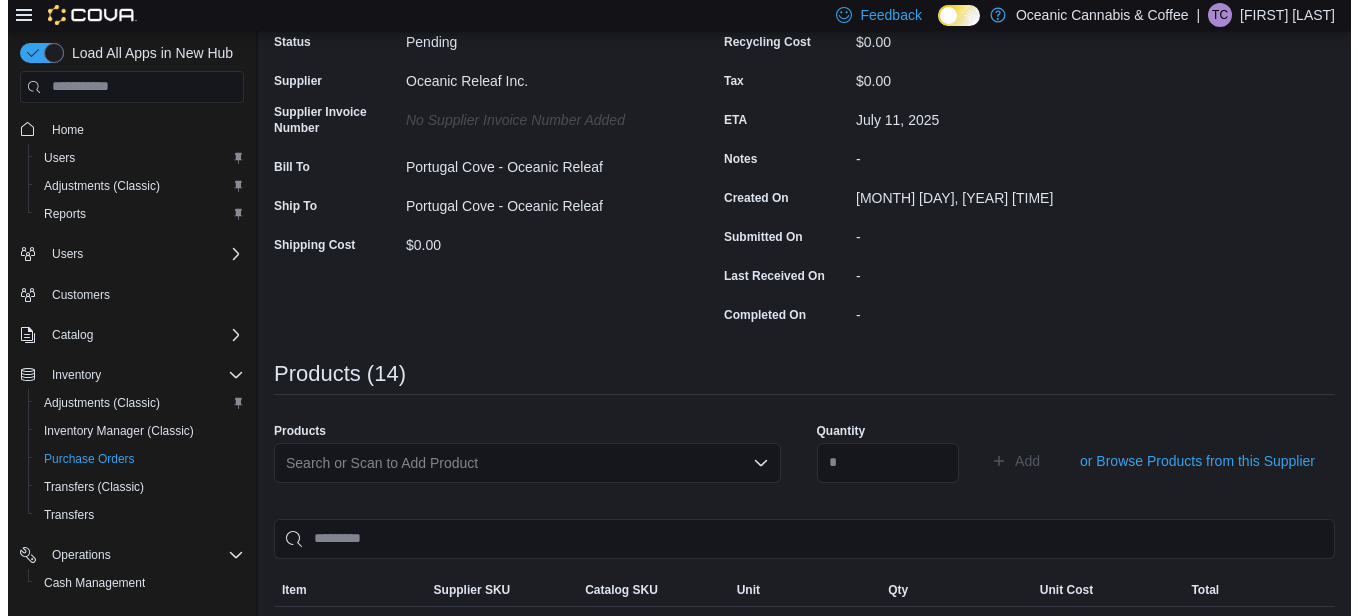 scroll, scrollTop: 0, scrollLeft: 0, axis: both 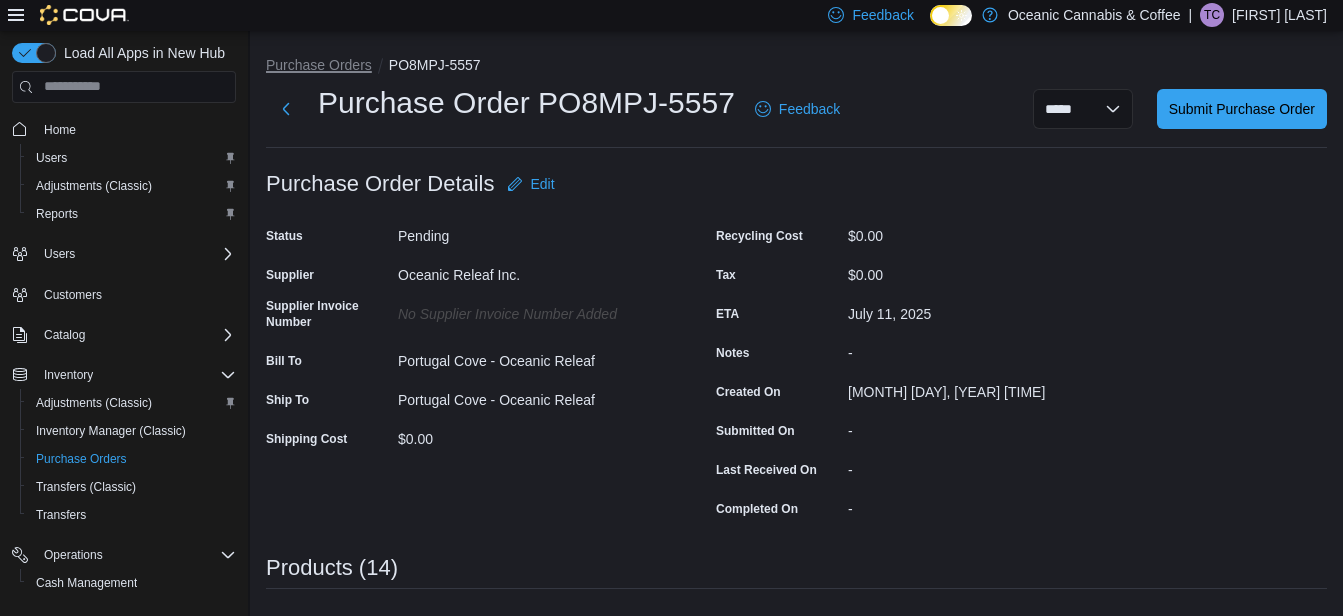 click on "Purchase Orders" at bounding box center [319, 65] 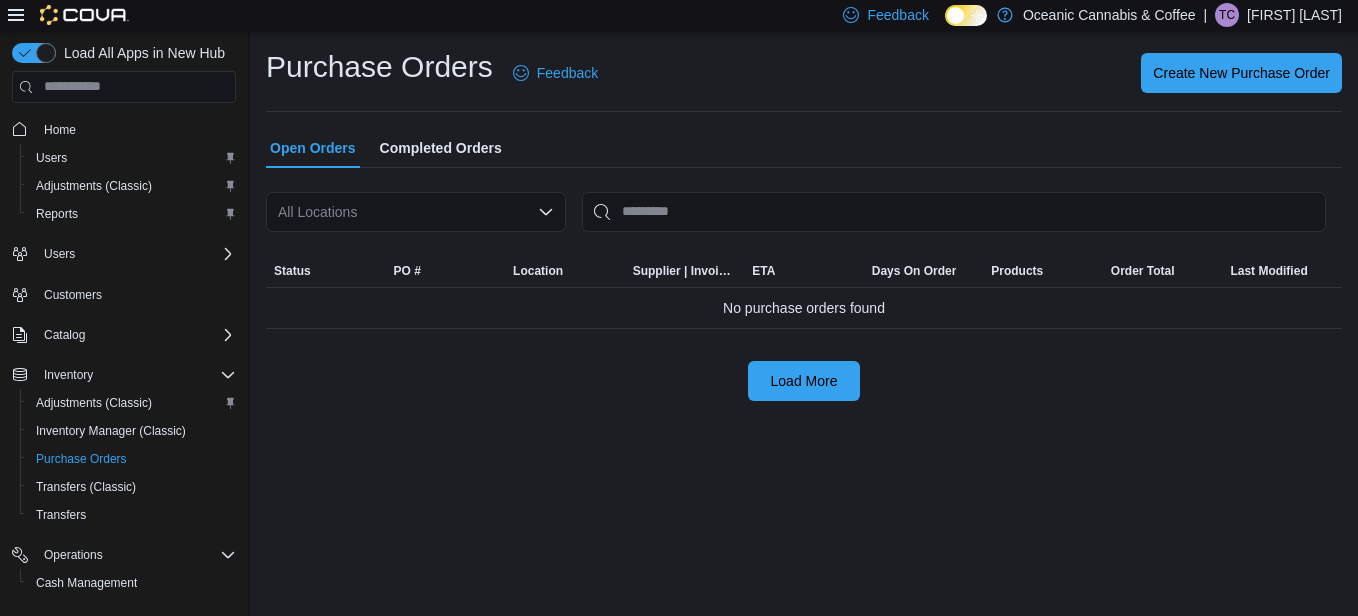 click on "All Locations" at bounding box center (416, 212) 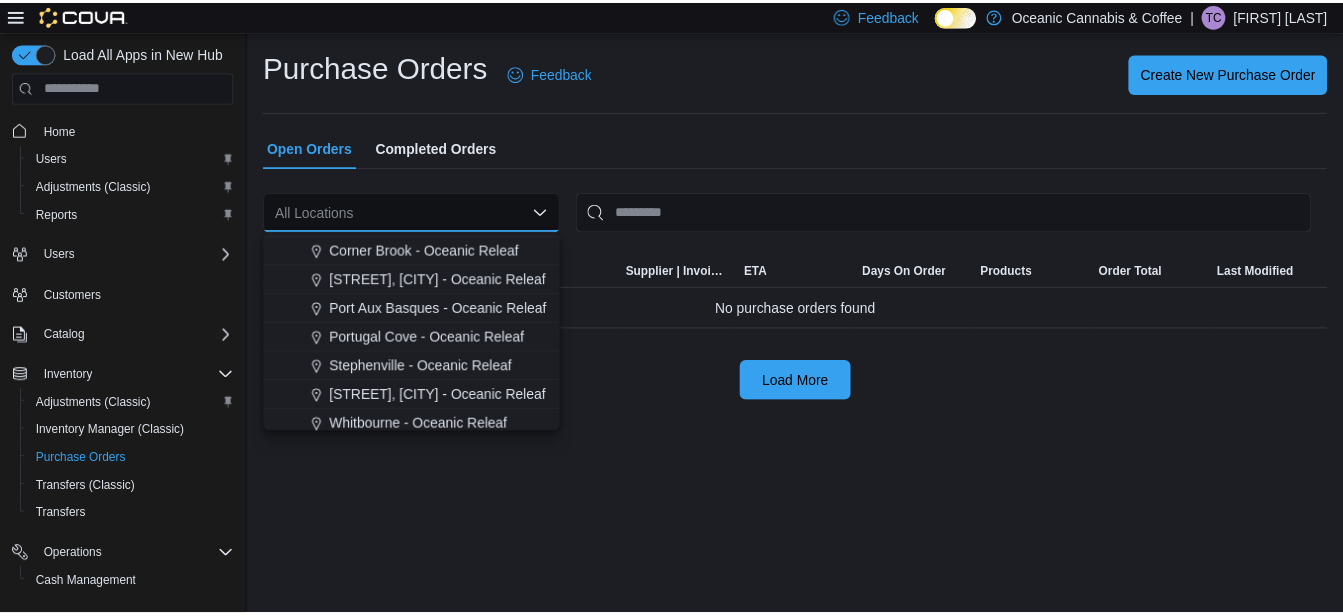 scroll, scrollTop: 119, scrollLeft: 0, axis: vertical 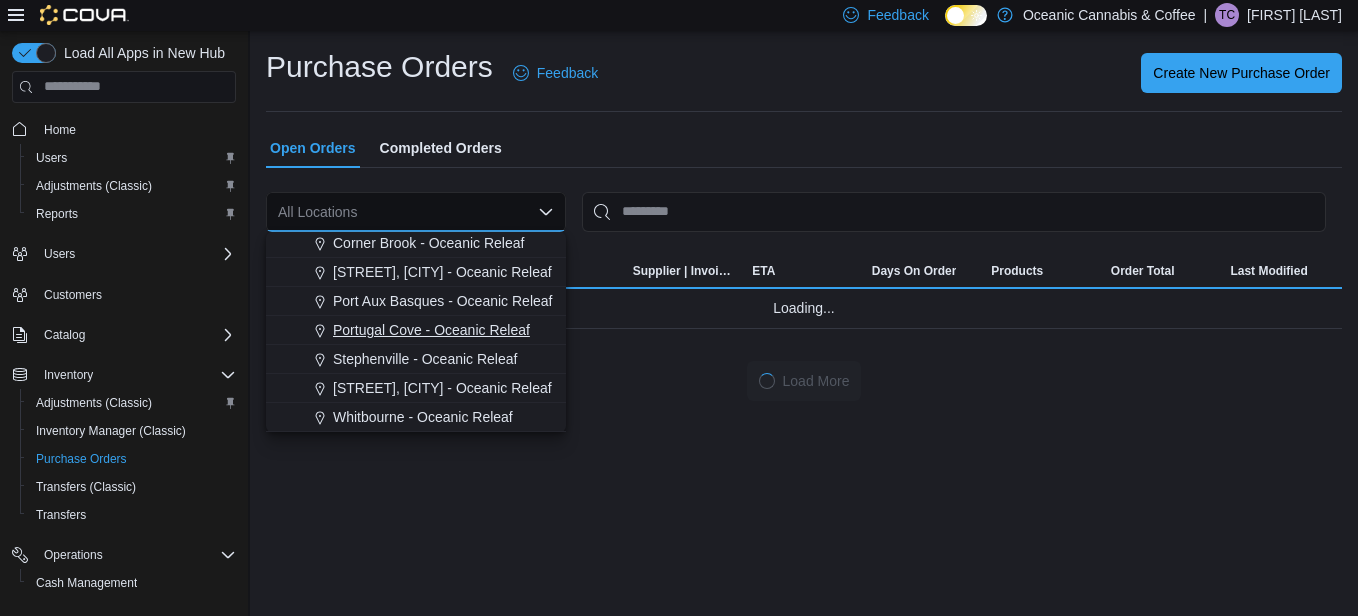click on "Portugal Cove - Oceanic Releaf" at bounding box center (431, 330) 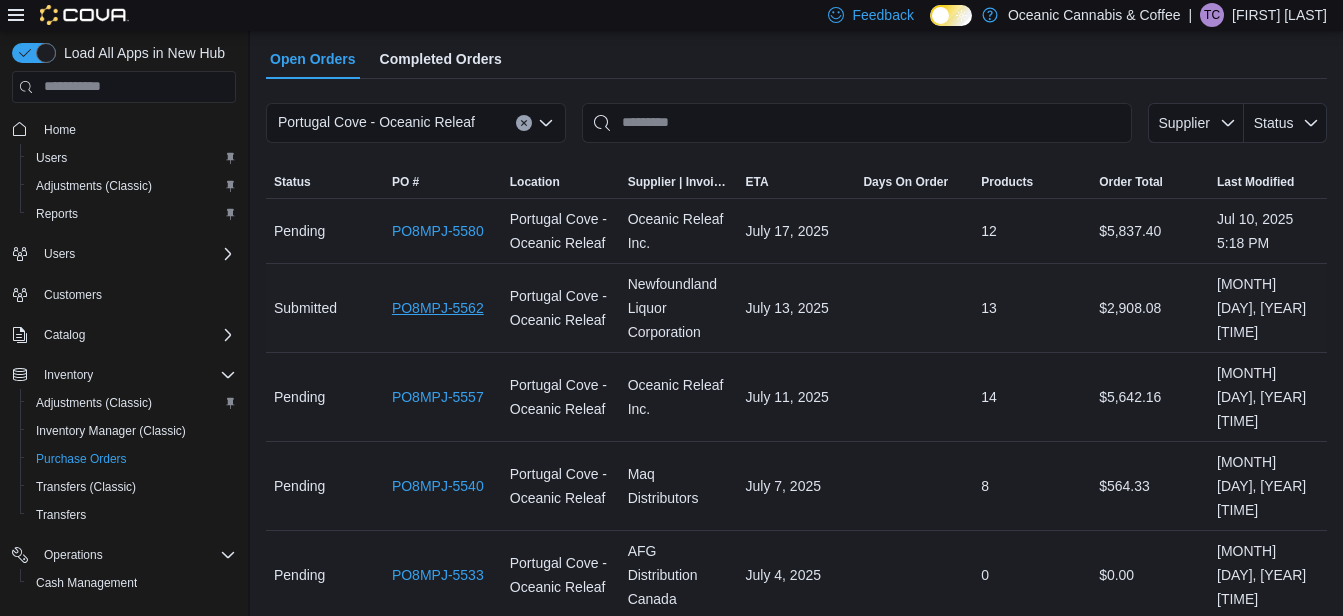 scroll, scrollTop: 100, scrollLeft: 0, axis: vertical 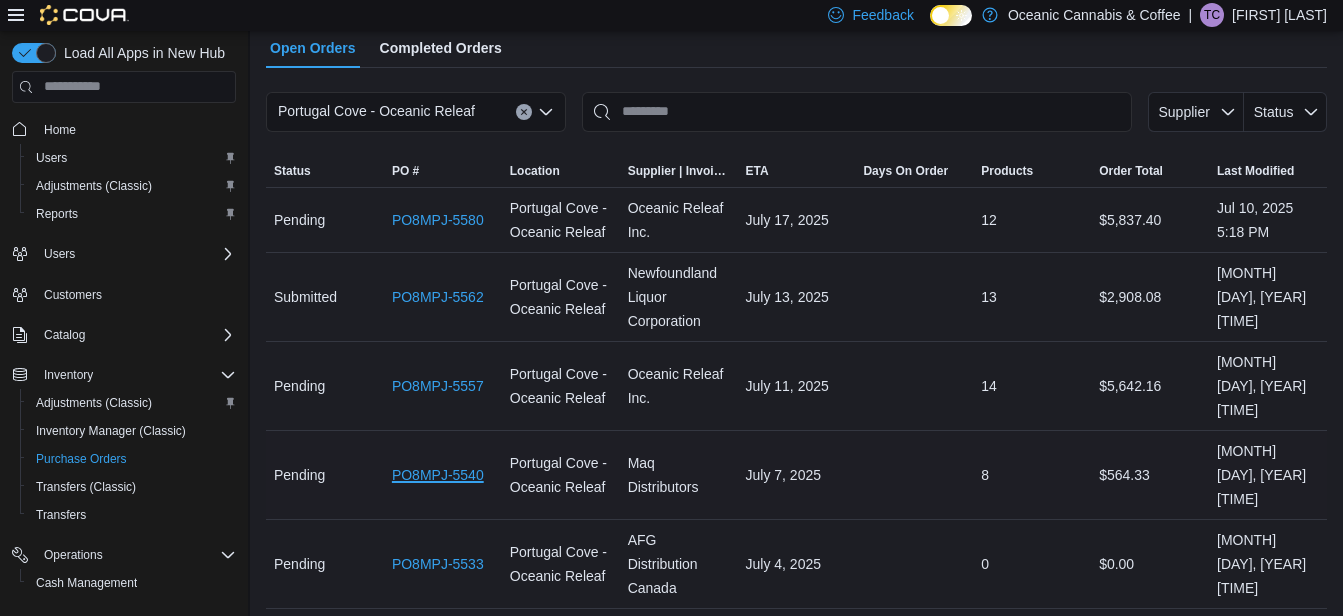 click on "PO8MPJ-5540" at bounding box center (438, 475) 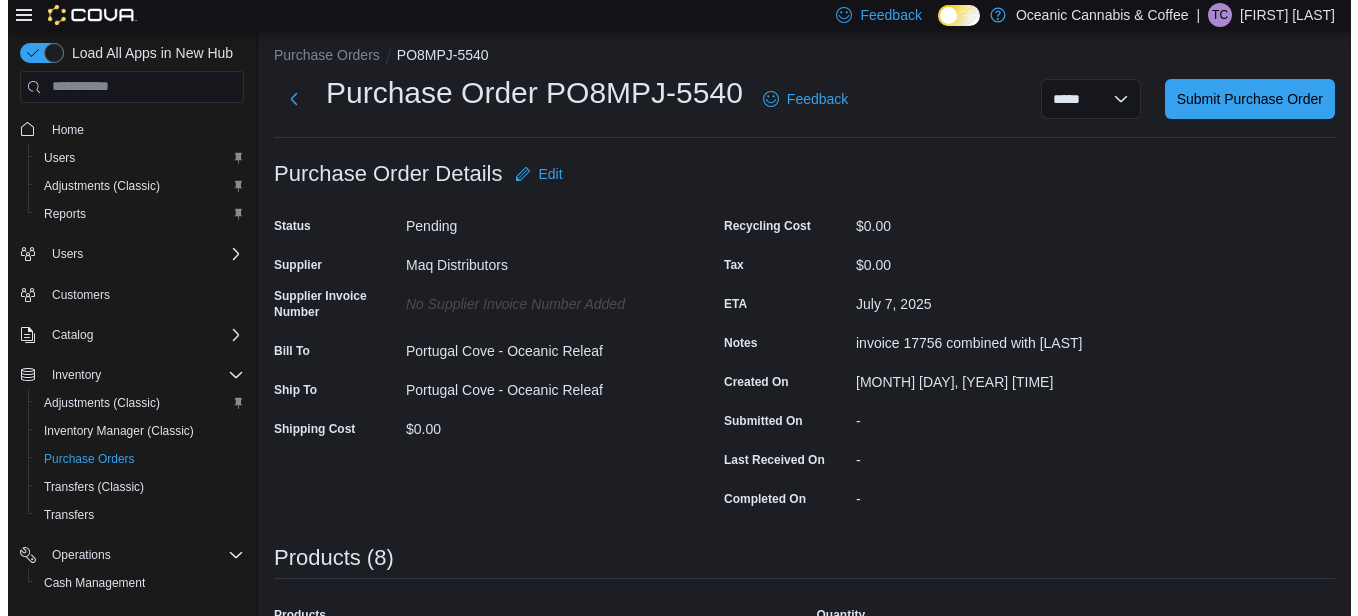 scroll, scrollTop: 0, scrollLeft: 0, axis: both 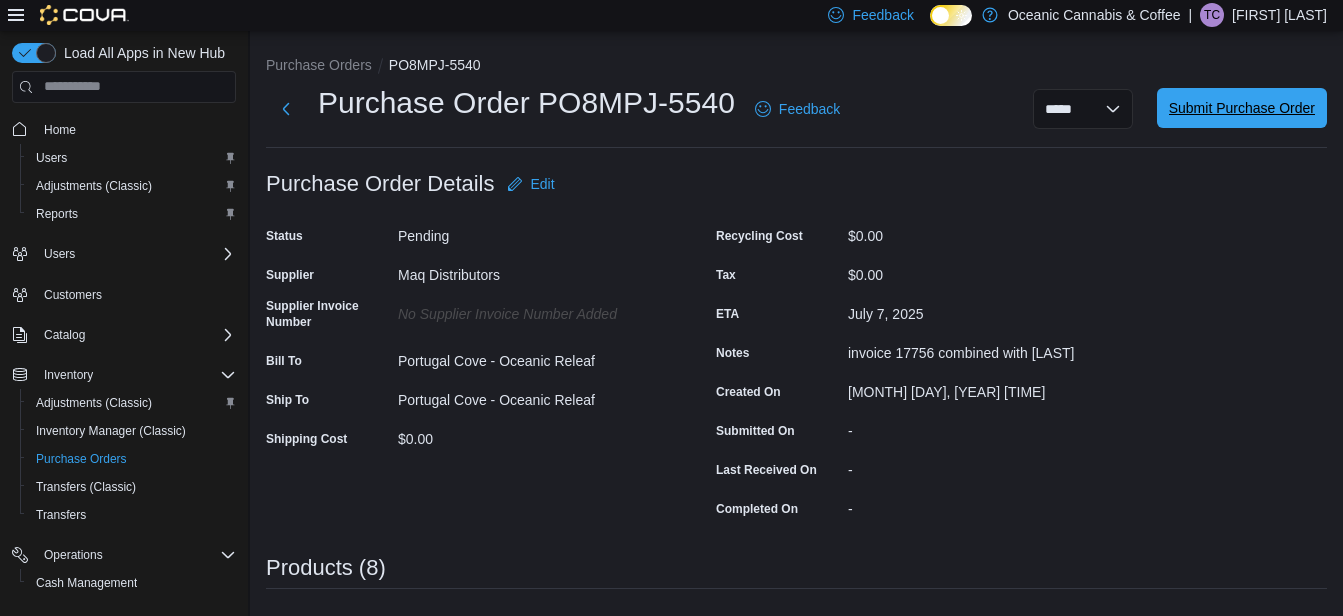 click on "Submit Purchase Order" at bounding box center [1242, 108] 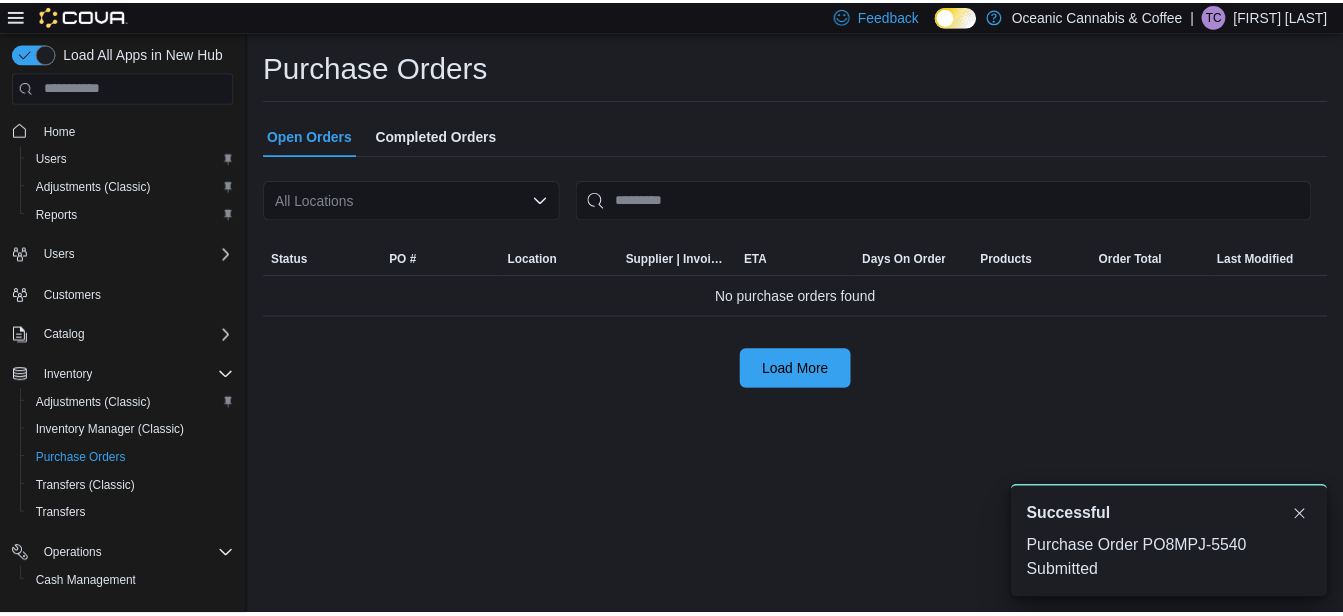 scroll, scrollTop: 0, scrollLeft: 0, axis: both 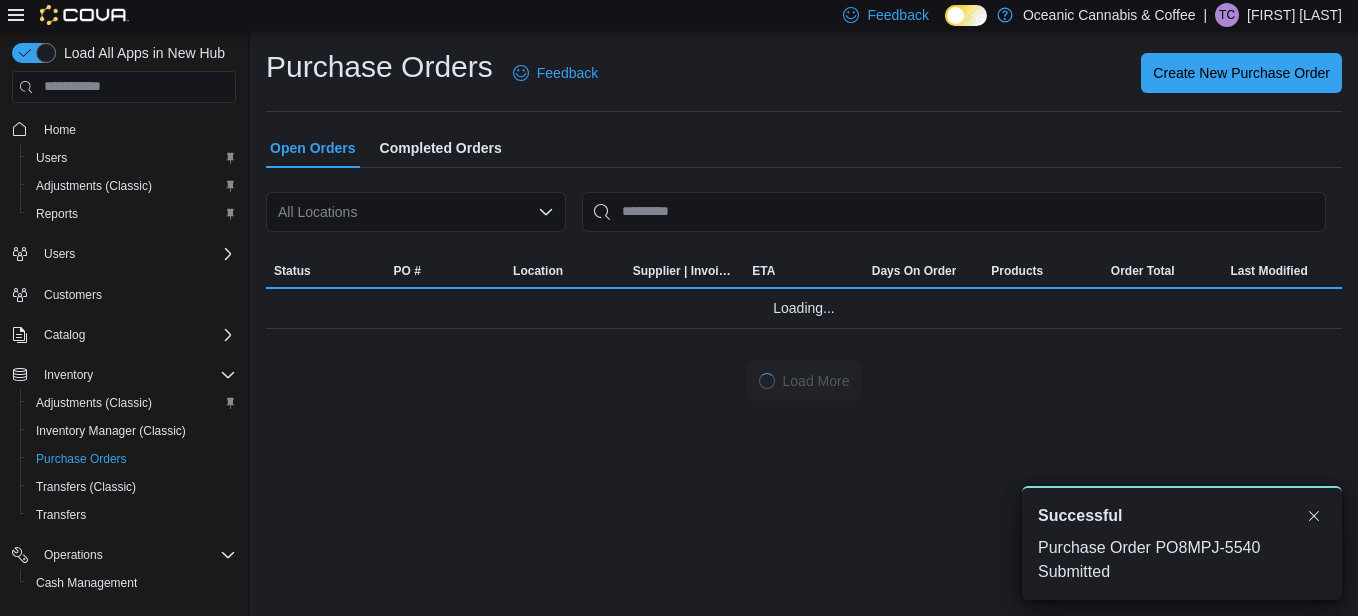 click on "All Locations" at bounding box center [416, 212] 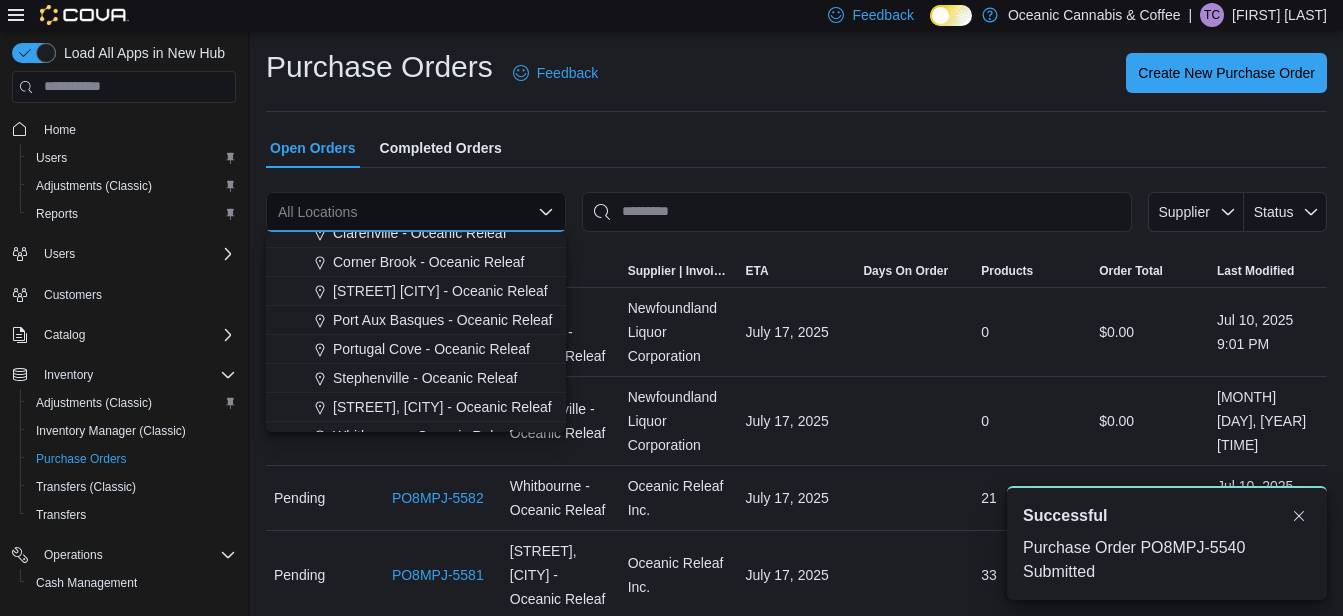 scroll, scrollTop: 119, scrollLeft: 0, axis: vertical 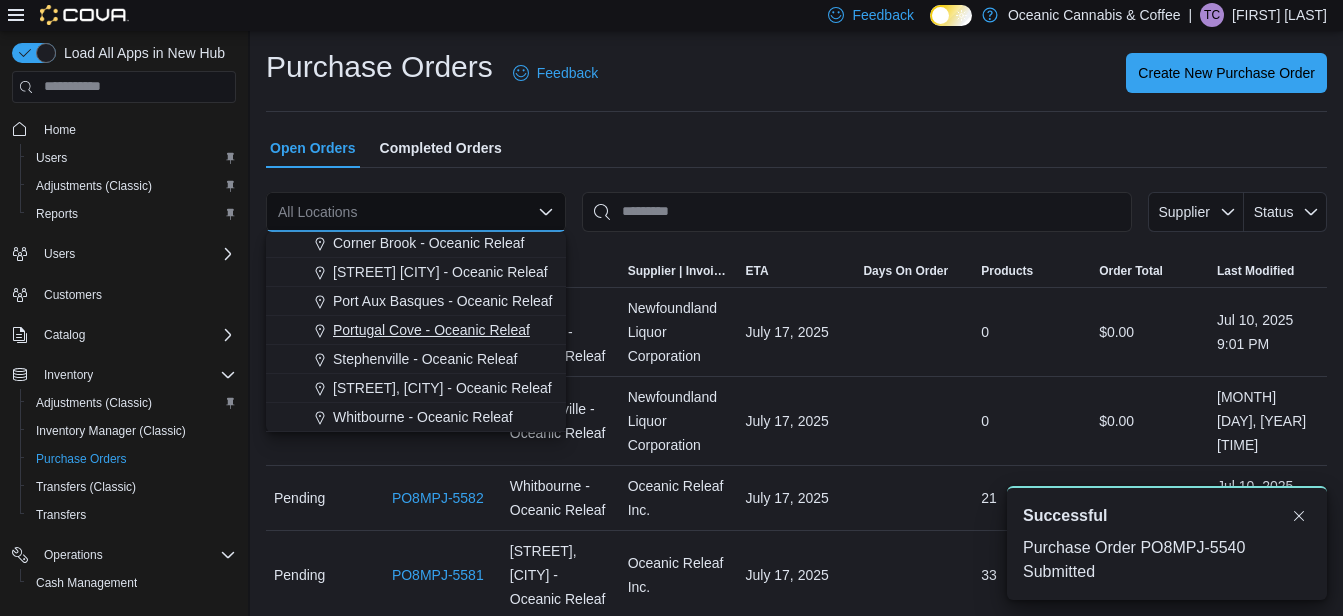 click on "Portugal Cove - Oceanic Releaf" at bounding box center (431, 330) 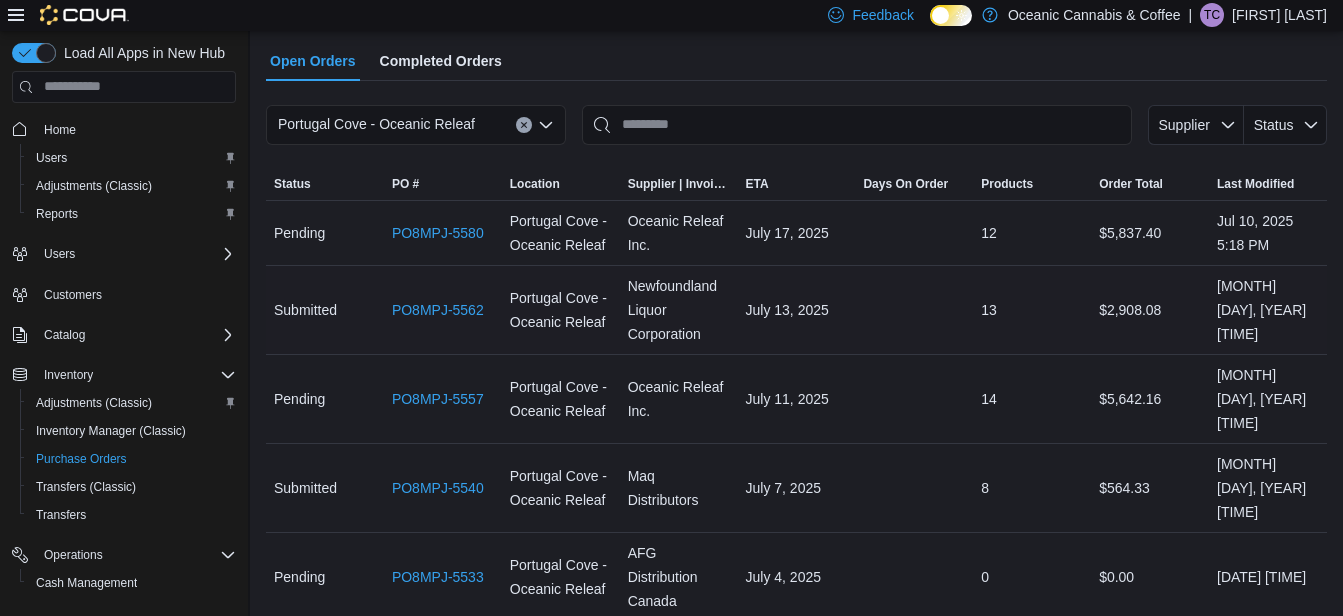 scroll, scrollTop: 109, scrollLeft: 0, axis: vertical 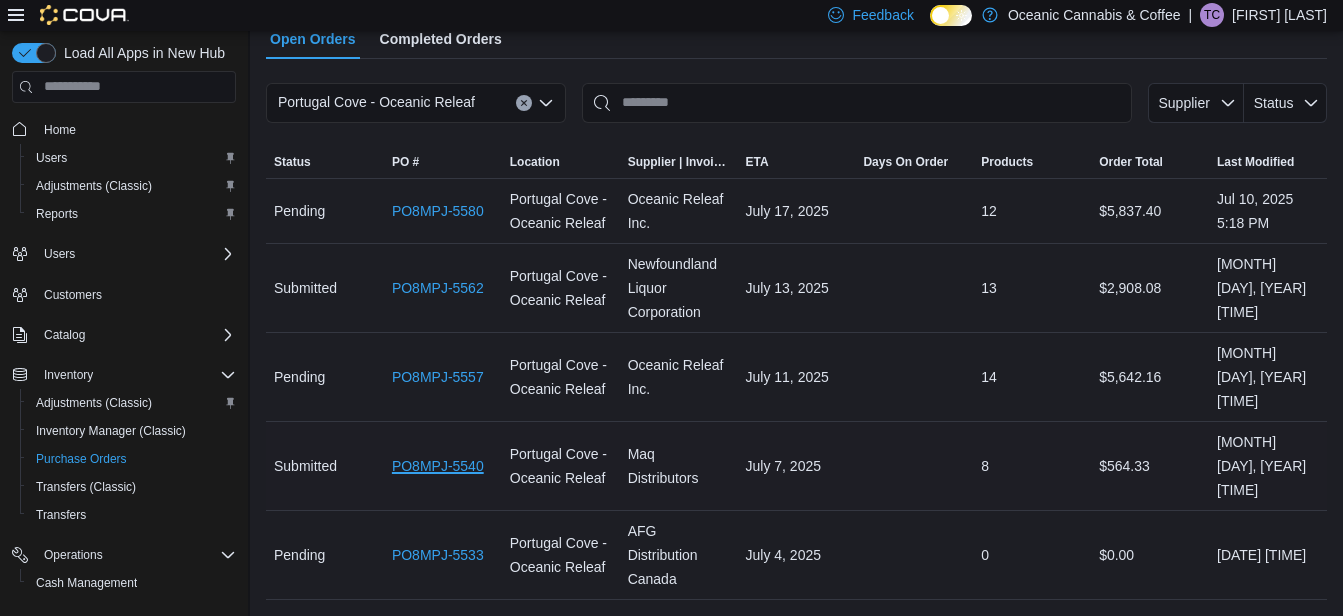 click on "PO8MPJ-5540" at bounding box center [438, 466] 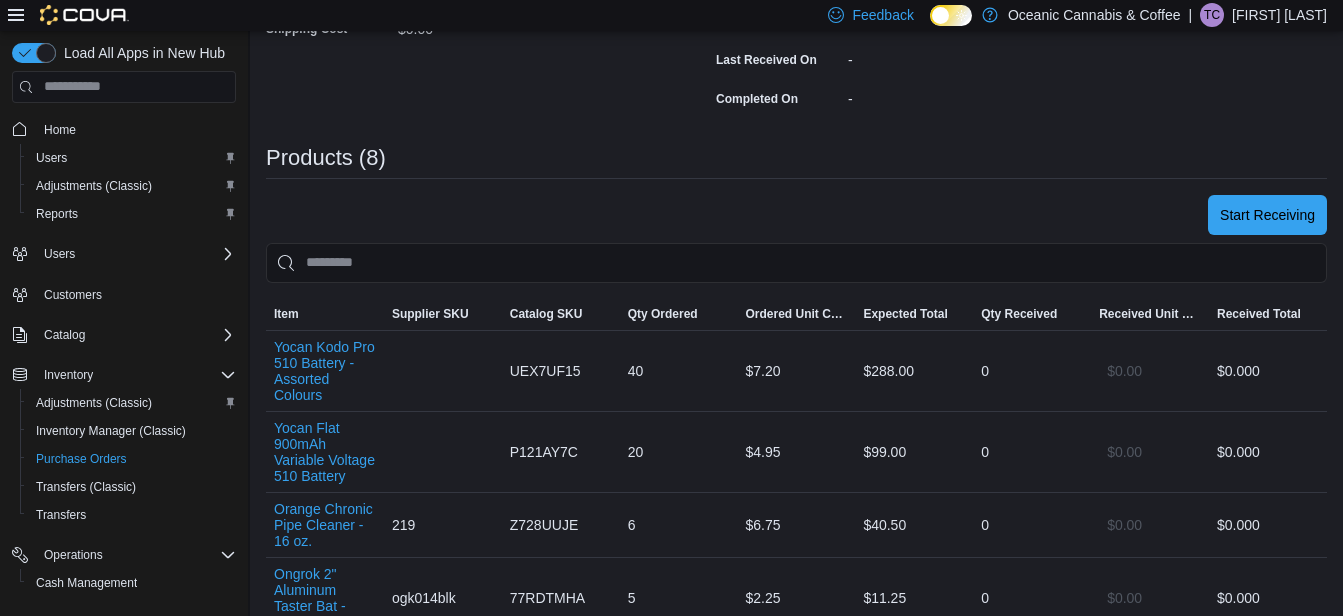scroll, scrollTop: 300, scrollLeft: 0, axis: vertical 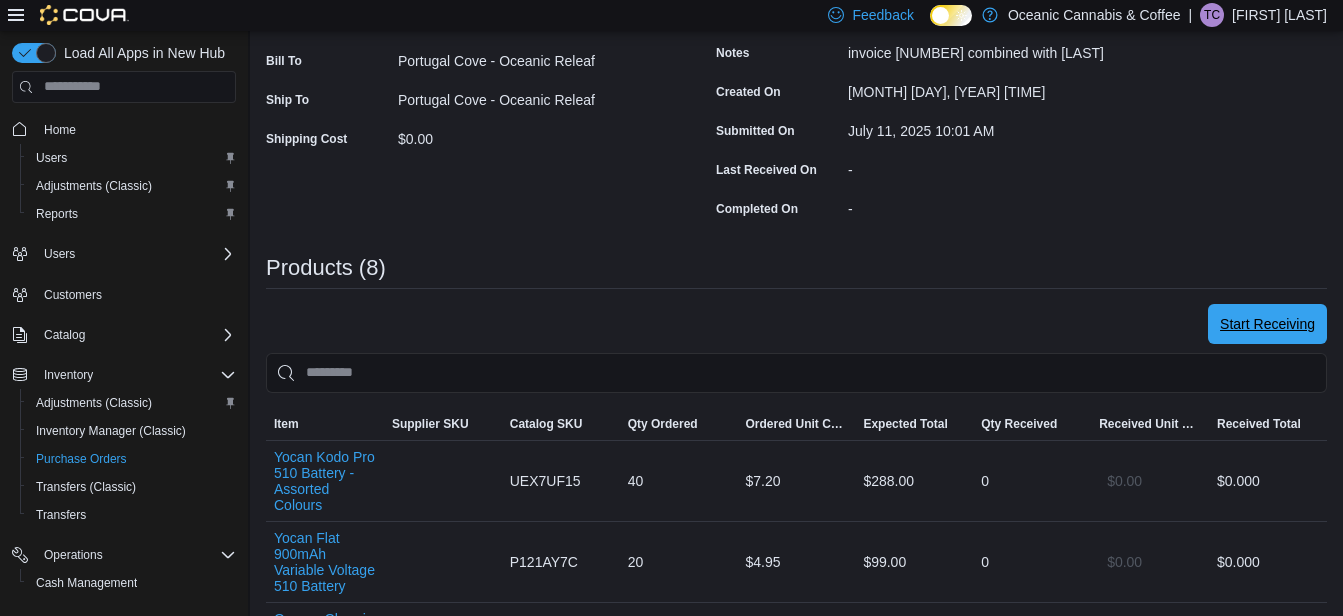 click on "Start Receiving" at bounding box center (1267, 324) 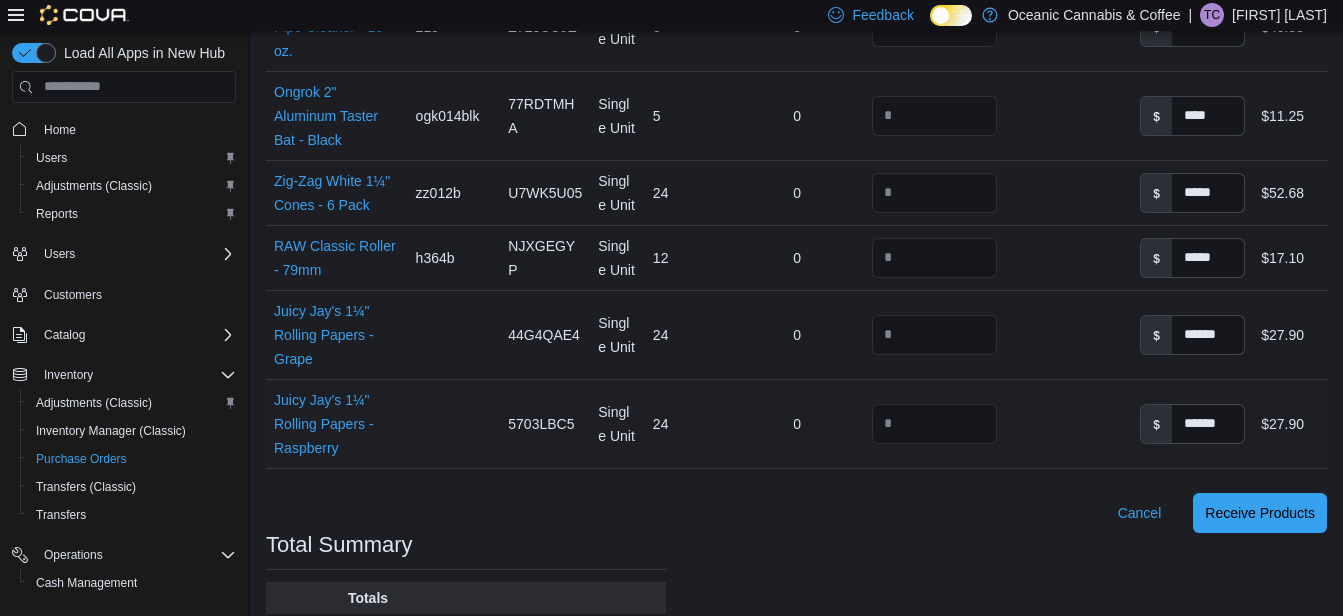 scroll, scrollTop: 800, scrollLeft: 0, axis: vertical 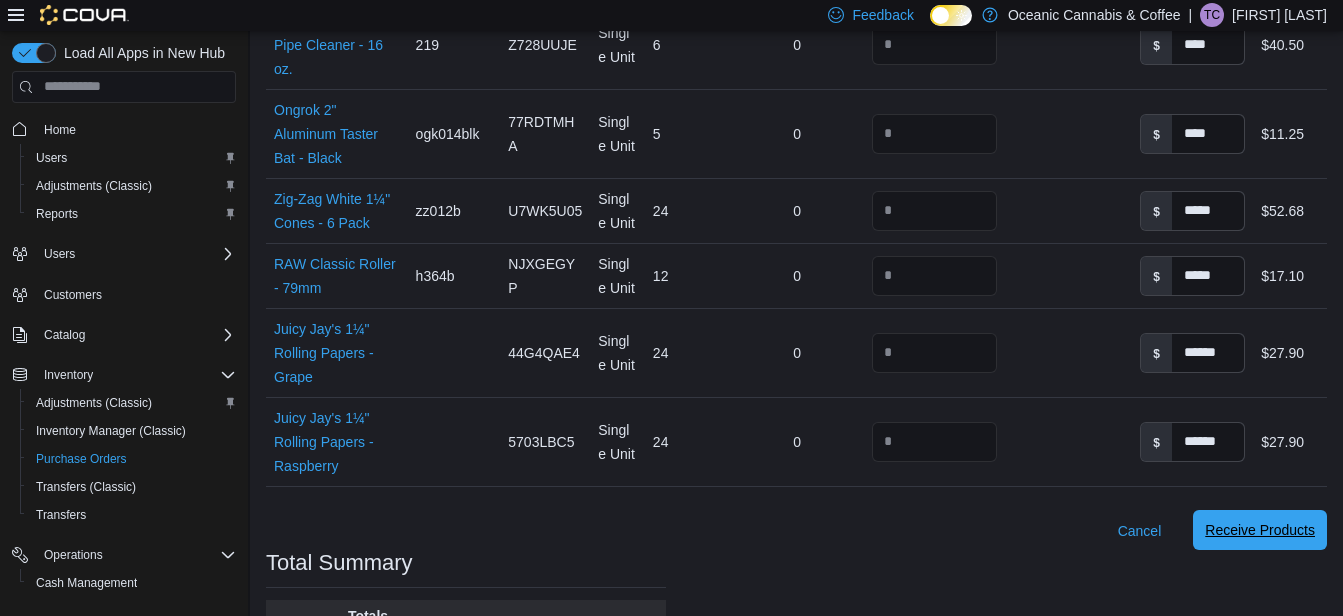 click on "Receive Products" at bounding box center (1260, 530) 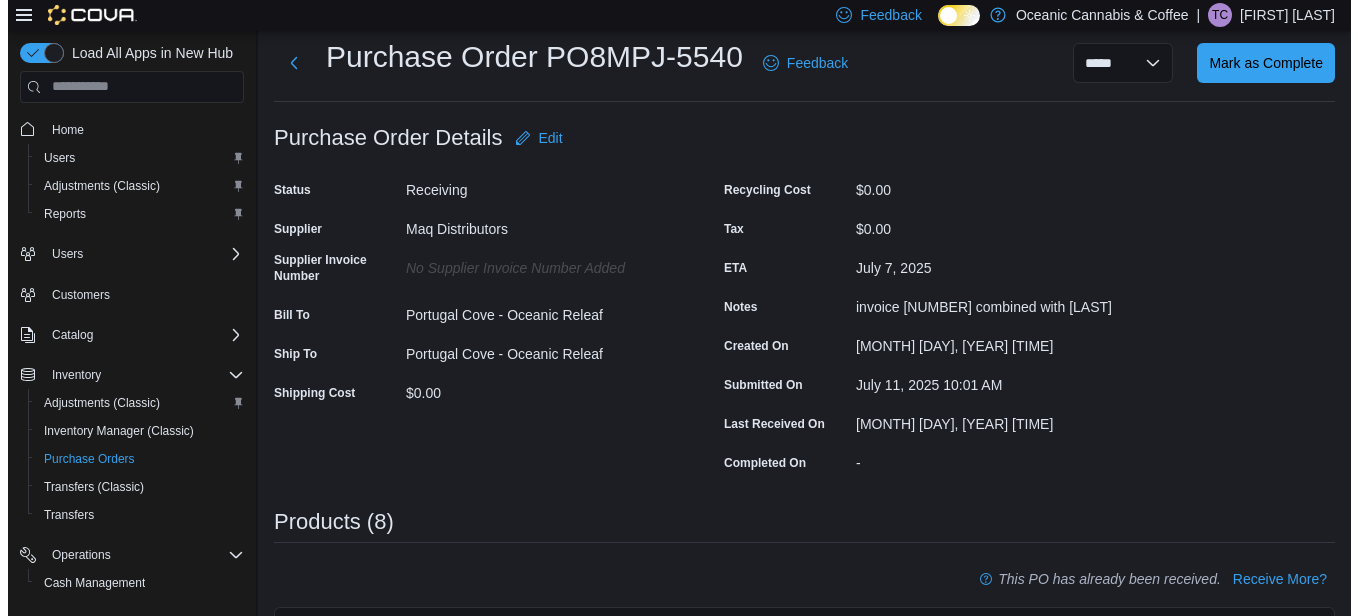 scroll, scrollTop: 0, scrollLeft: 0, axis: both 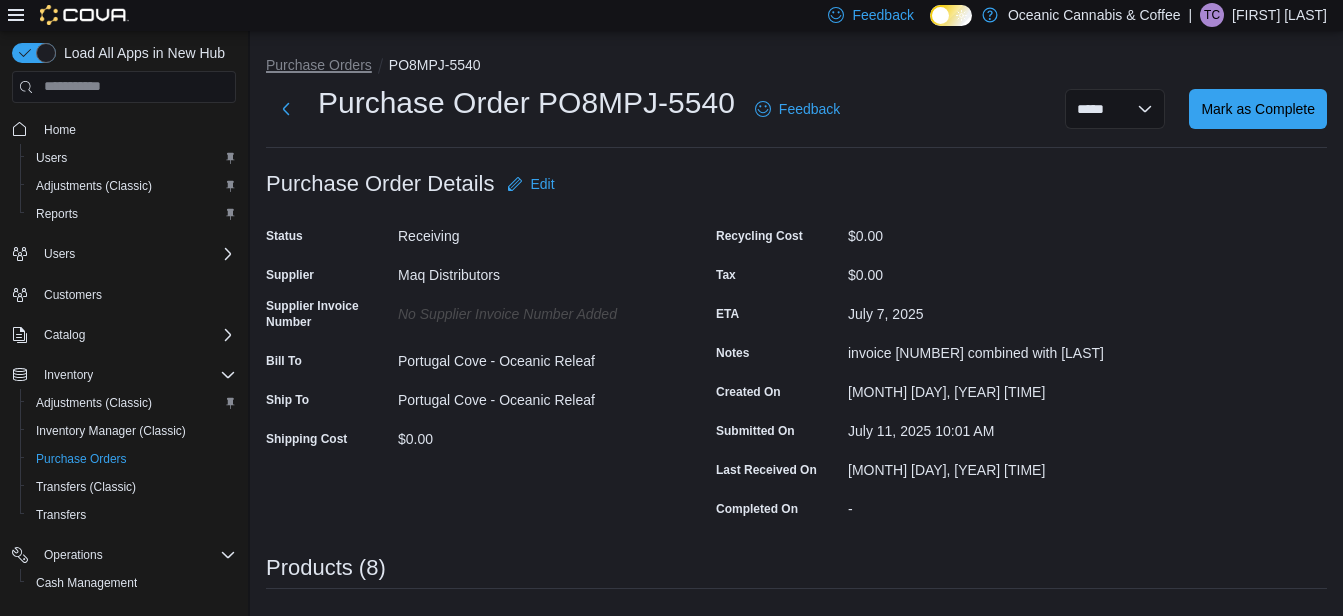 click on "Purchase Orders" at bounding box center (319, 65) 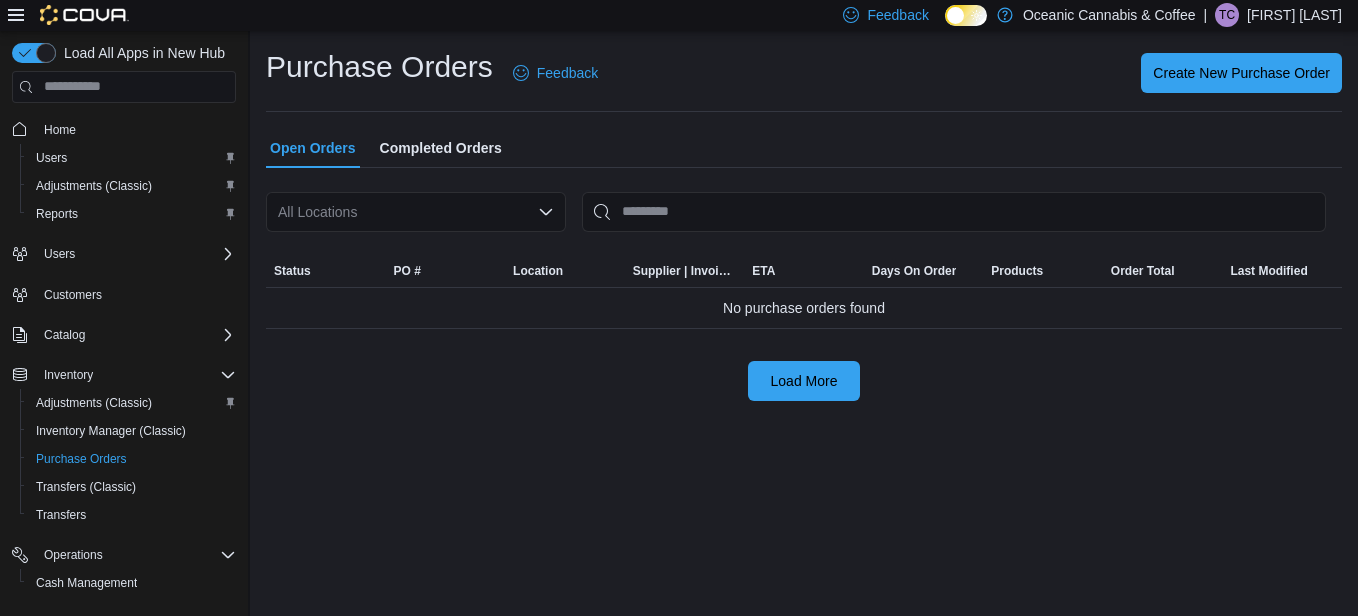 click on "All Locations" at bounding box center (416, 212) 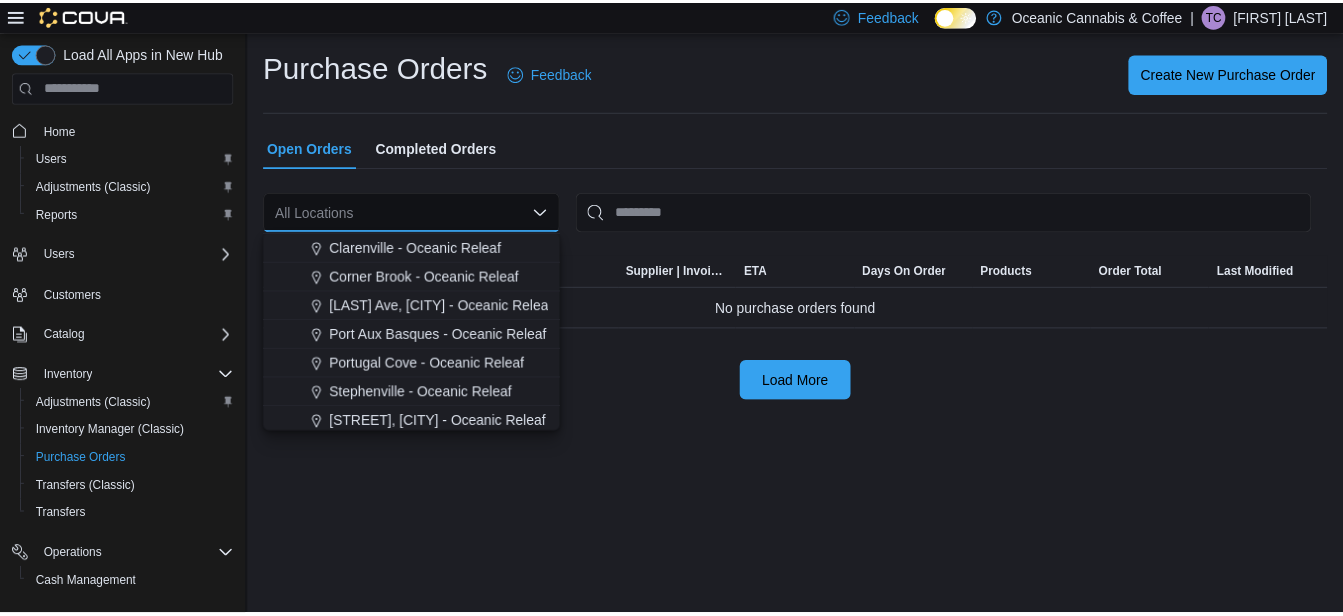 scroll, scrollTop: 119, scrollLeft: 0, axis: vertical 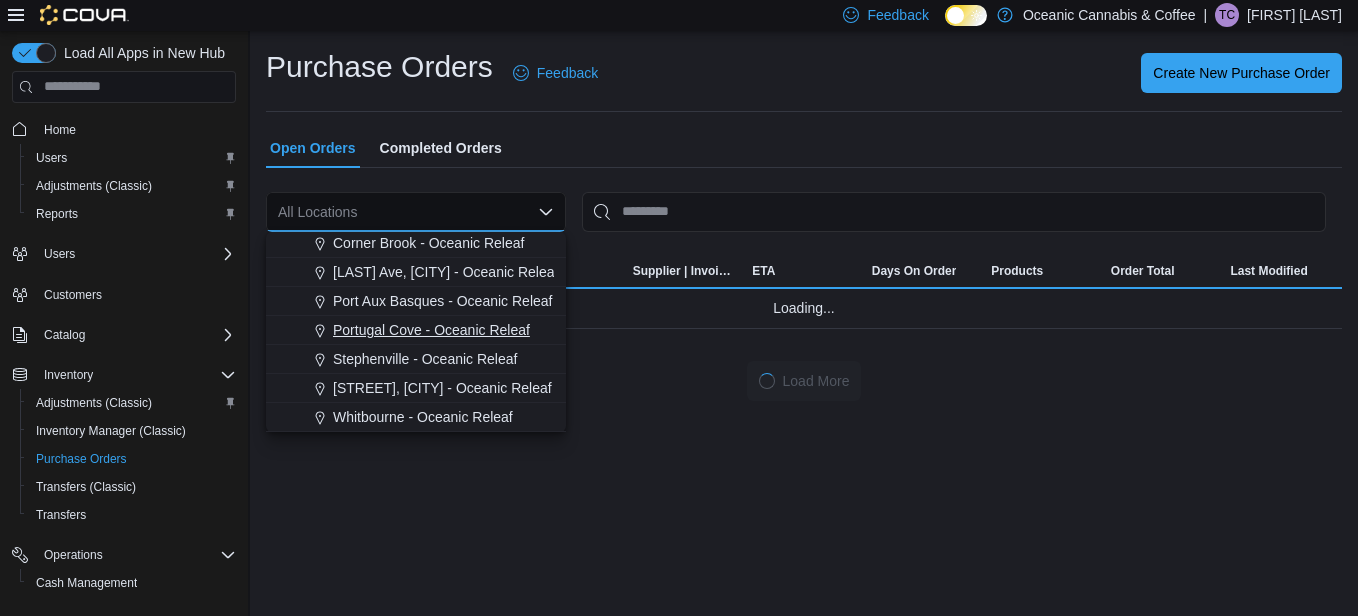click on "Portugal Cove - Oceanic Releaf" at bounding box center [431, 330] 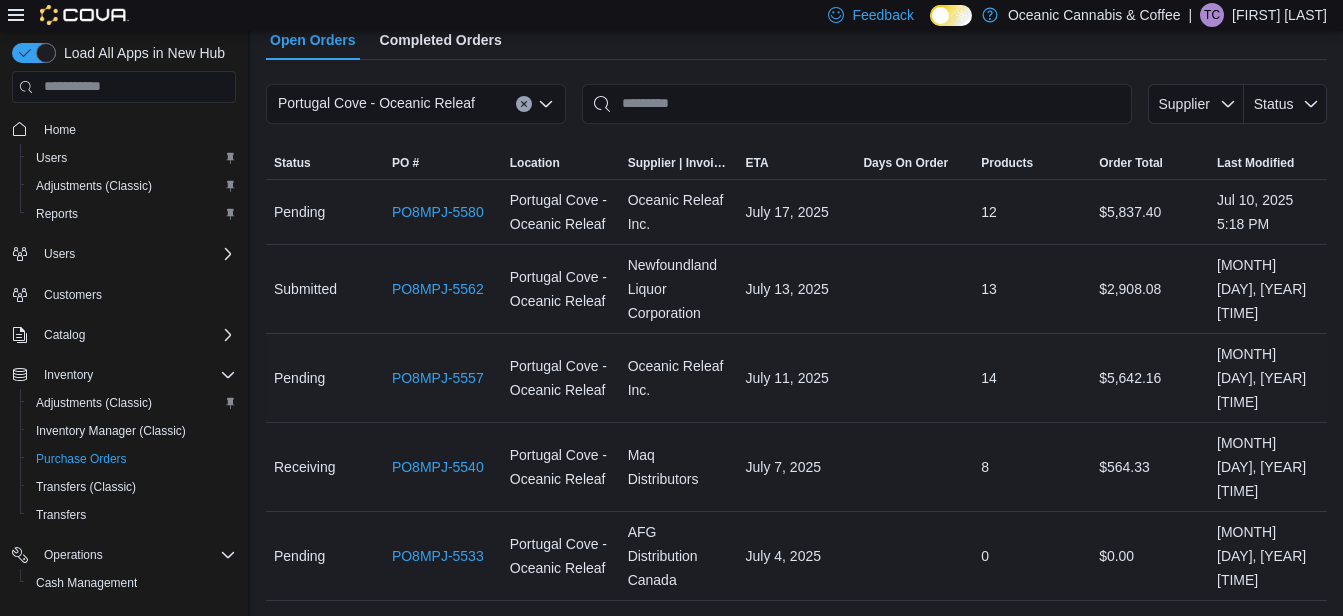 scroll, scrollTop: 109, scrollLeft: 0, axis: vertical 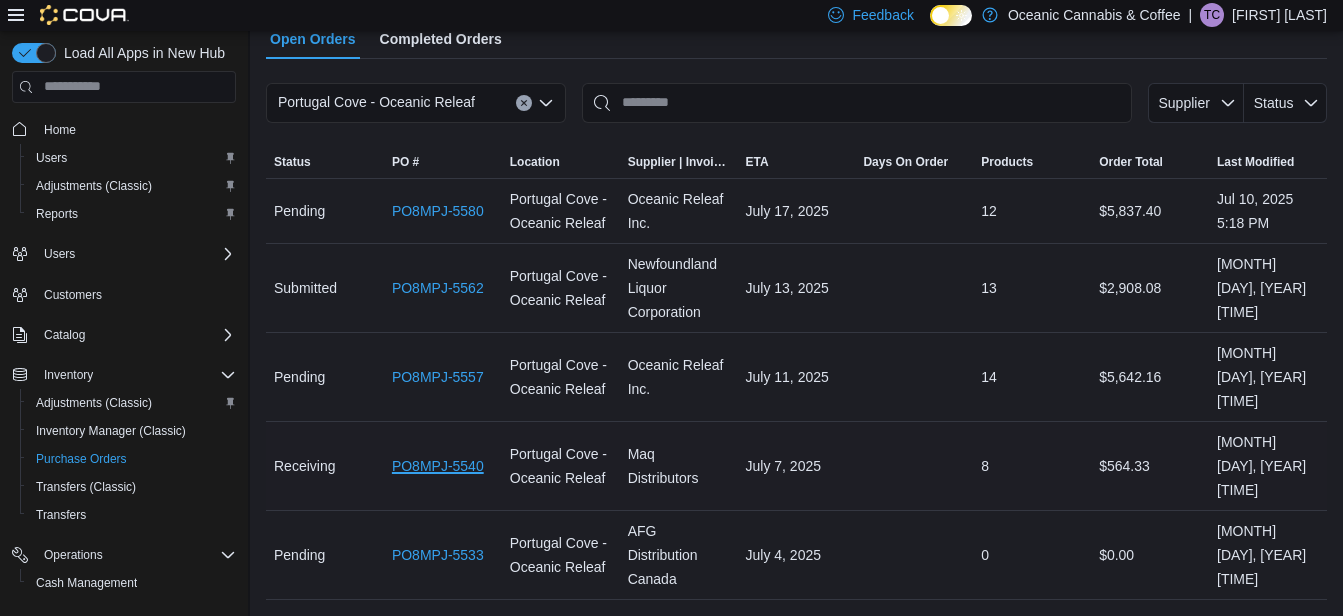 click on "PO8MPJ-5540" at bounding box center (438, 466) 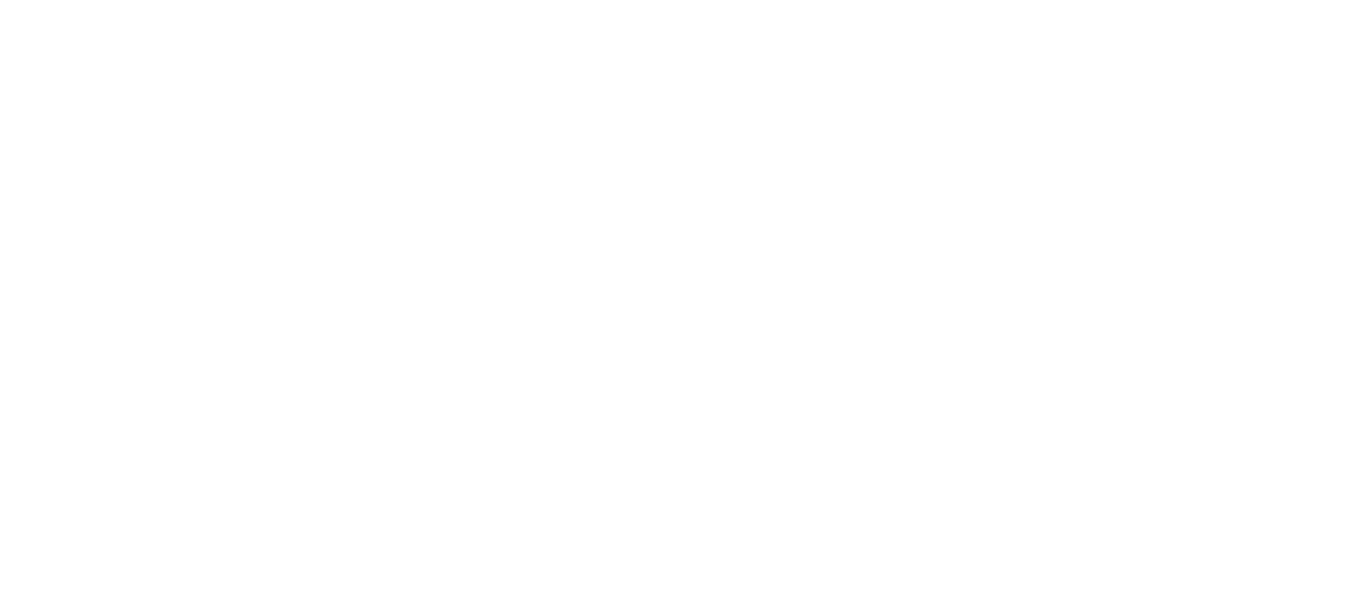 scroll, scrollTop: 0, scrollLeft: 0, axis: both 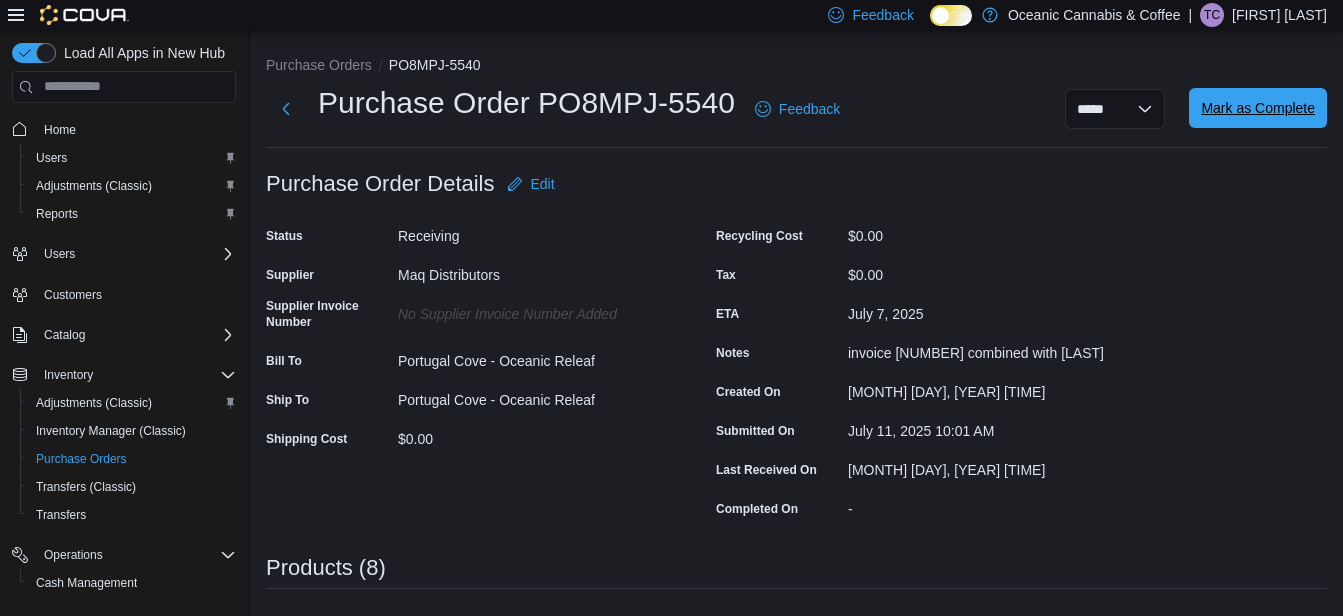 click on "Mark as Complete" at bounding box center [1258, 108] 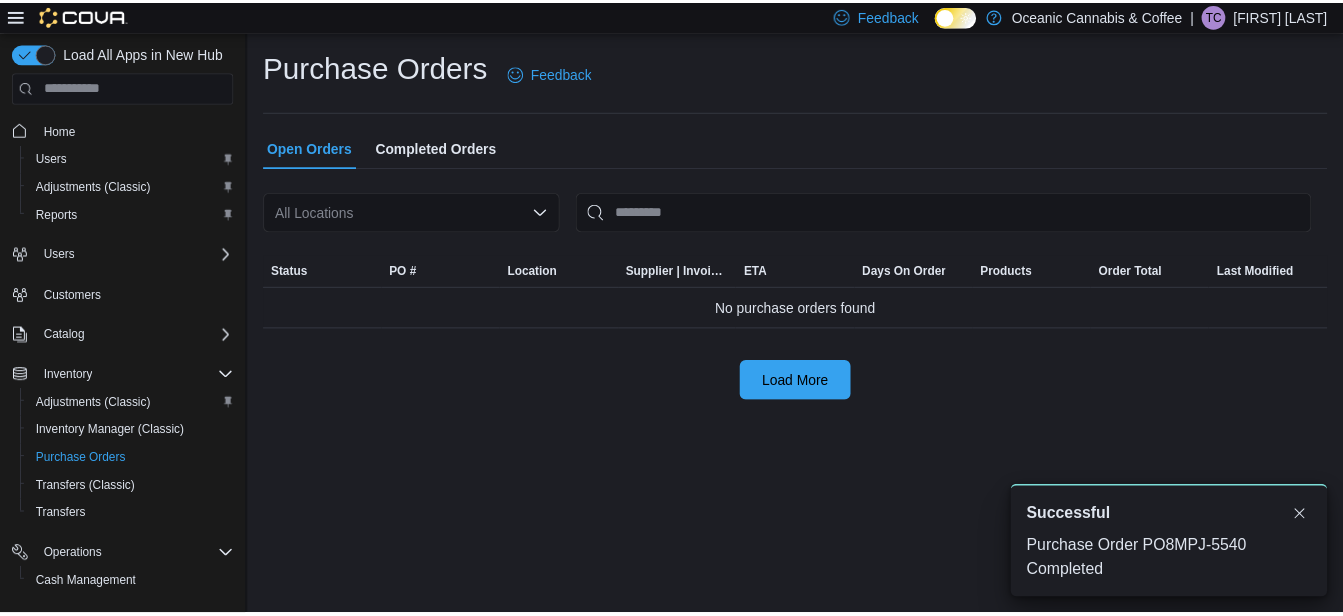 scroll, scrollTop: 0, scrollLeft: 0, axis: both 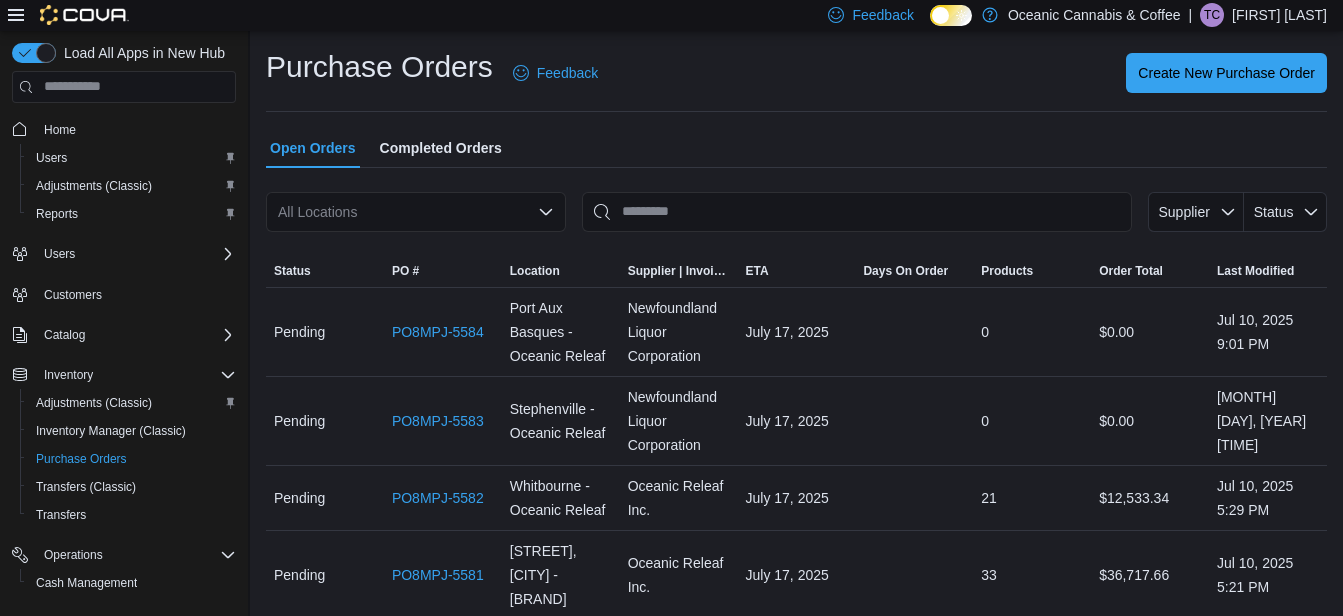 click on "All Locations" at bounding box center (416, 212) 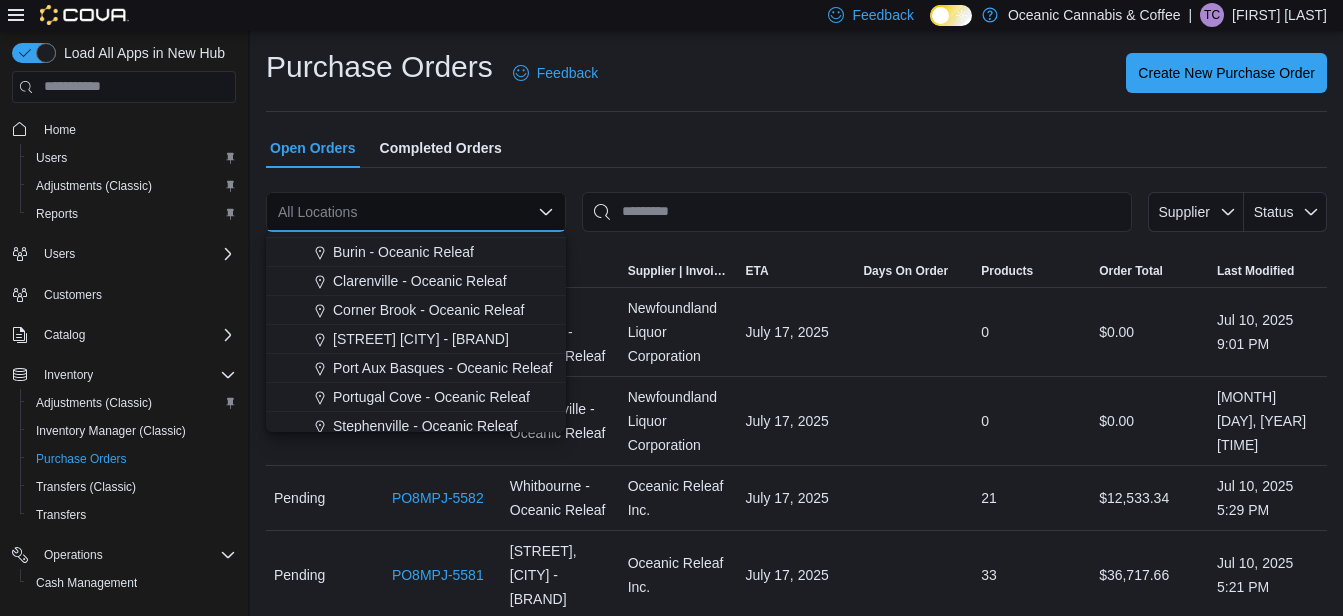 scroll, scrollTop: 119, scrollLeft: 0, axis: vertical 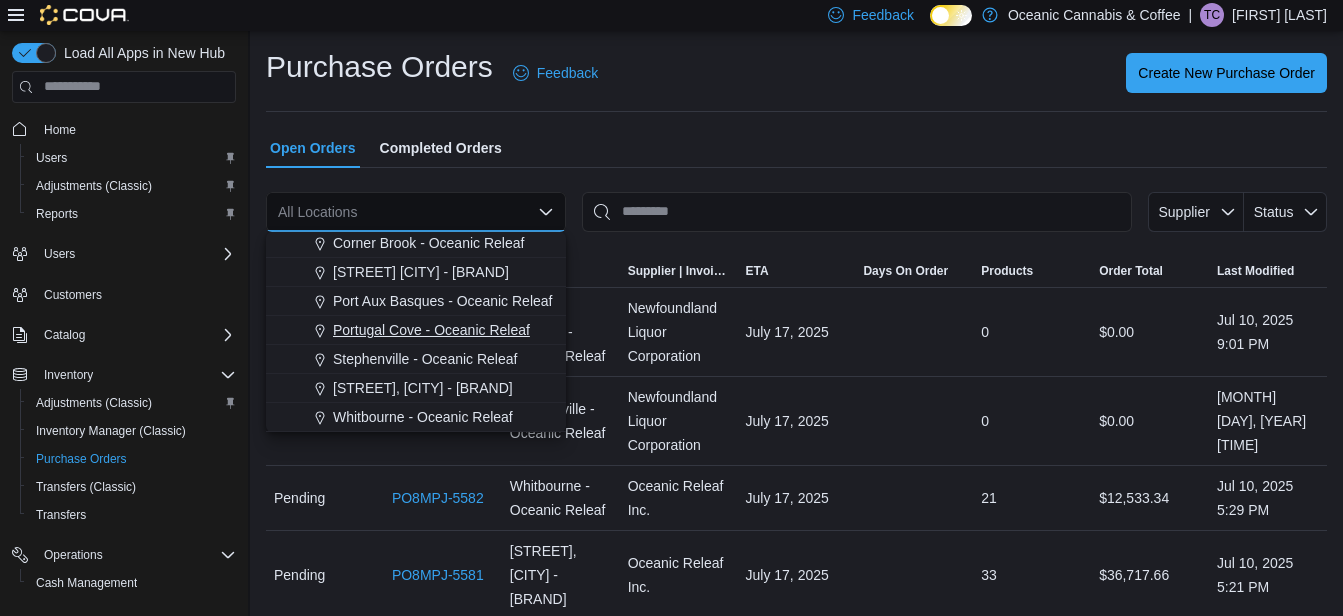 click on "Portugal Cove - Oceanic Releaf" at bounding box center (431, 330) 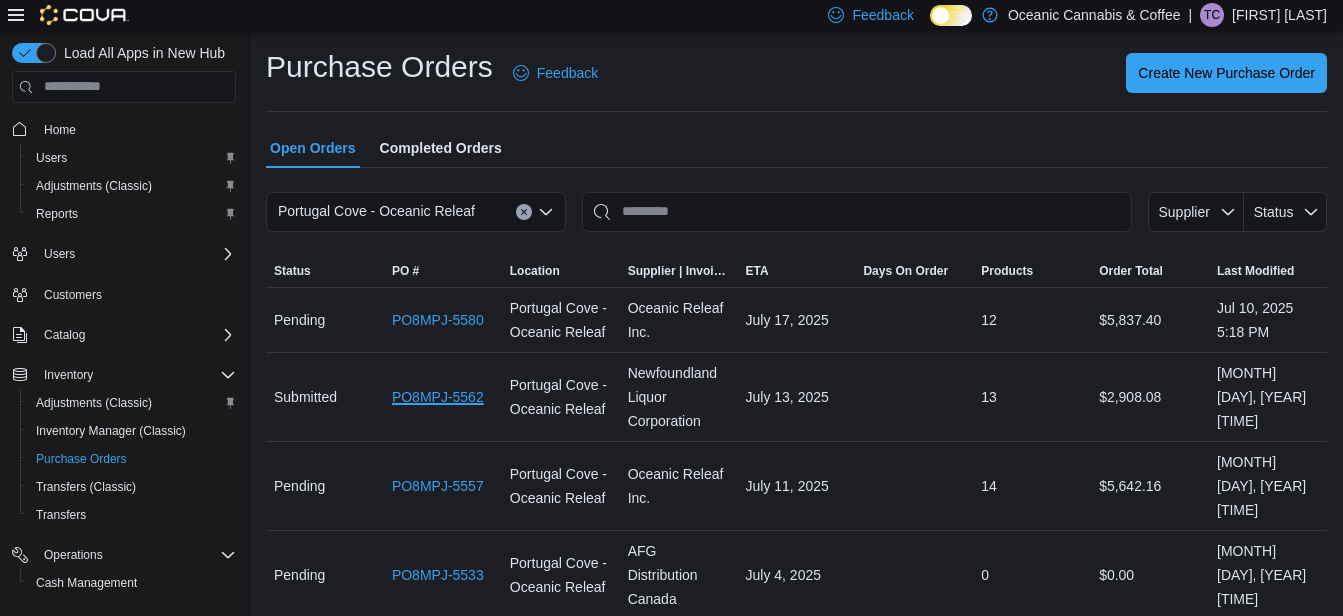 click on "PO8MPJ-5562" at bounding box center [438, 397] 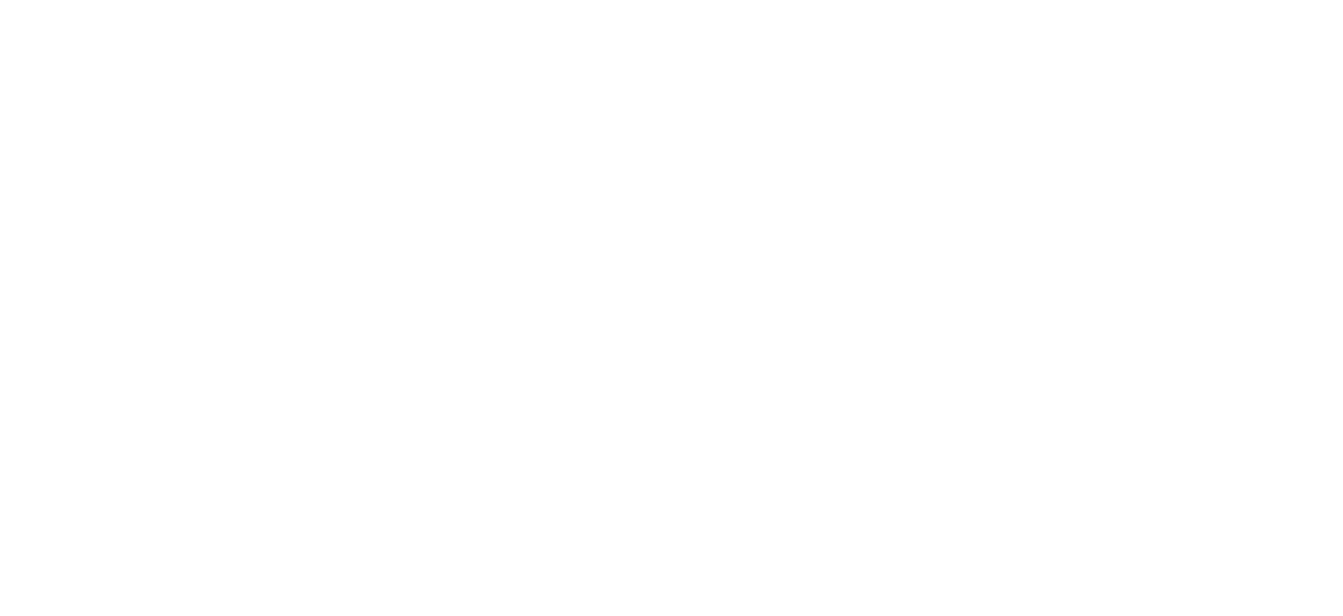 scroll, scrollTop: 0, scrollLeft: 0, axis: both 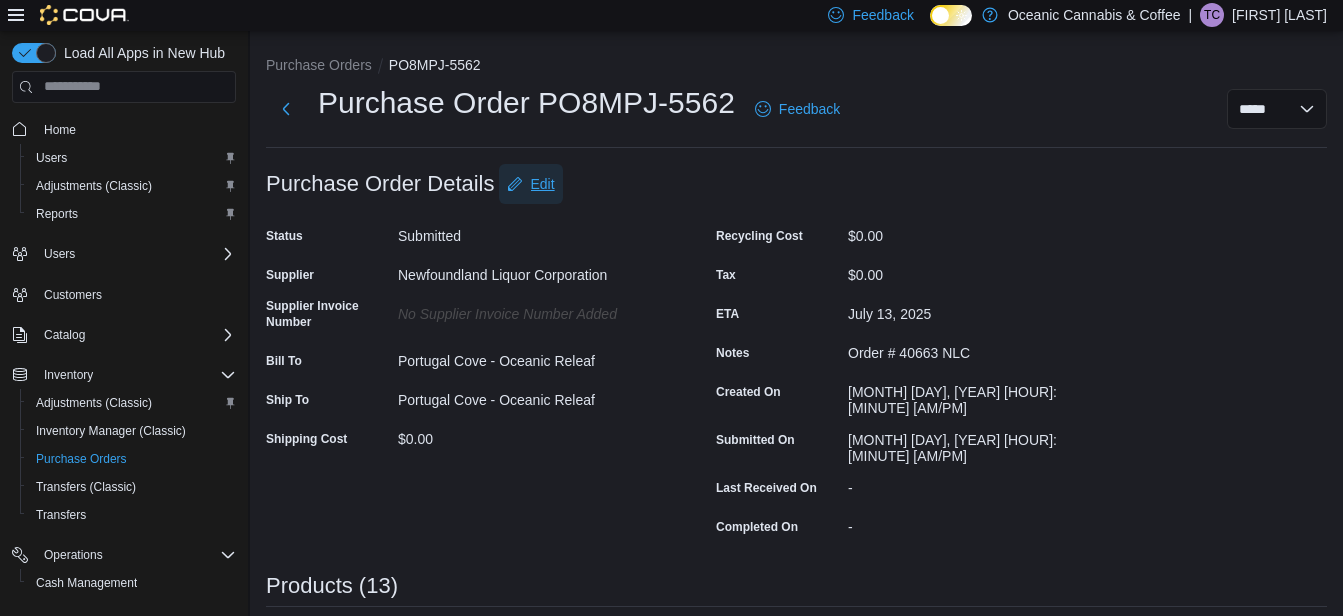 click on "Edit" at bounding box center (543, 184) 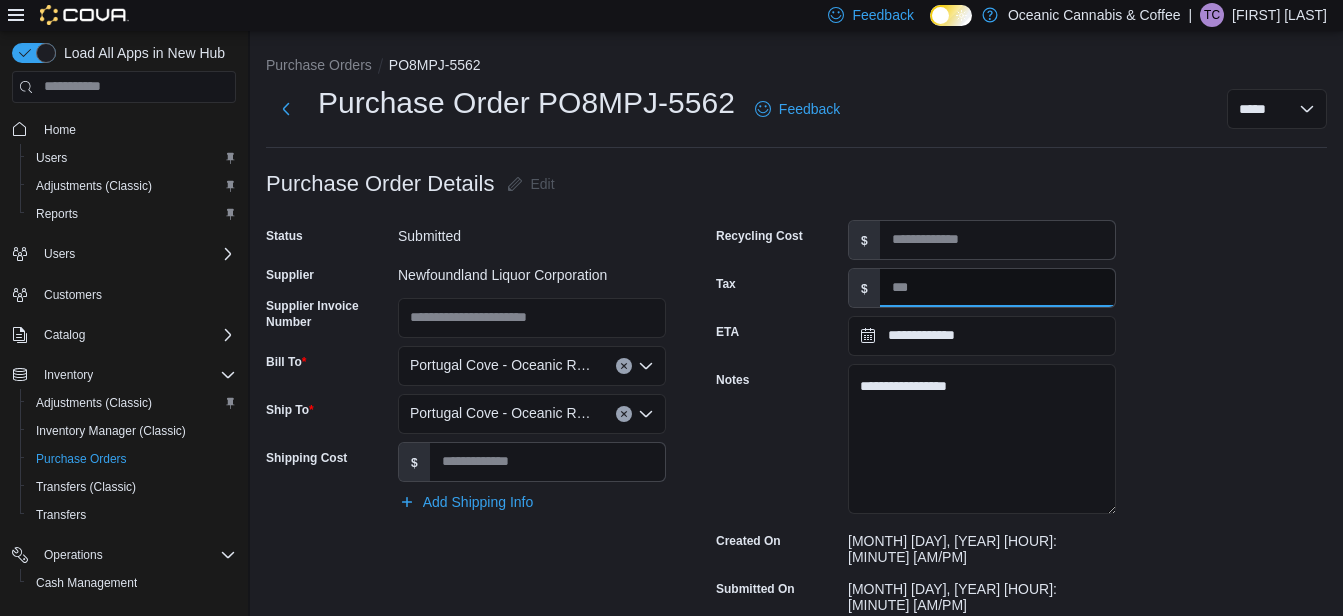 click on "Tax" at bounding box center (997, 288) 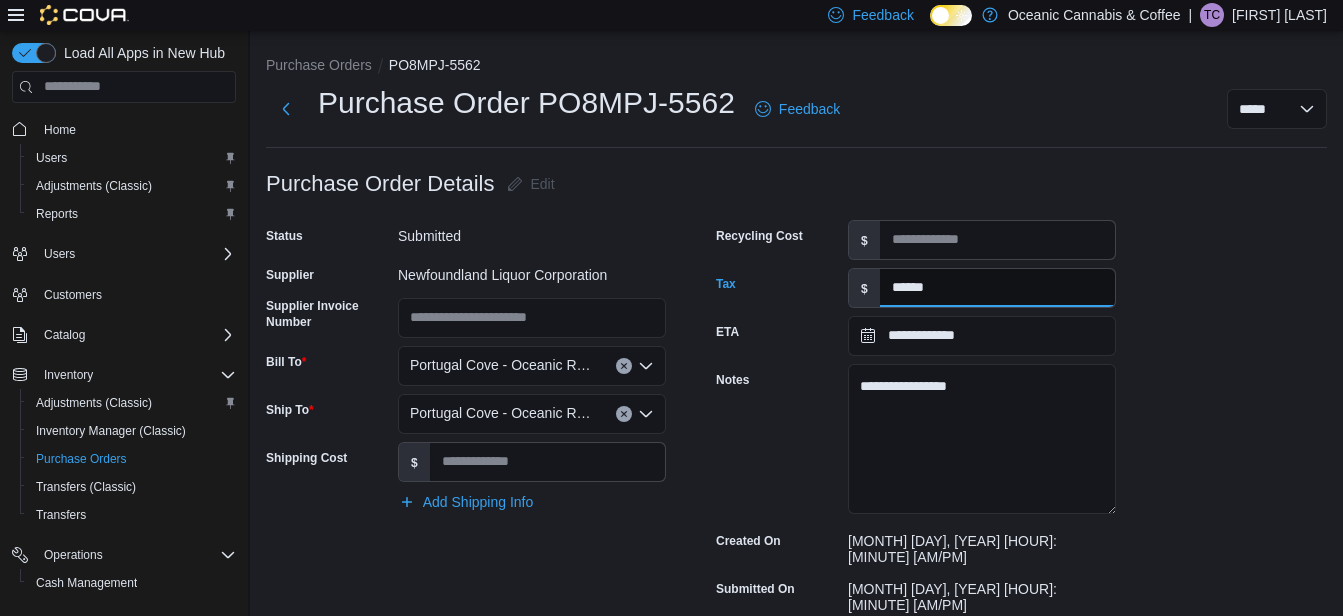 type on "******" 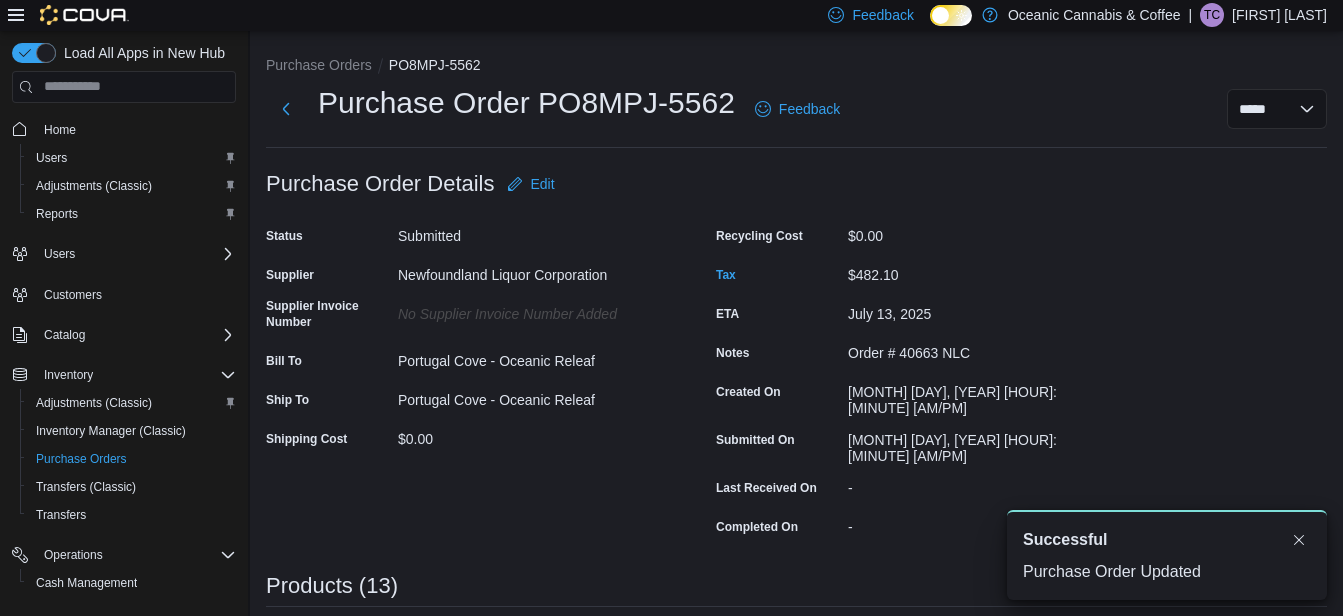 scroll, scrollTop: 0, scrollLeft: 0, axis: both 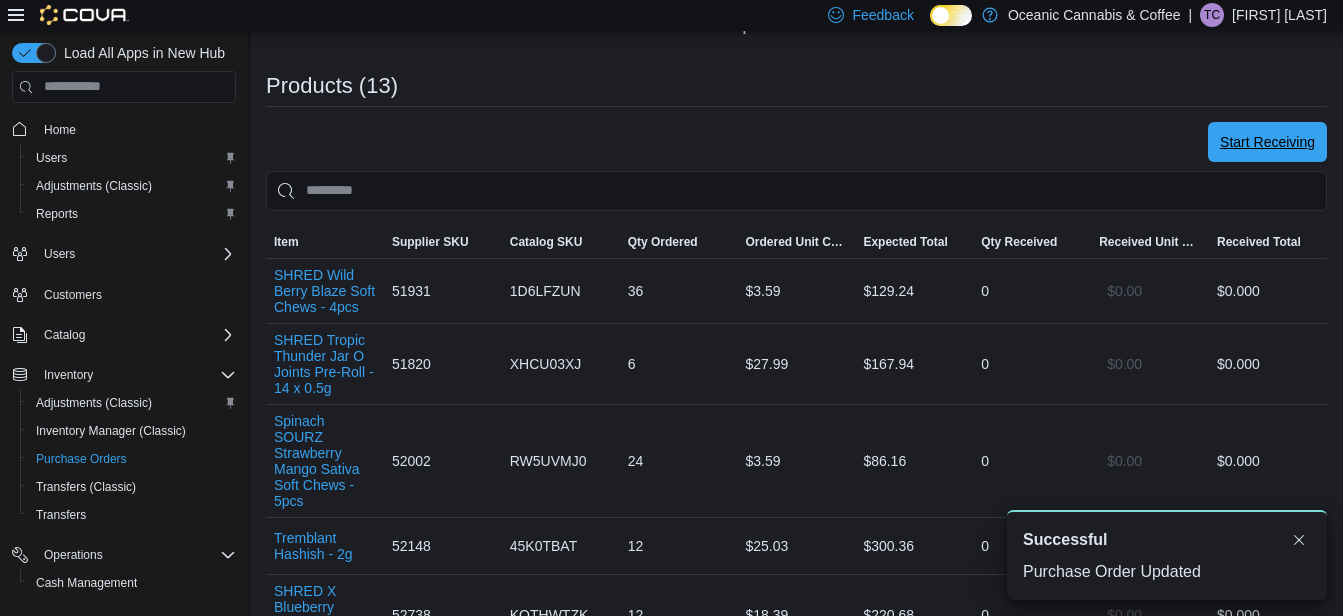 click on "Start Receiving" at bounding box center (1267, 142) 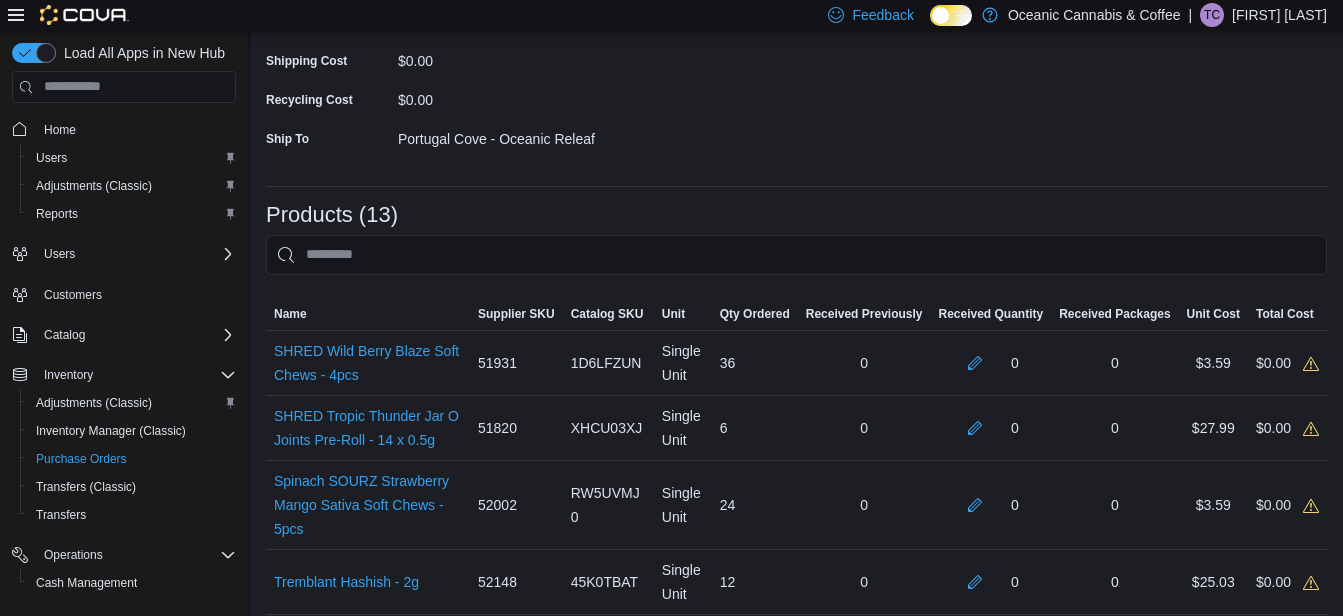 scroll, scrollTop: 300, scrollLeft: 0, axis: vertical 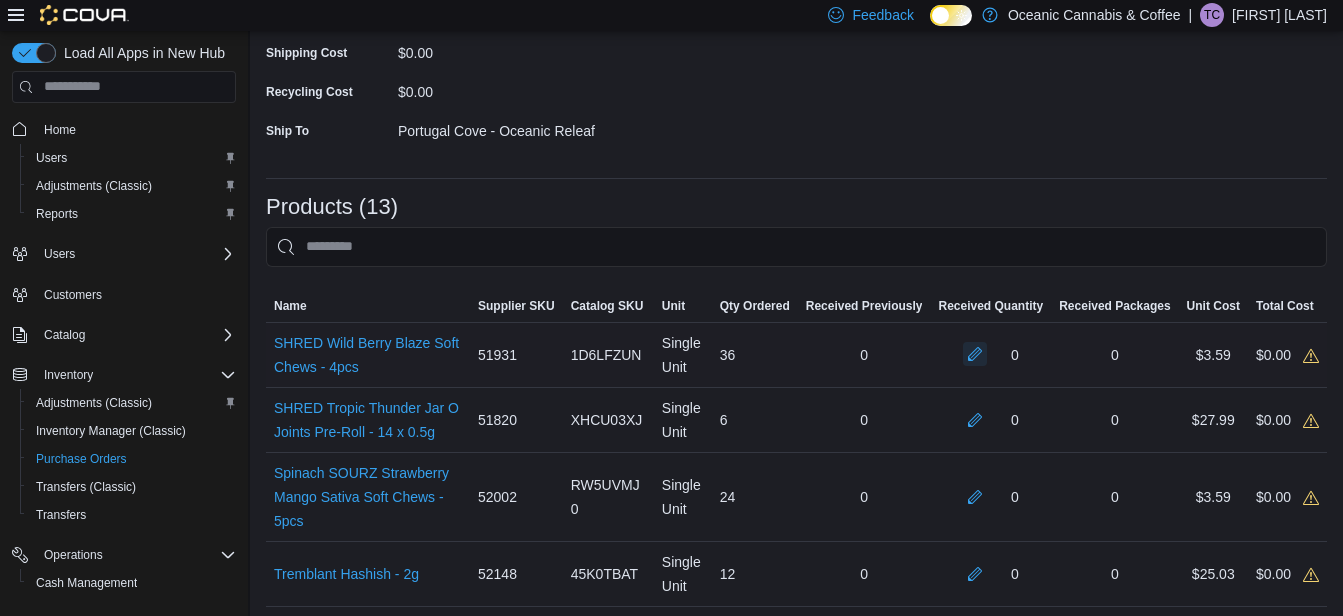 click at bounding box center [975, 354] 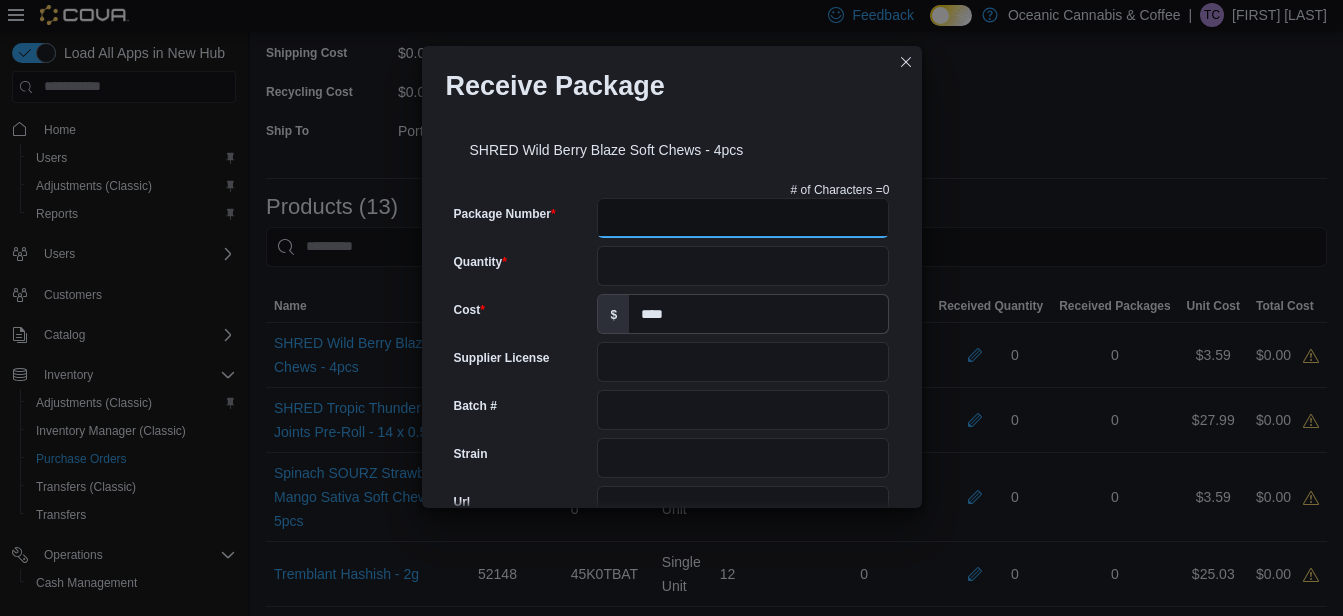 click on "Package Number" at bounding box center [743, 218] 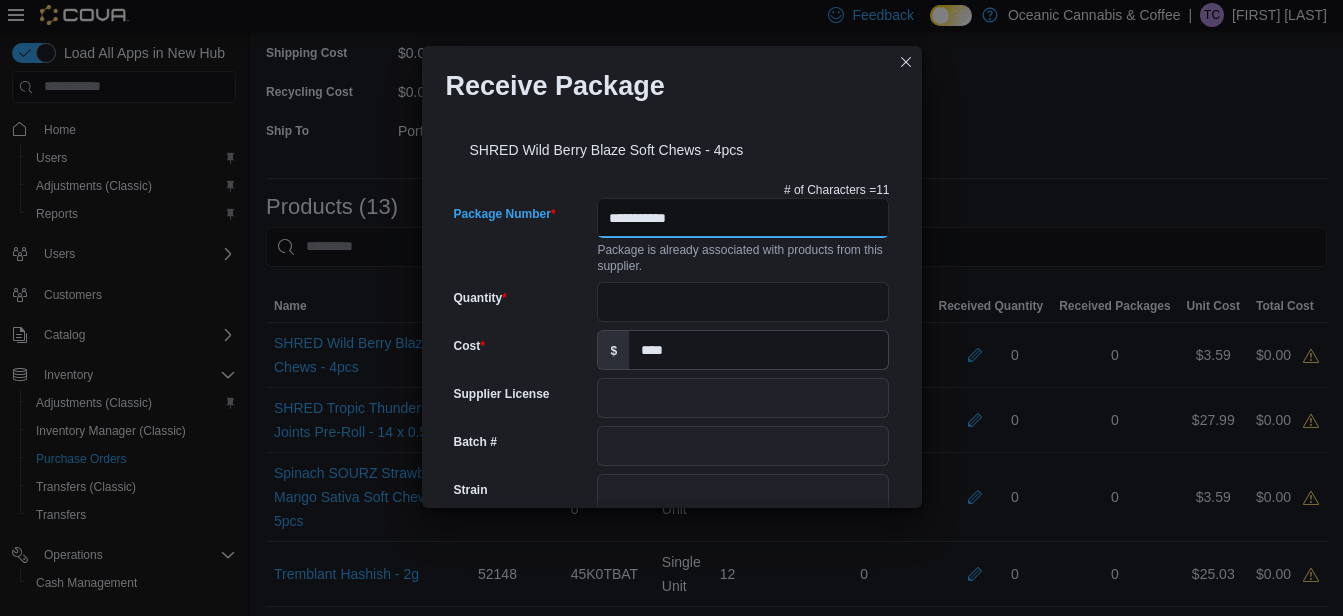 type on "**********" 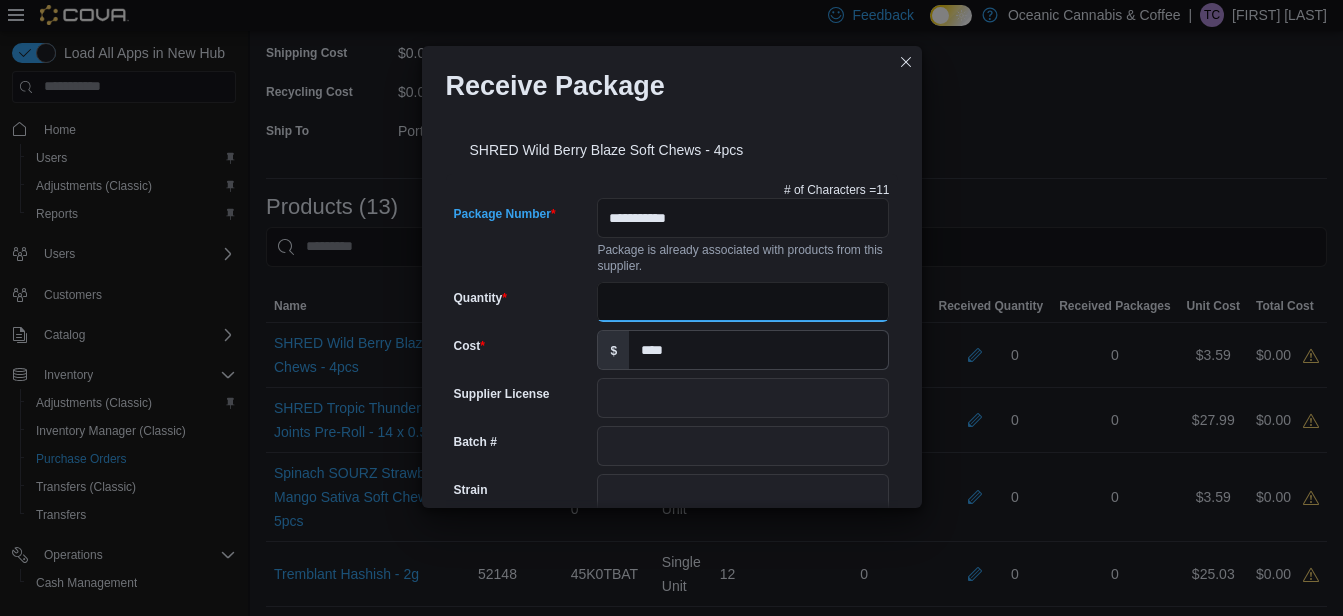 click on "Quantity" at bounding box center (743, 302) 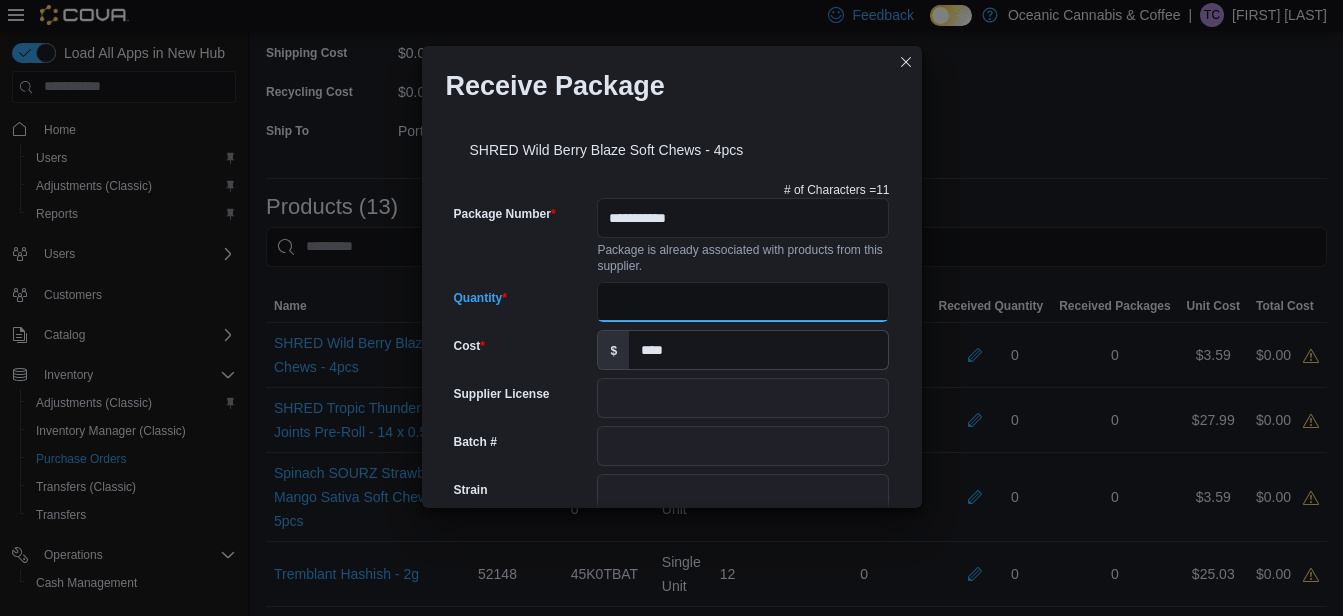 type on "**" 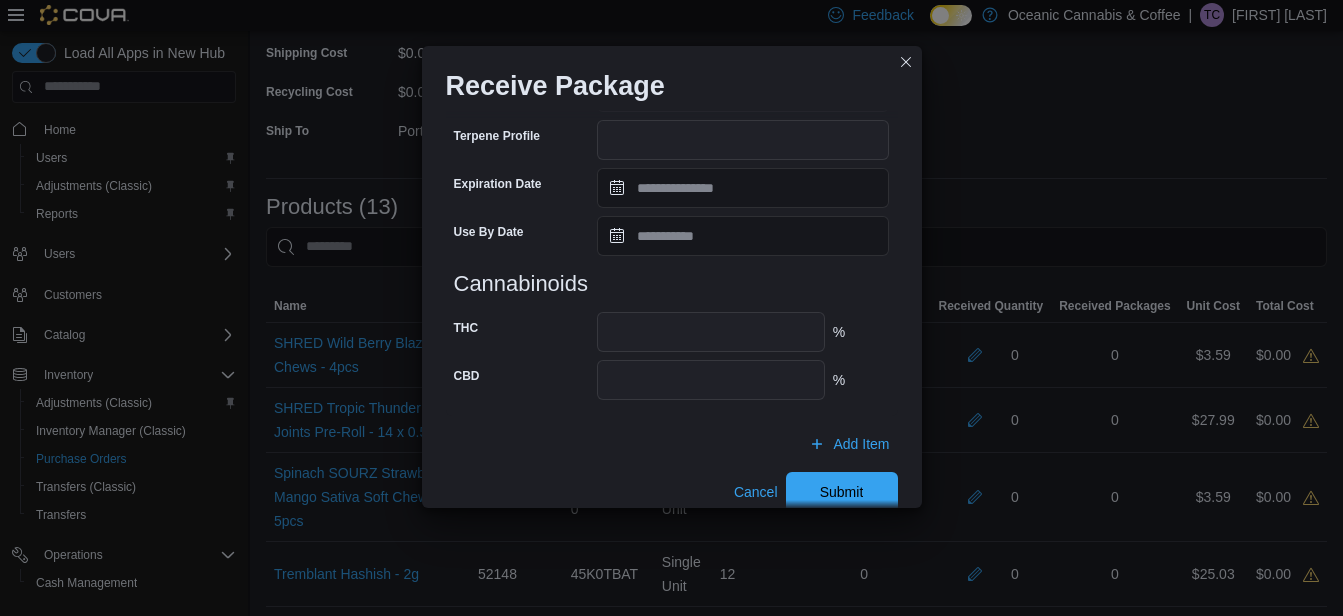 scroll, scrollTop: 766, scrollLeft: 0, axis: vertical 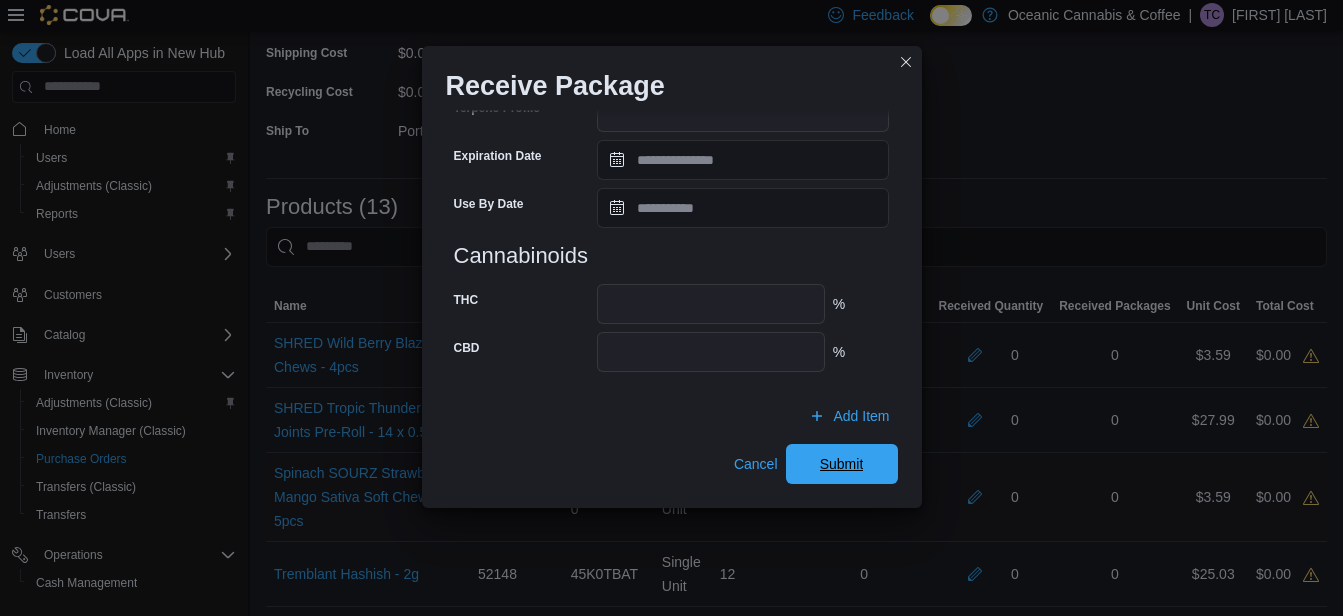 click on "Submit" at bounding box center (842, 464) 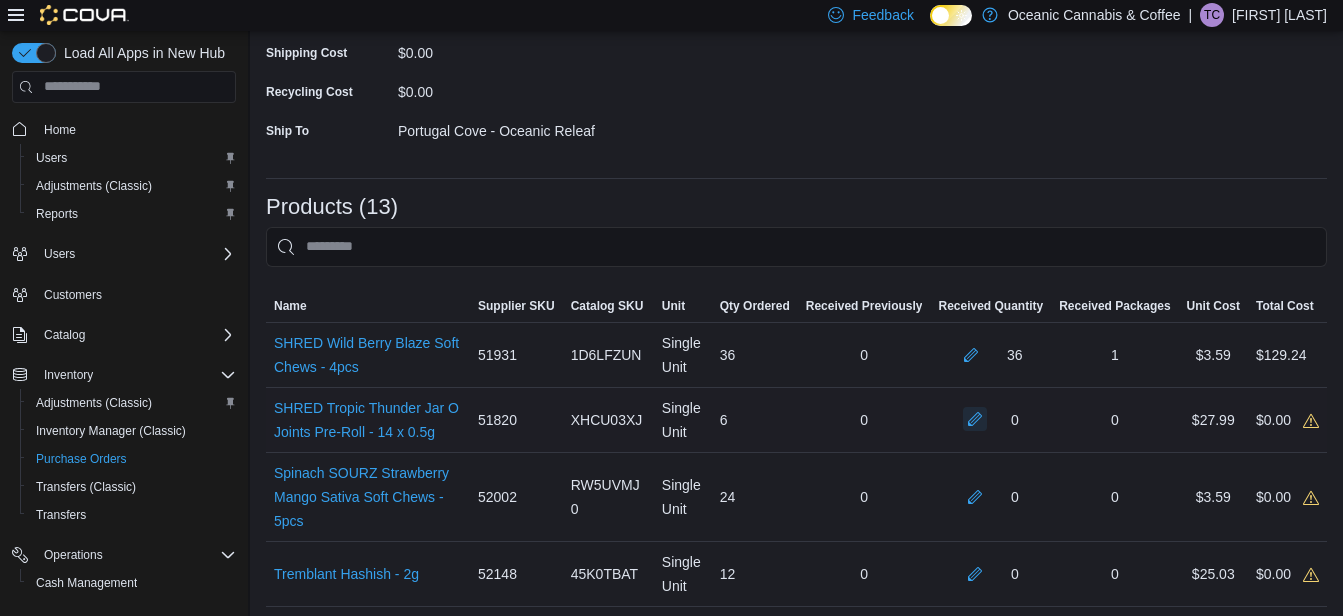 click at bounding box center [975, 419] 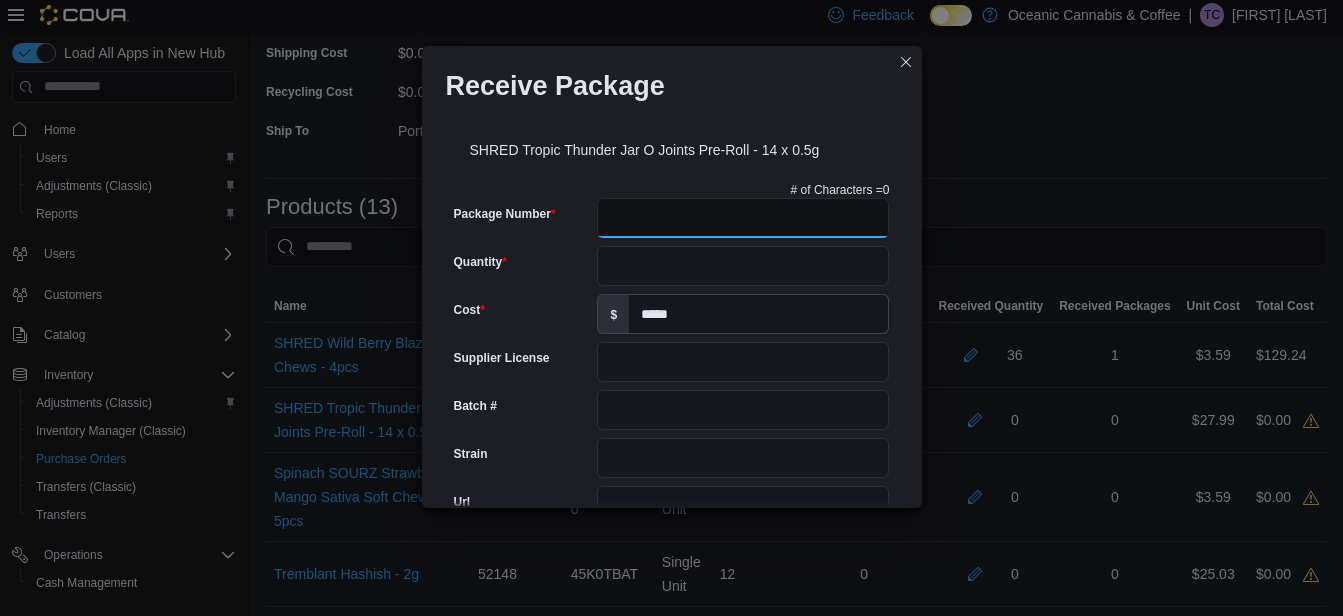 click on "Package Number" at bounding box center [743, 218] 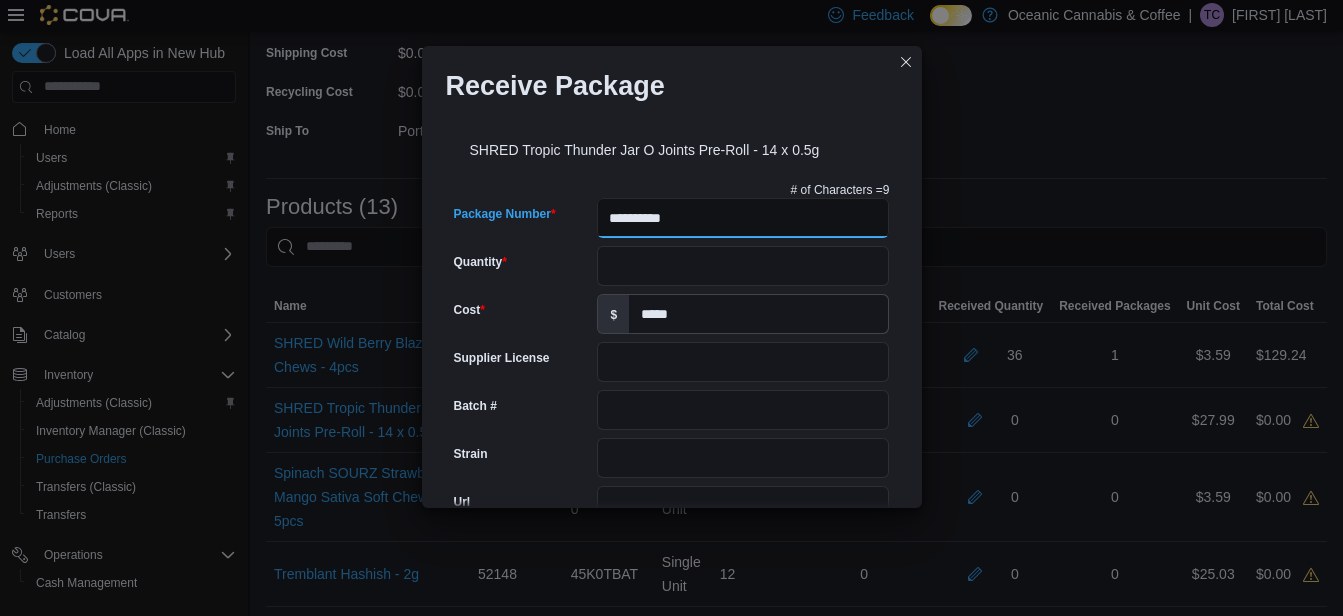 type on "**********" 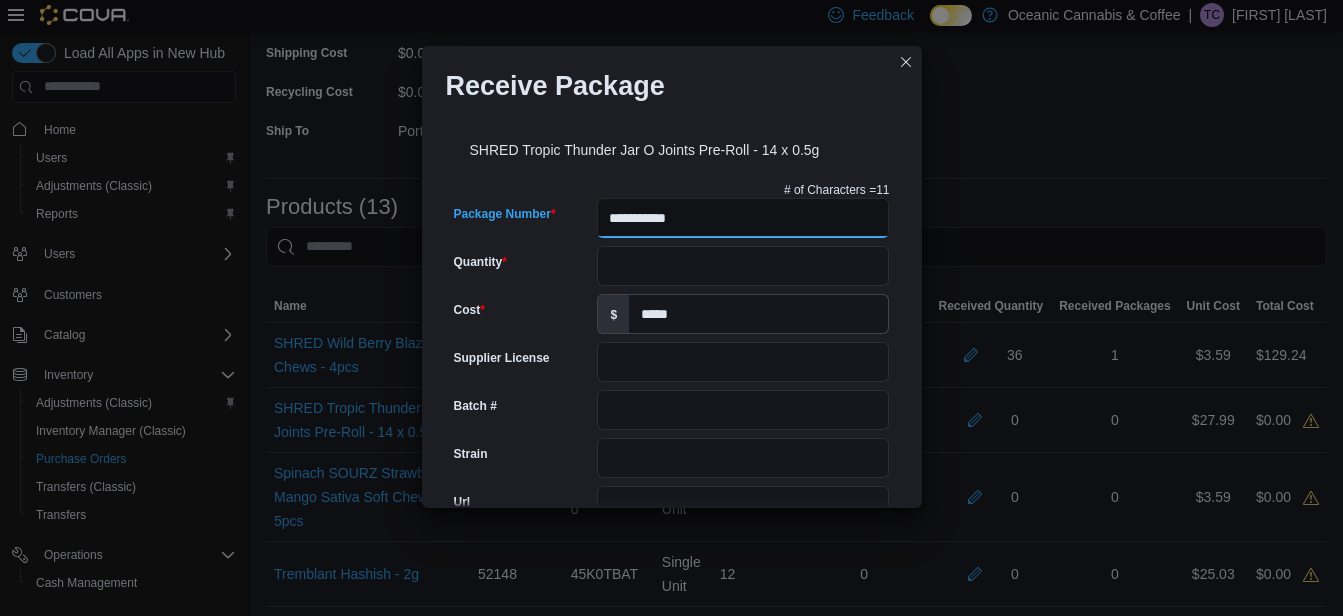 type on "****" 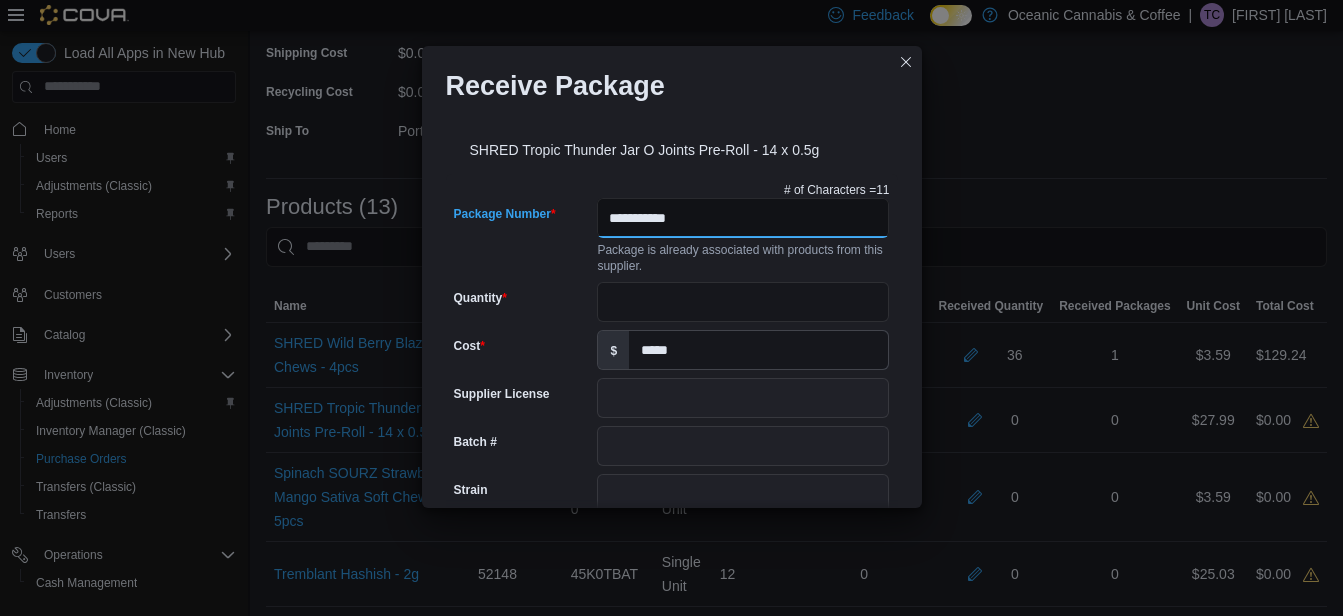 type on "**********" 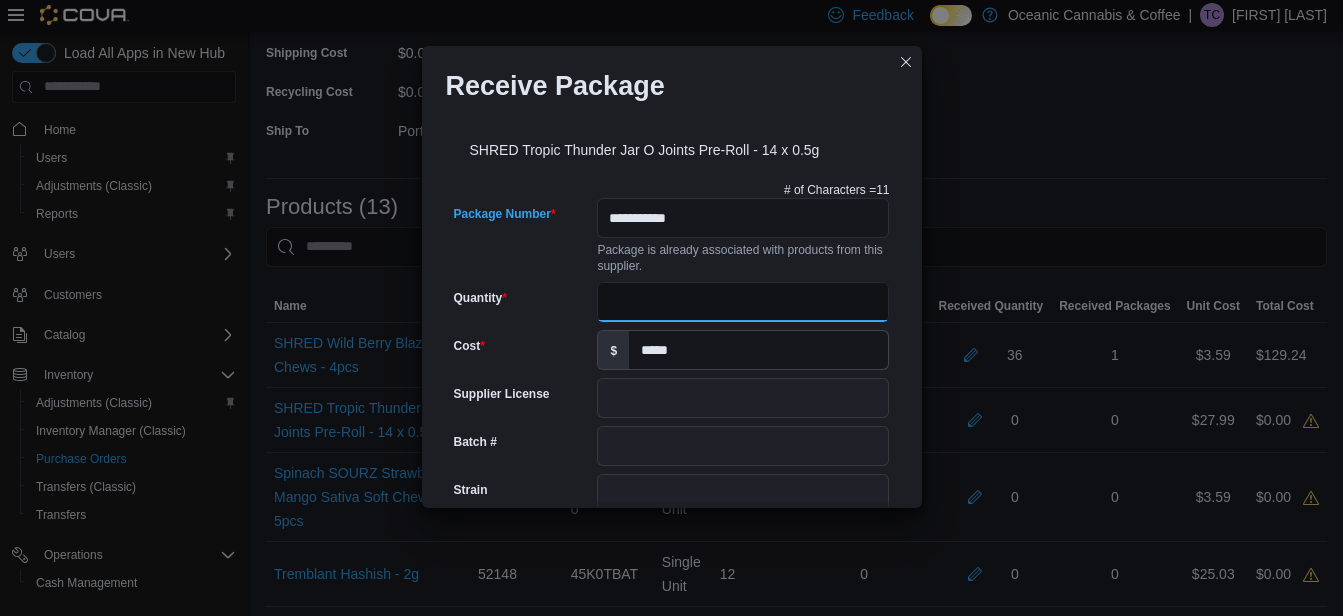 click on "Quantity" at bounding box center (743, 302) 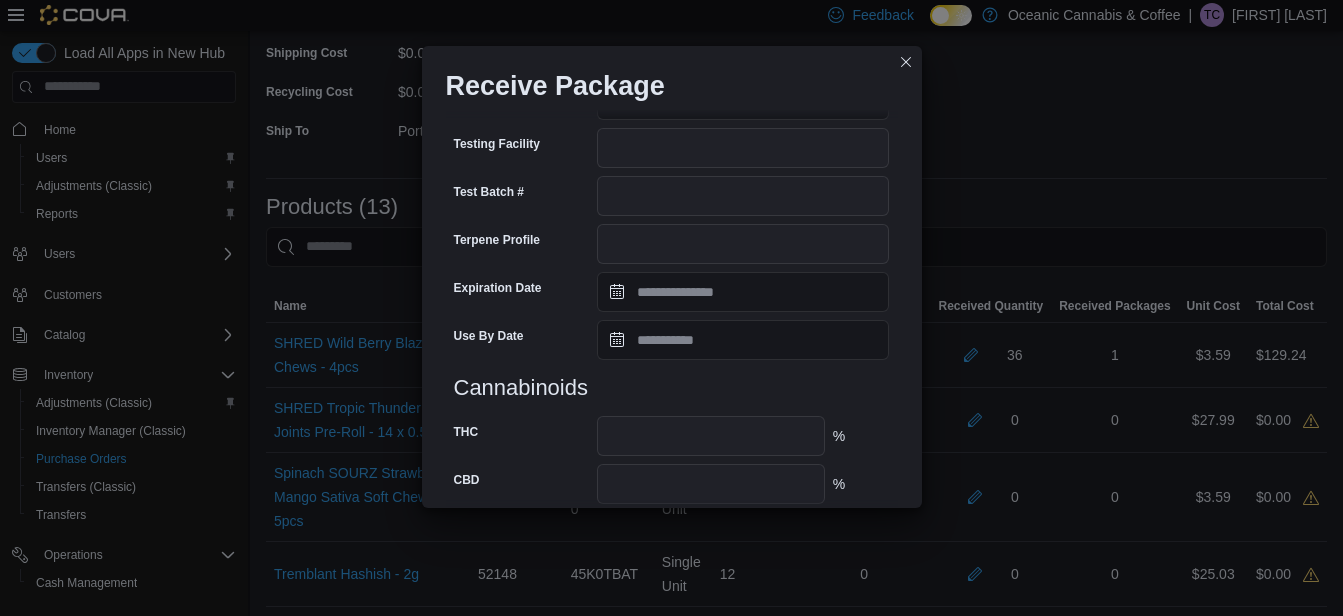 scroll, scrollTop: 766, scrollLeft: 0, axis: vertical 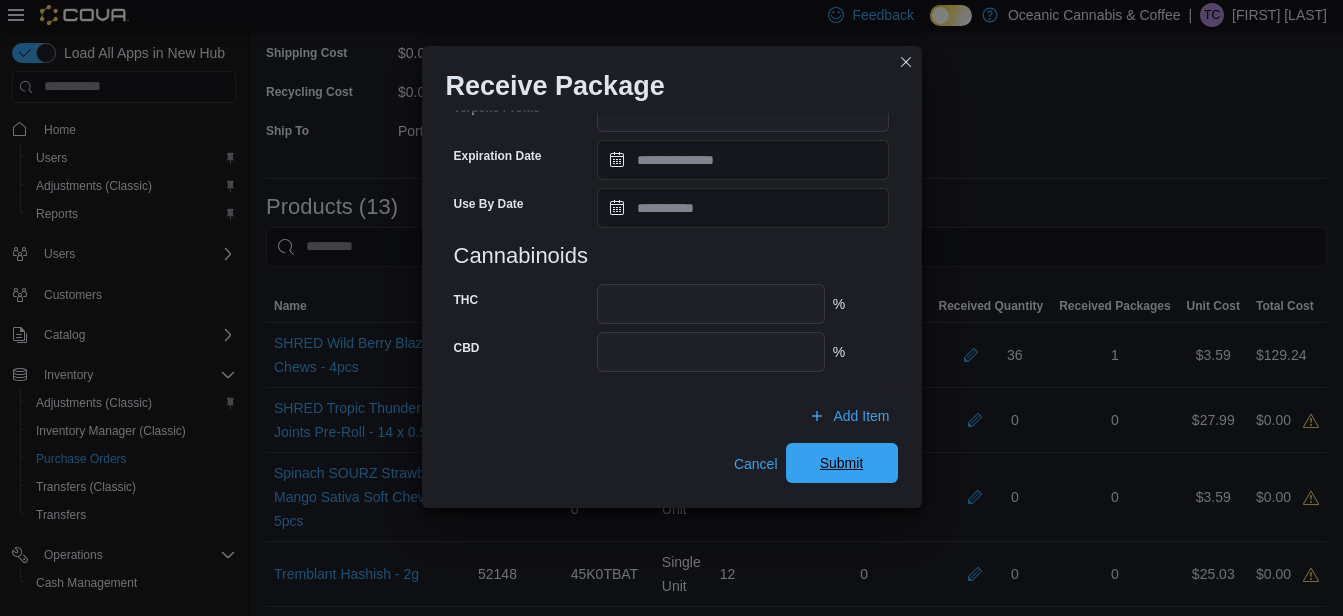 type on "*" 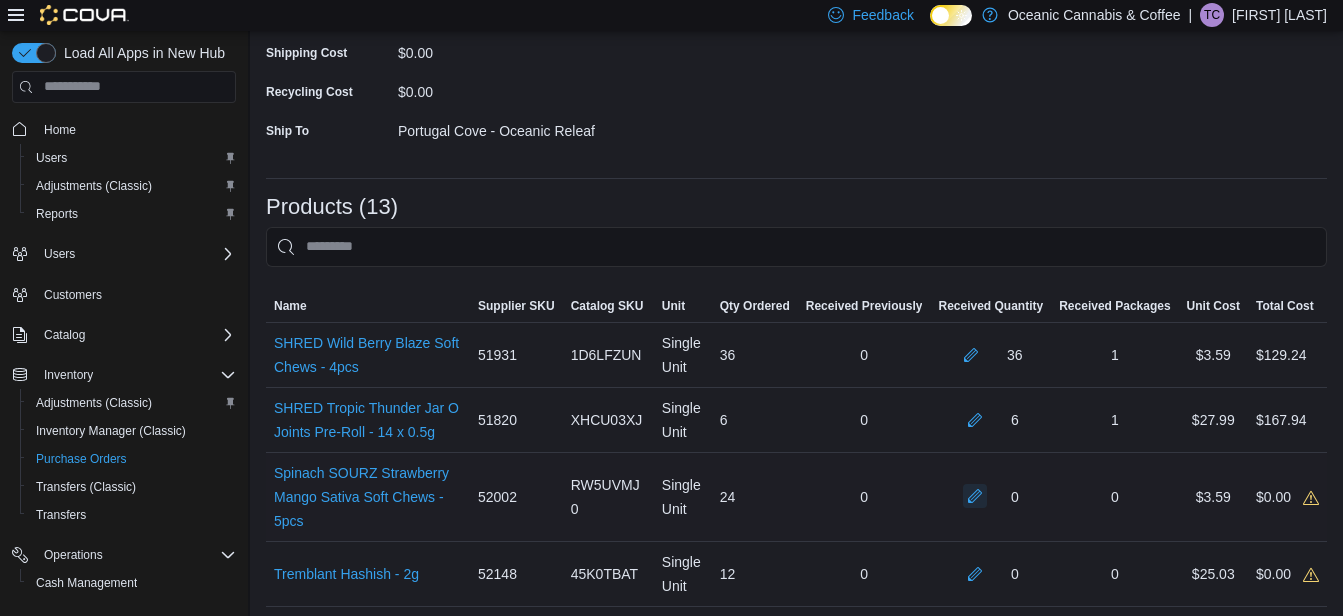 click at bounding box center [975, 496] 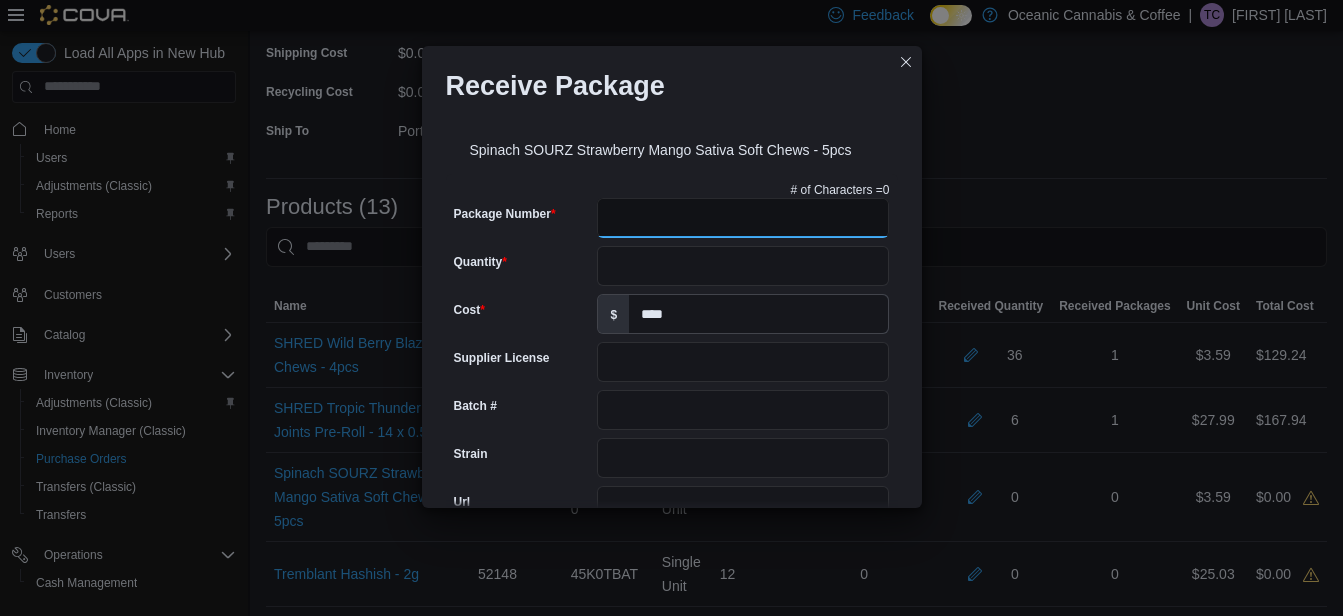 click on "Package Number" at bounding box center (743, 218) 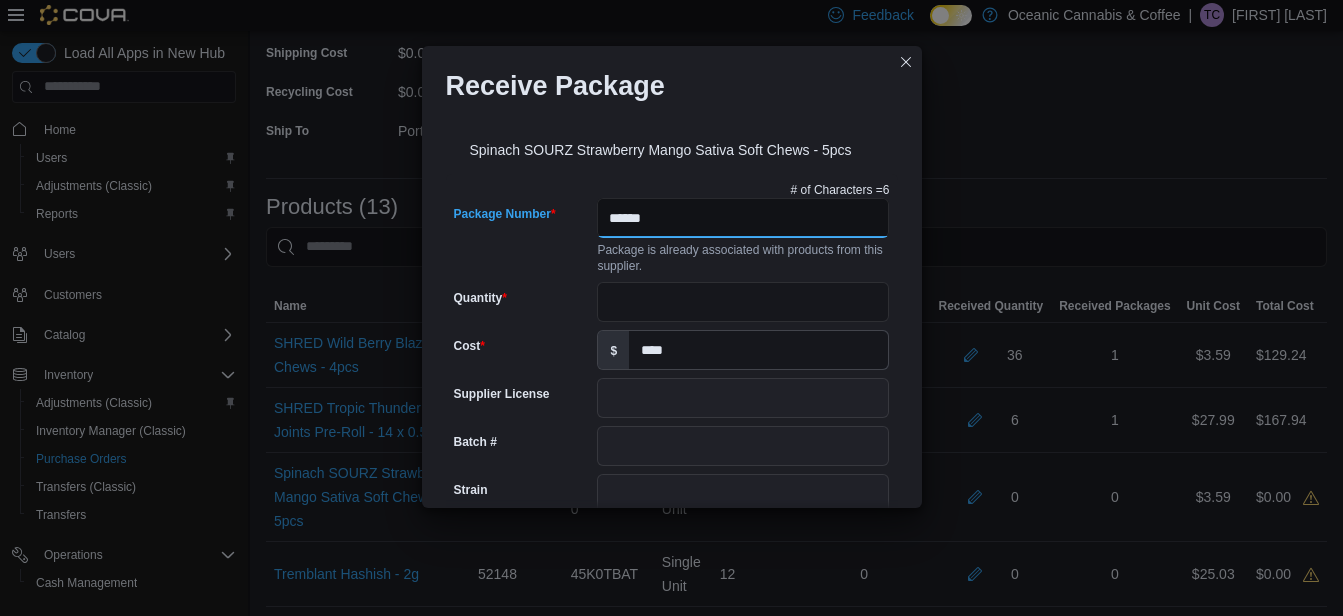type on "******" 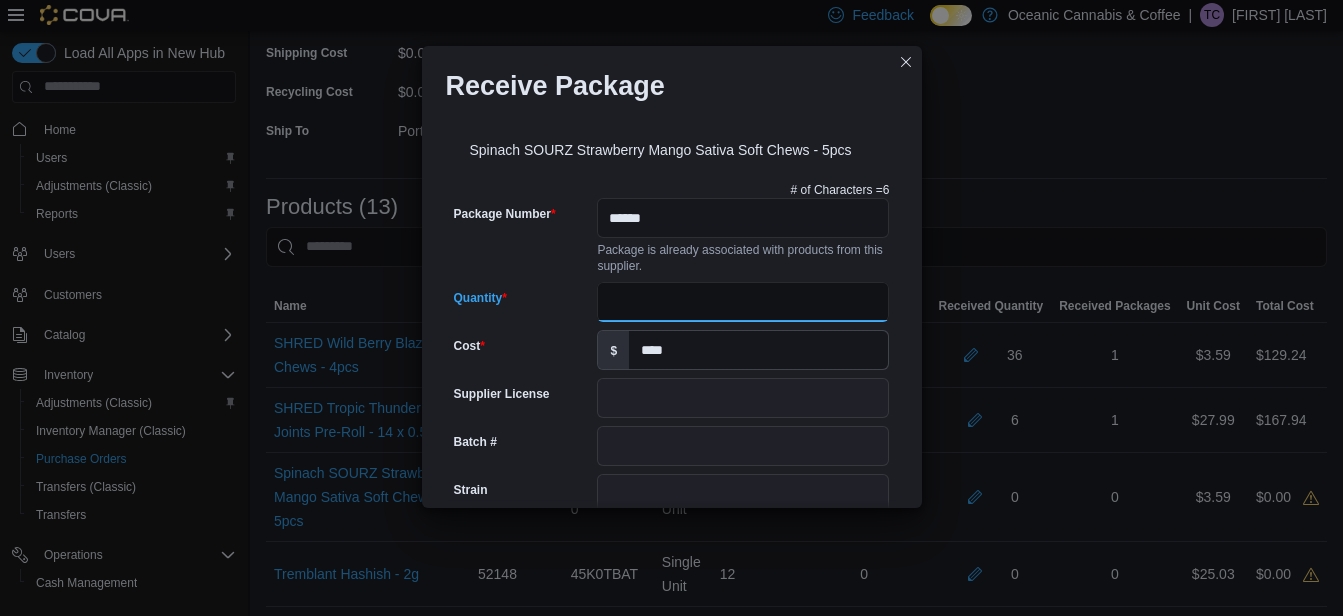 click on "Quantity" at bounding box center [743, 302] 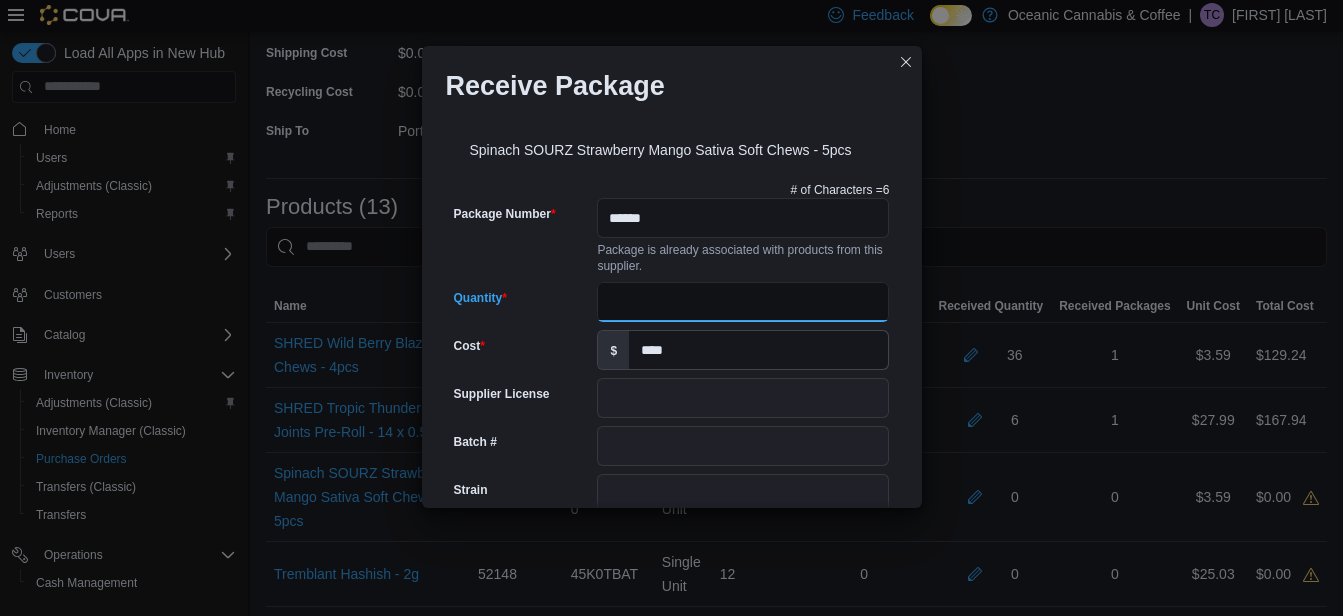 type on "**" 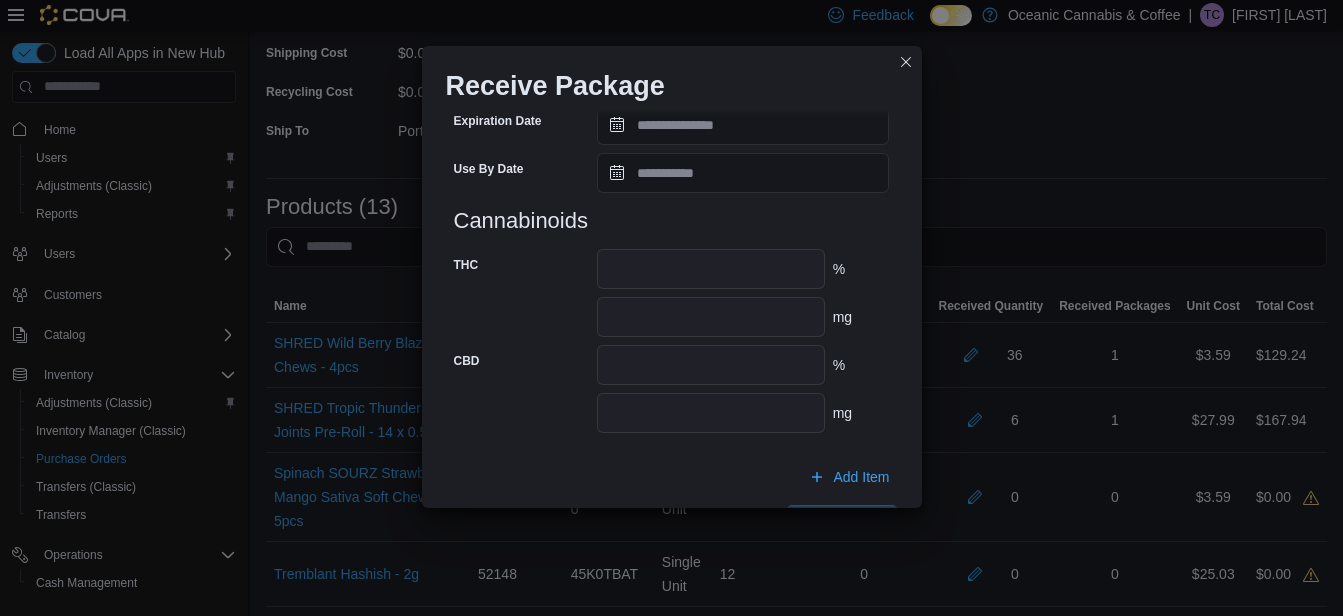 scroll, scrollTop: 878, scrollLeft: 0, axis: vertical 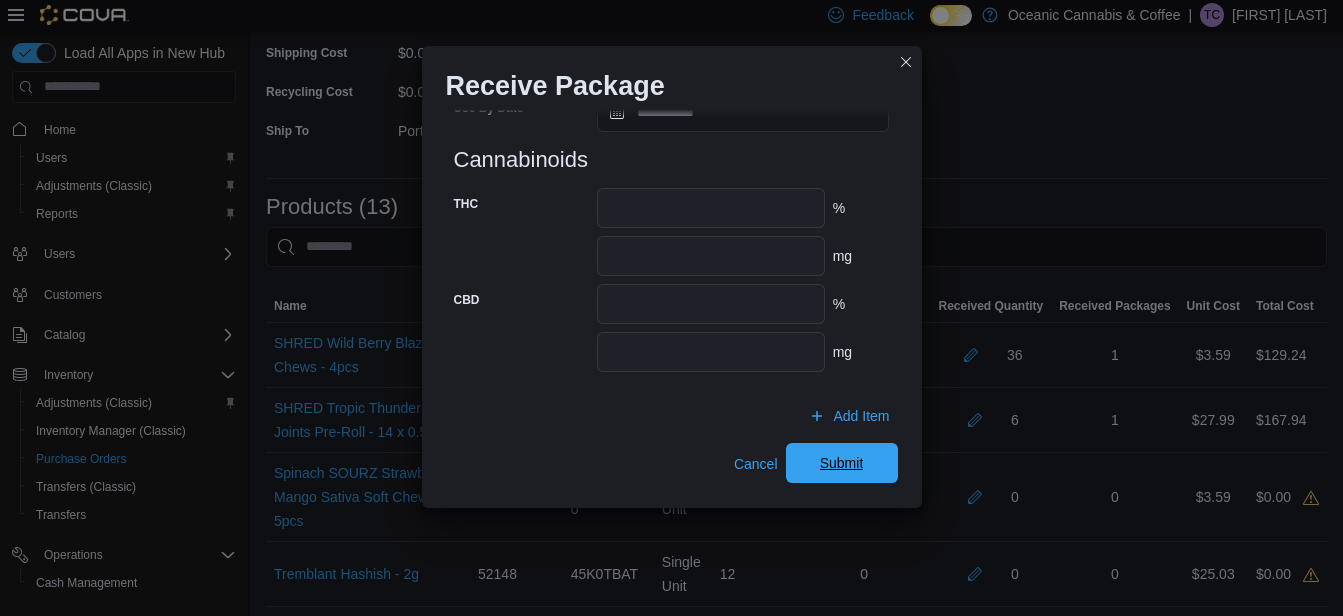 click on "Submit" at bounding box center (842, 463) 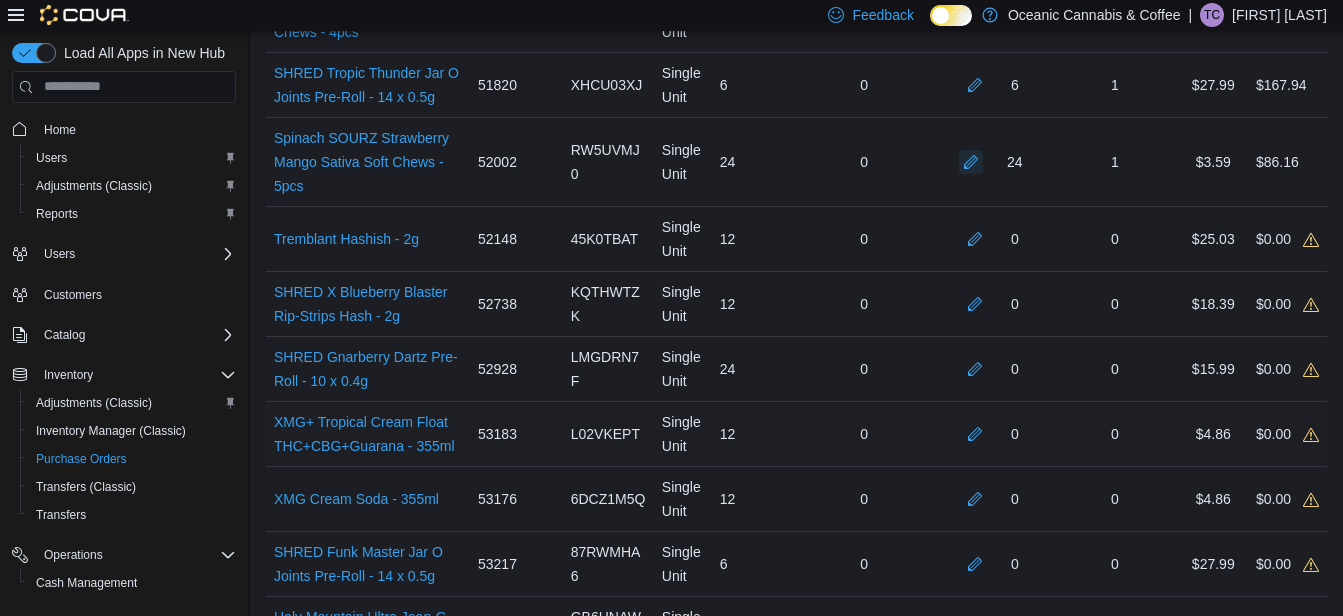 scroll, scrollTop: 700, scrollLeft: 0, axis: vertical 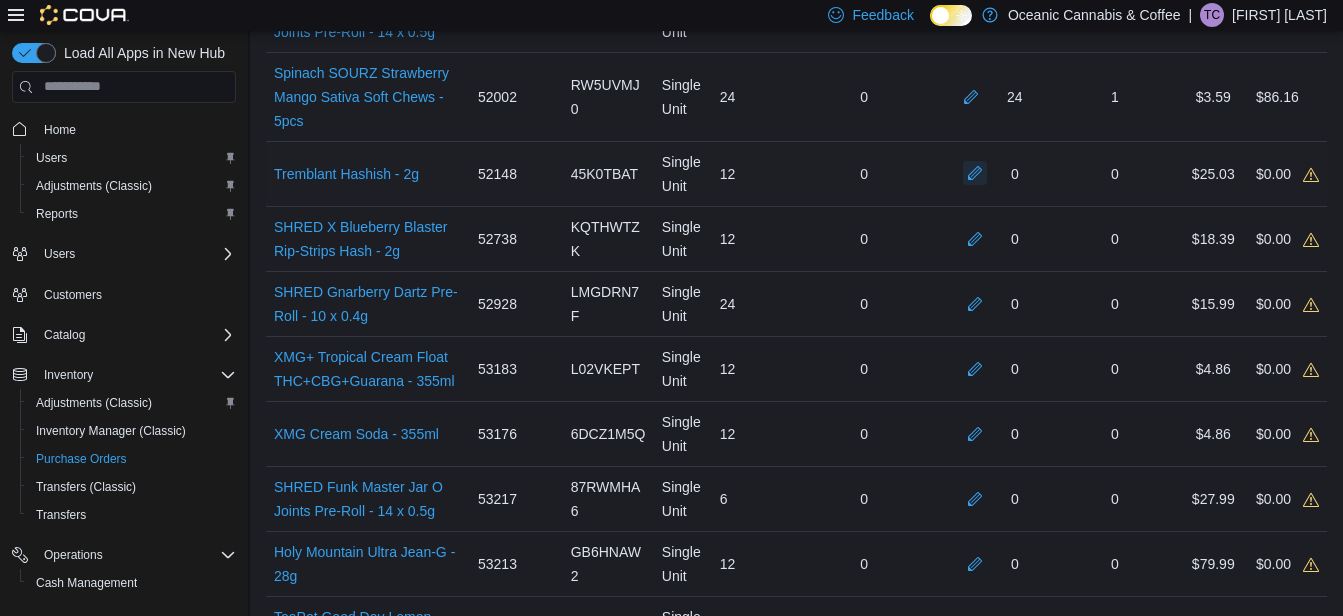 click at bounding box center [975, 173] 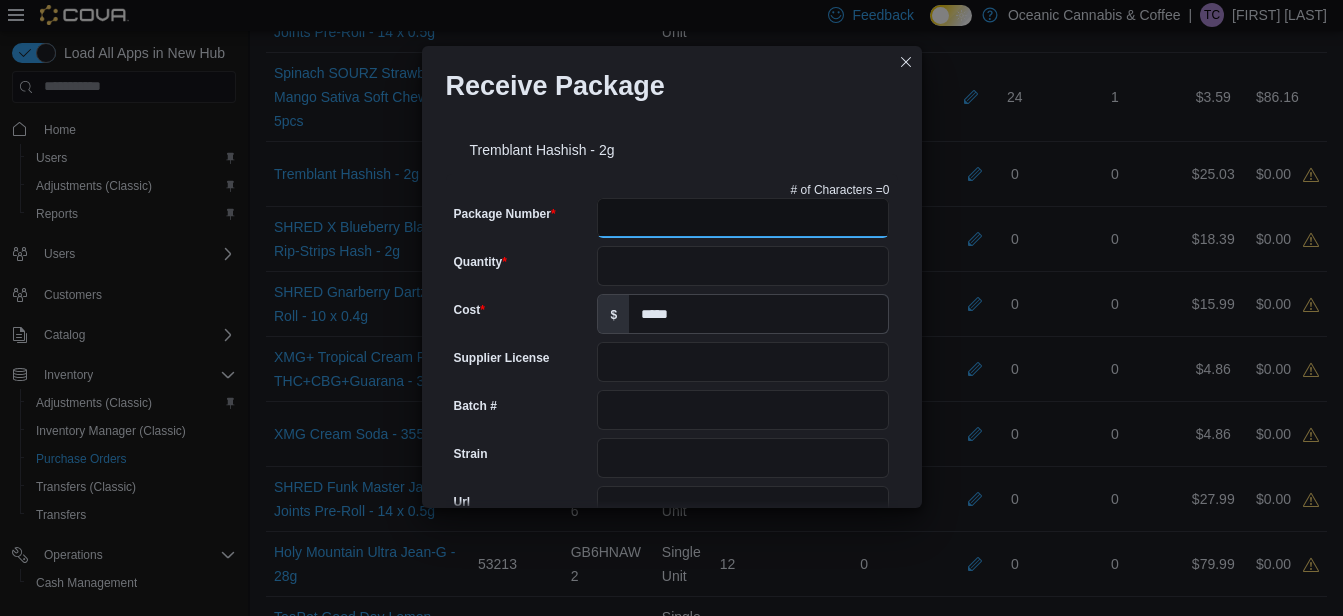 click on "Package Number" at bounding box center (743, 218) 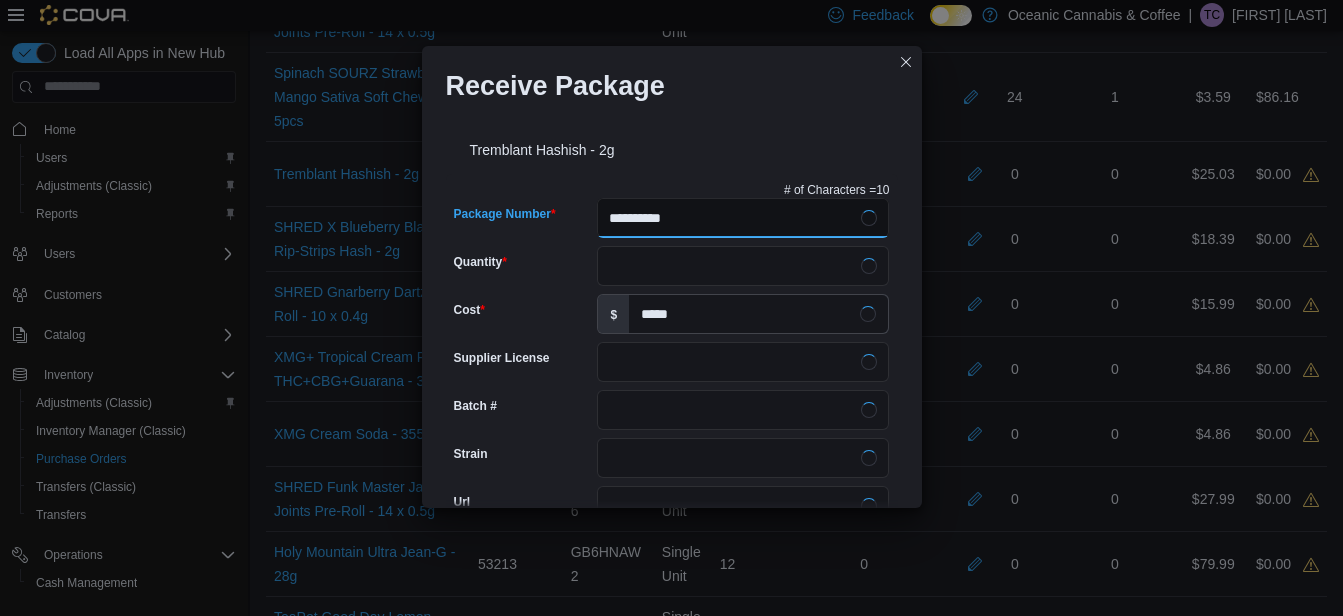 type on "**********" 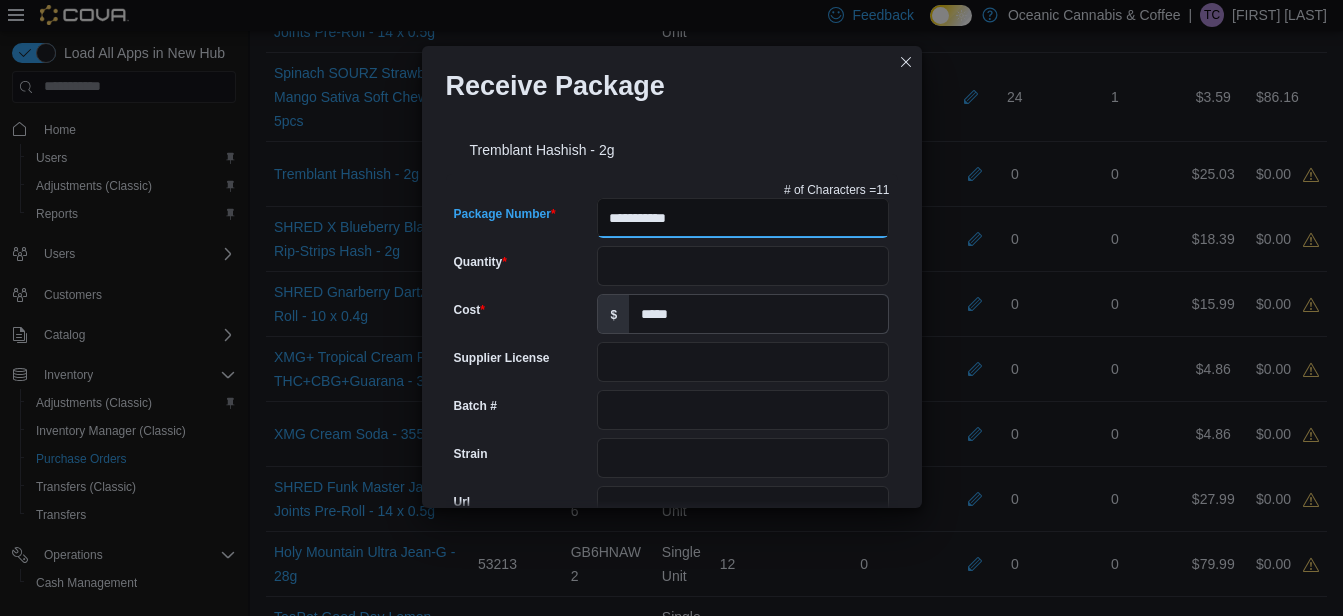 type on "****" 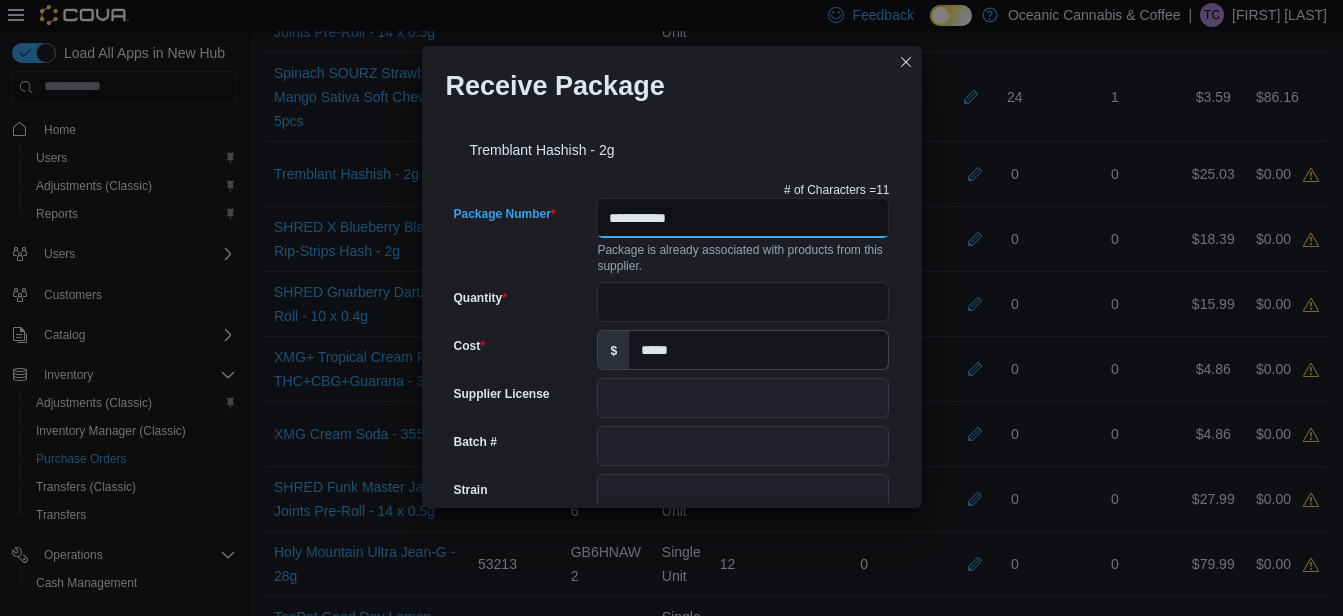 type on "**********" 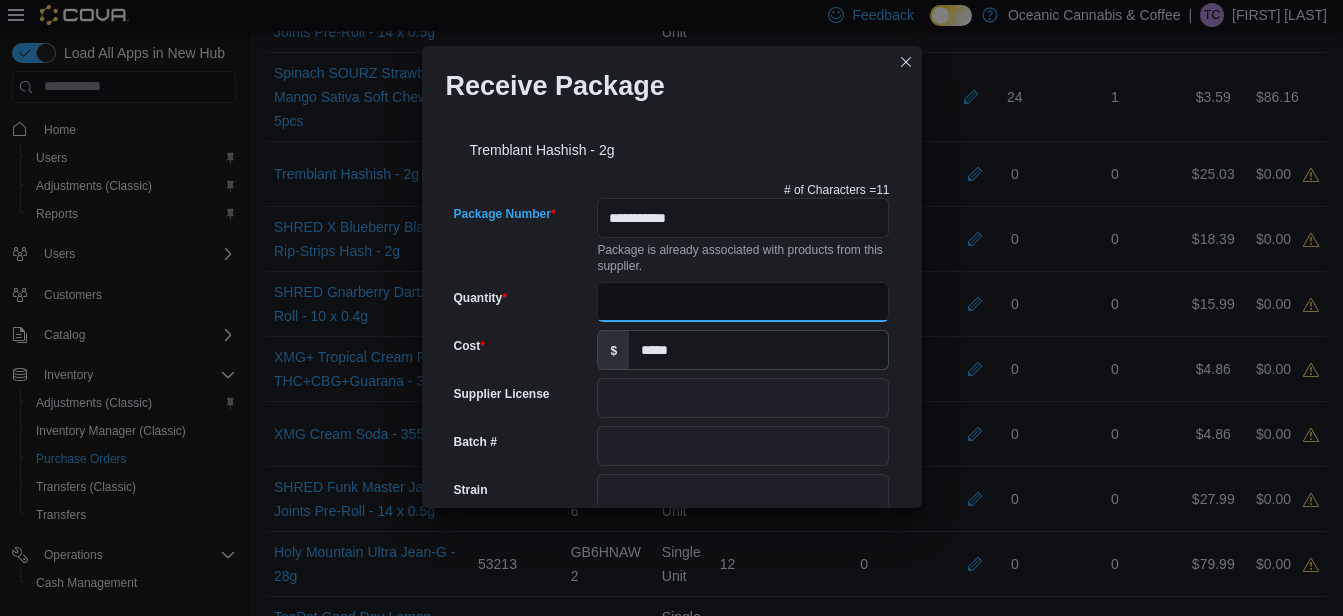 click on "Quantity" at bounding box center [743, 302] 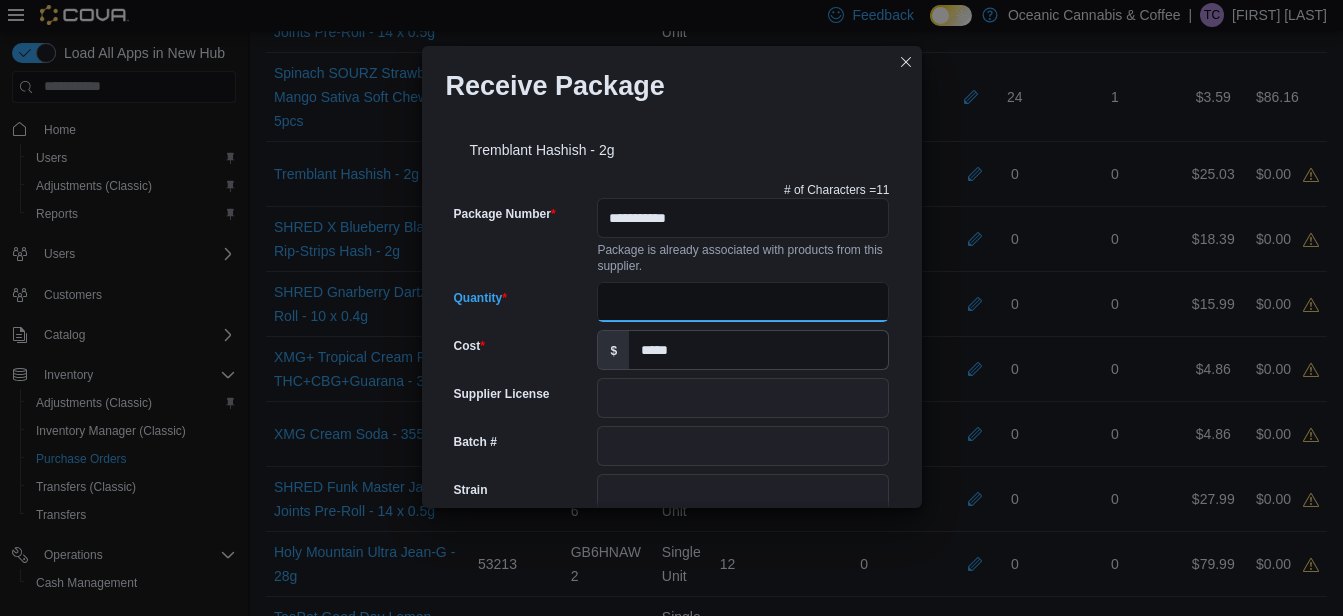 type on "**" 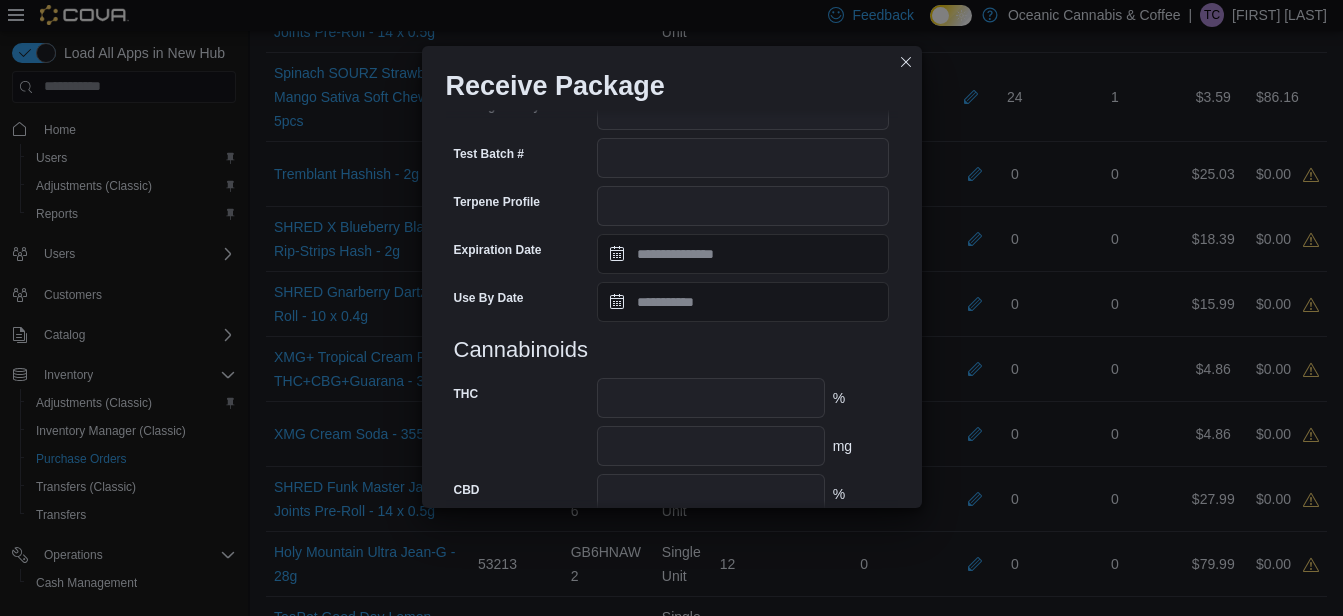 scroll, scrollTop: 862, scrollLeft: 0, axis: vertical 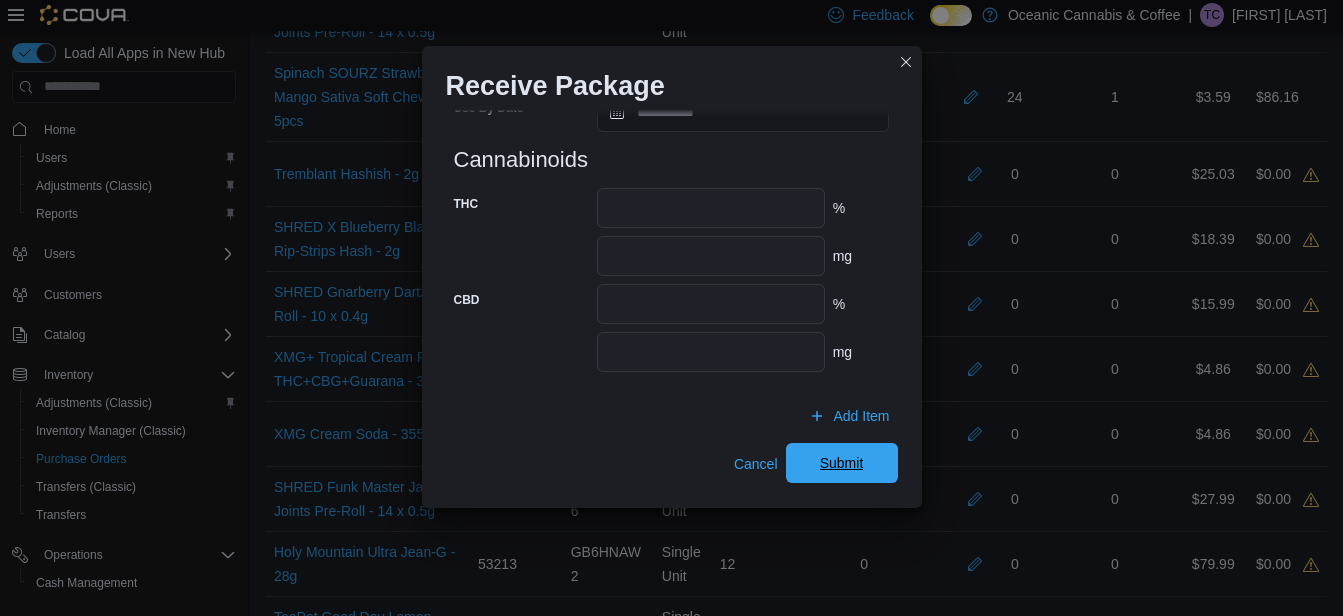 click on "Submit" at bounding box center (842, 463) 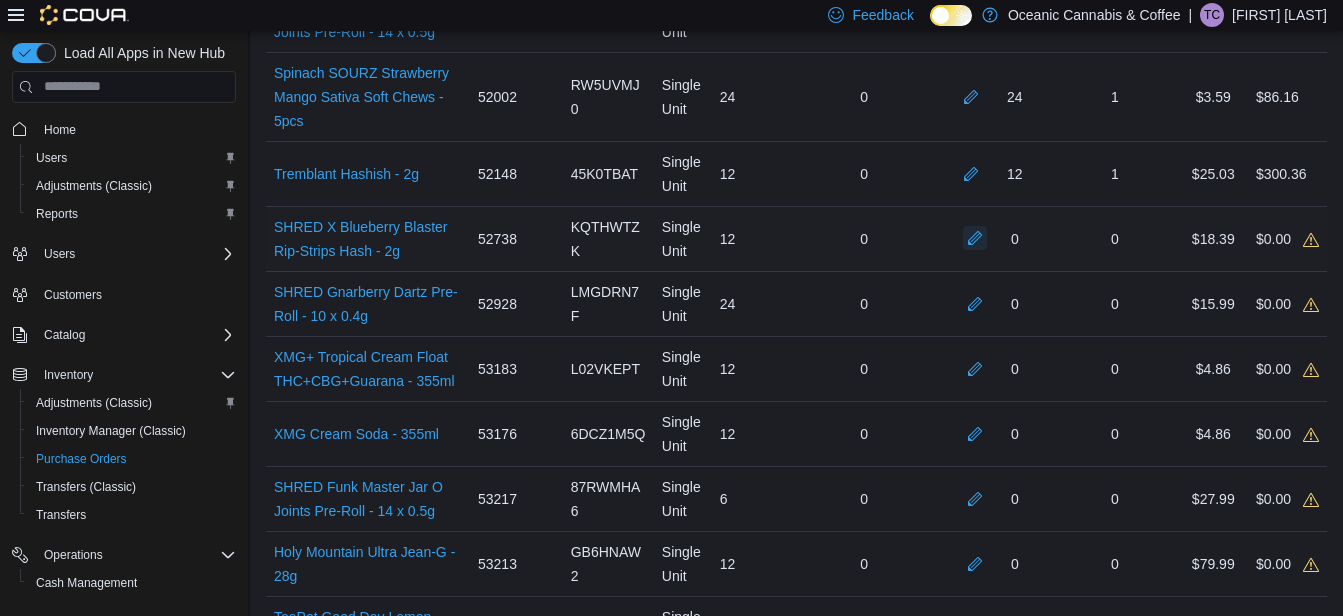 click at bounding box center [975, 238] 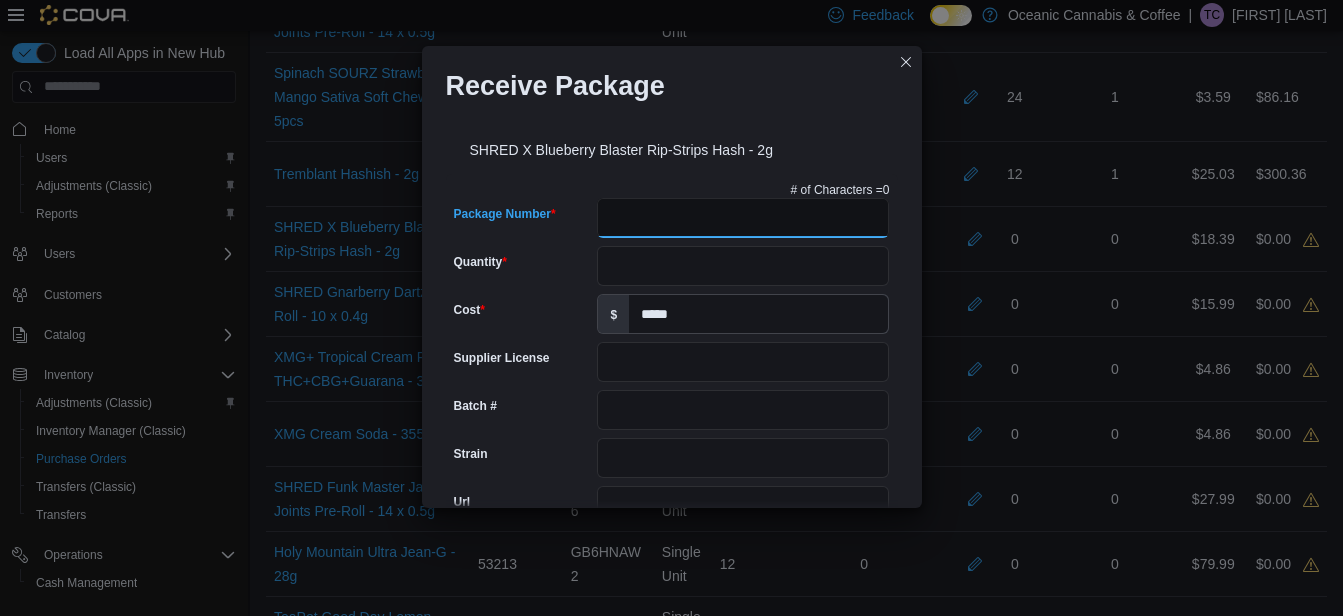 click on "Package Number" at bounding box center [743, 218] 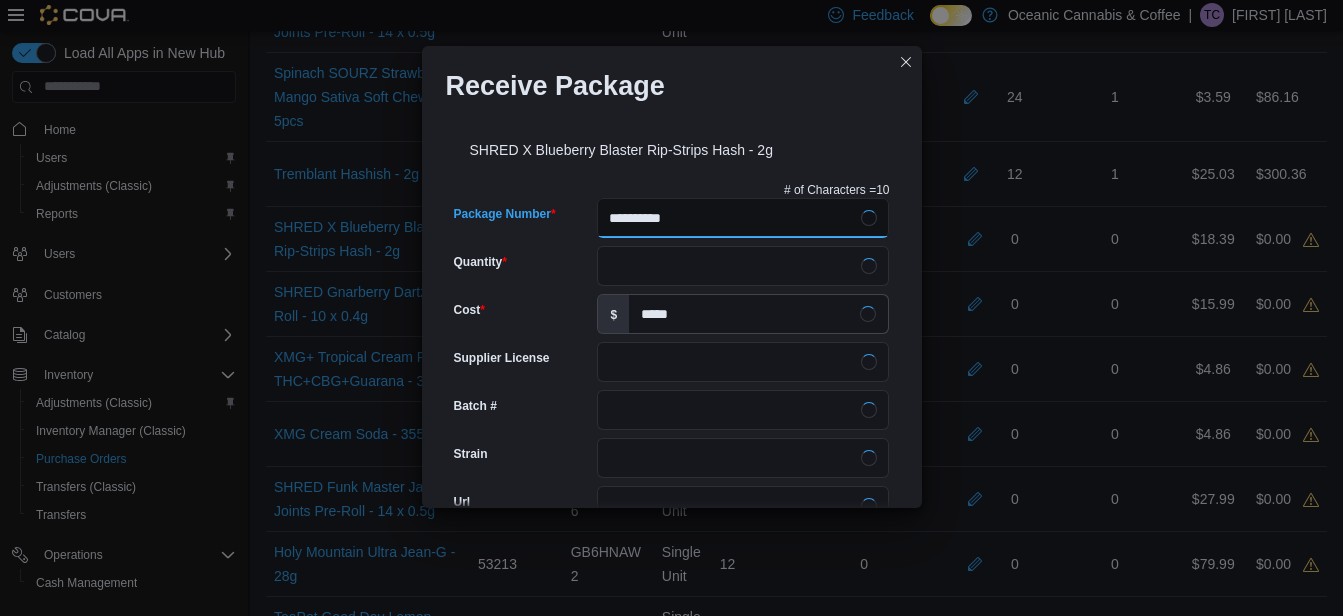 type on "**********" 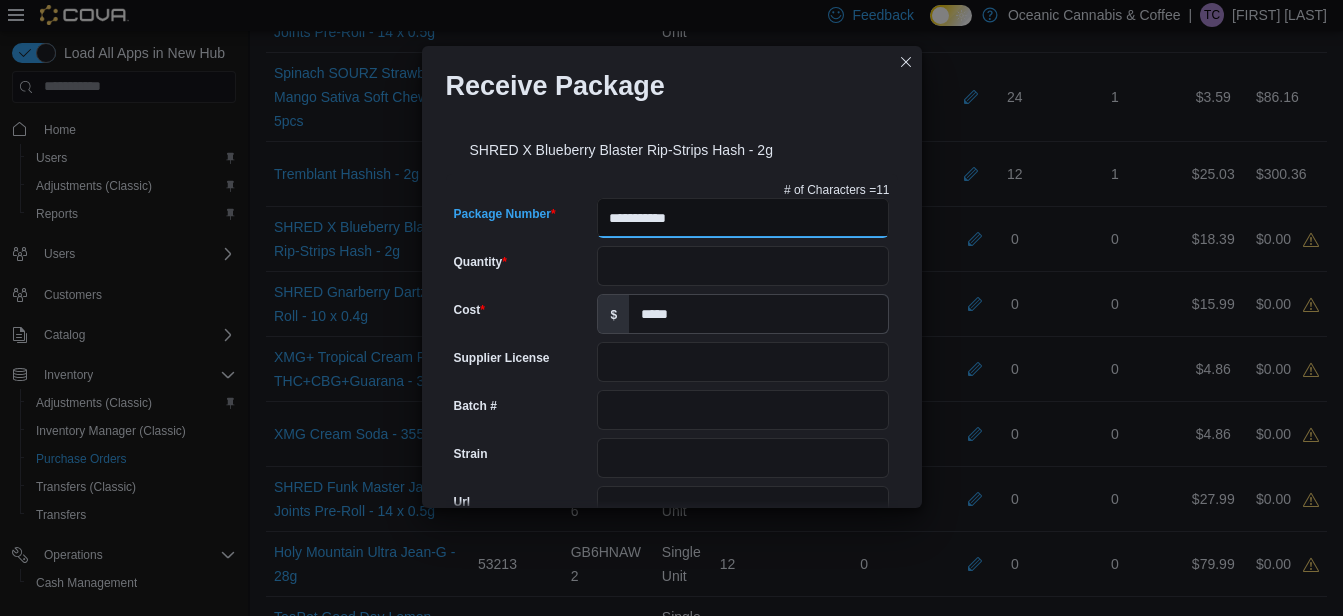 type on "**" 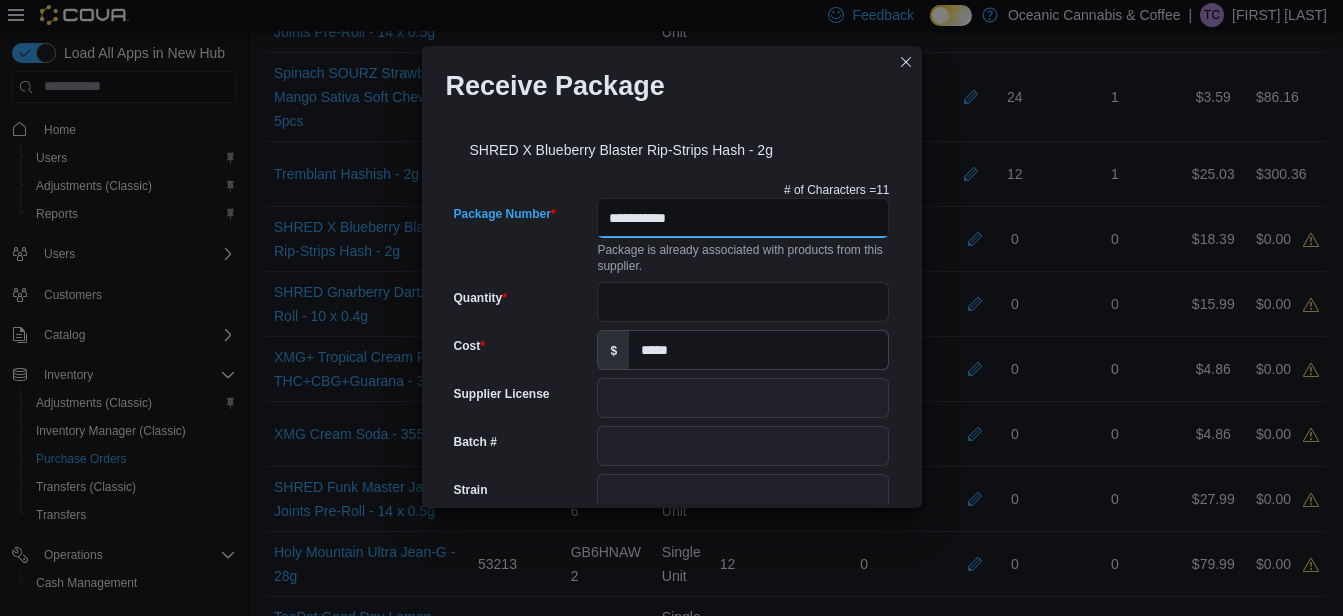 type on "**********" 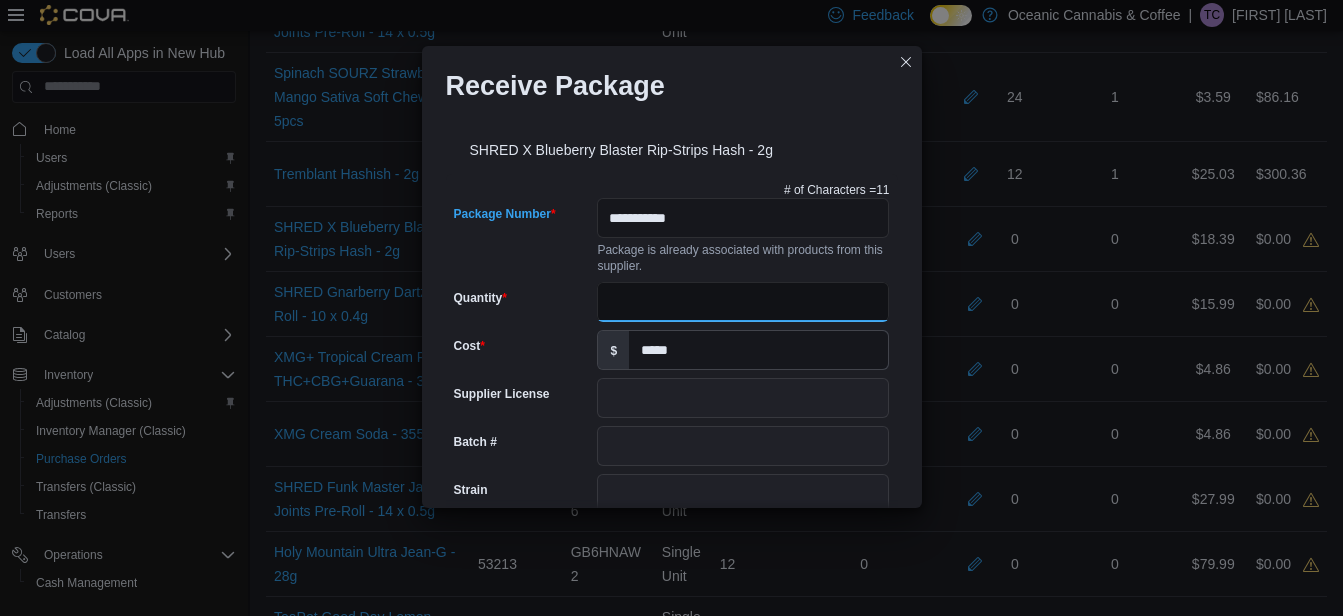 click on "Quantity" at bounding box center [743, 302] 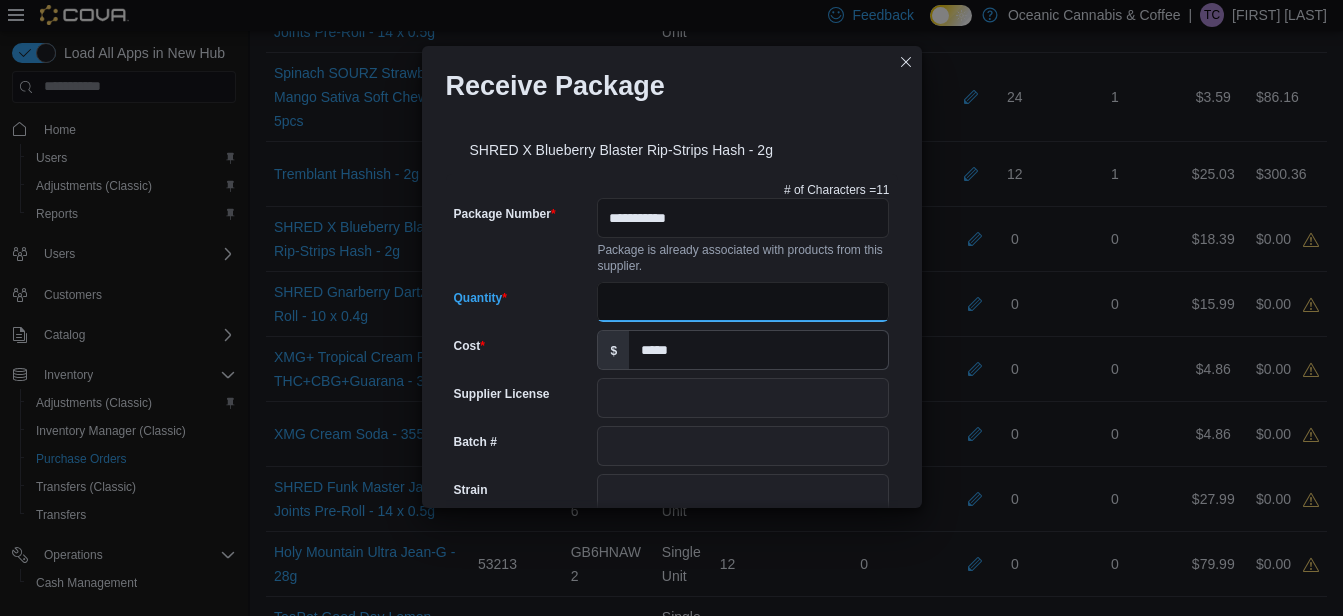 type on "**" 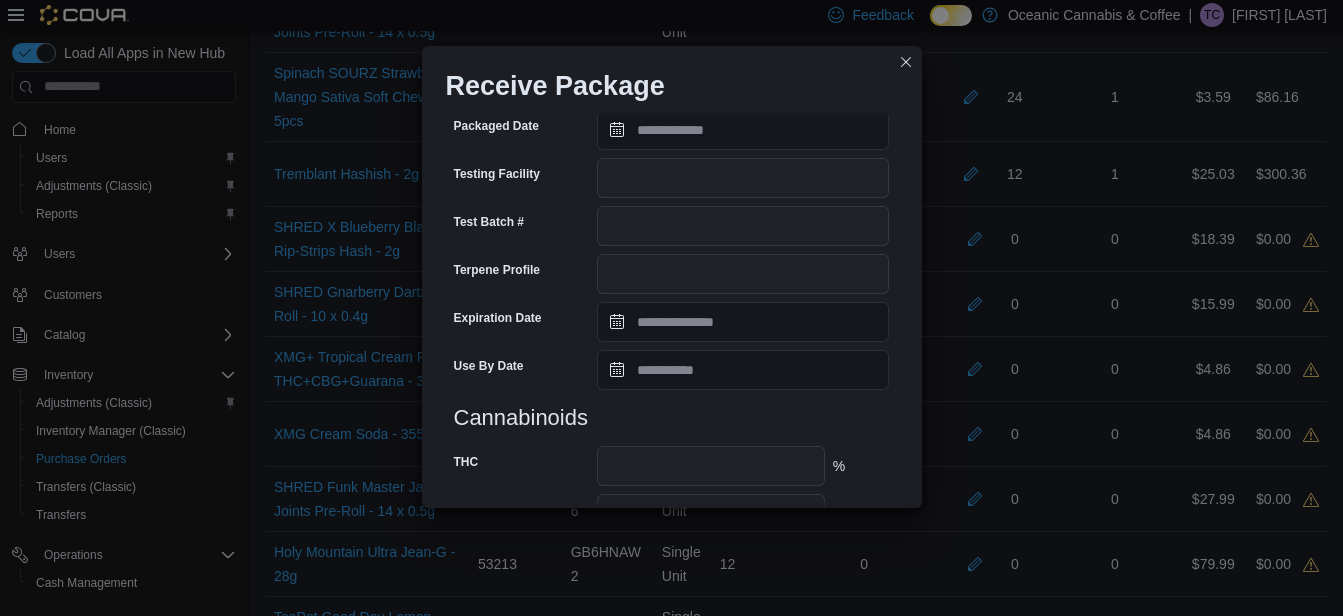 scroll, scrollTop: 862, scrollLeft: 0, axis: vertical 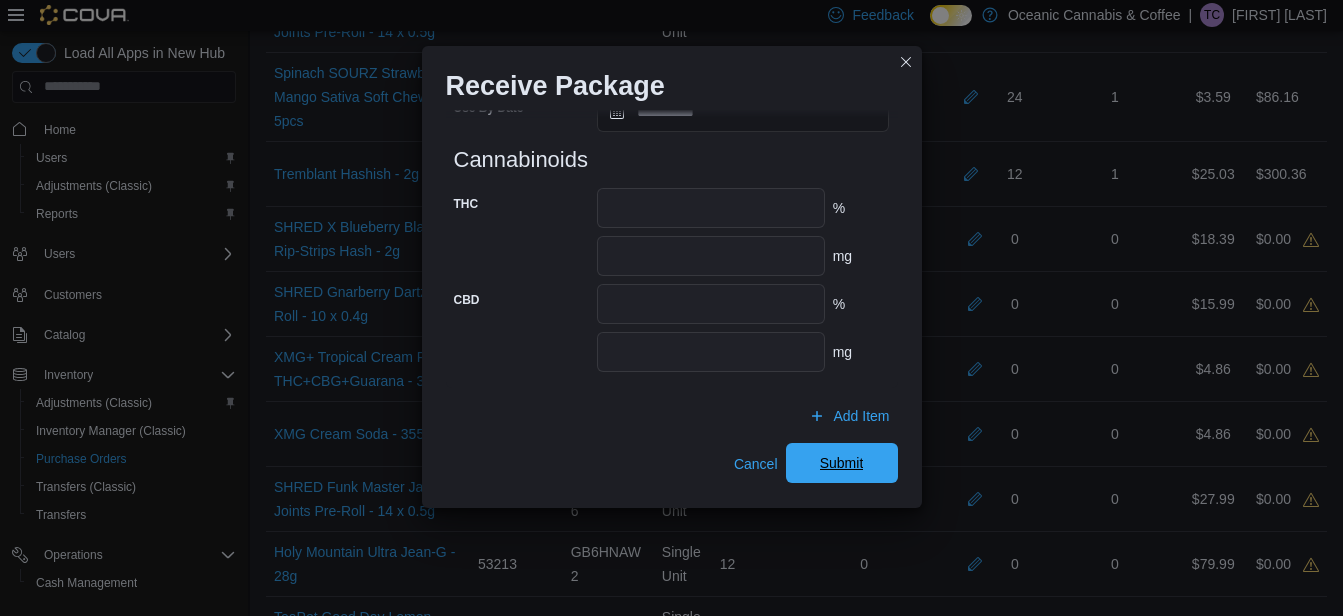 click on "Submit" at bounding box center [842, 463] 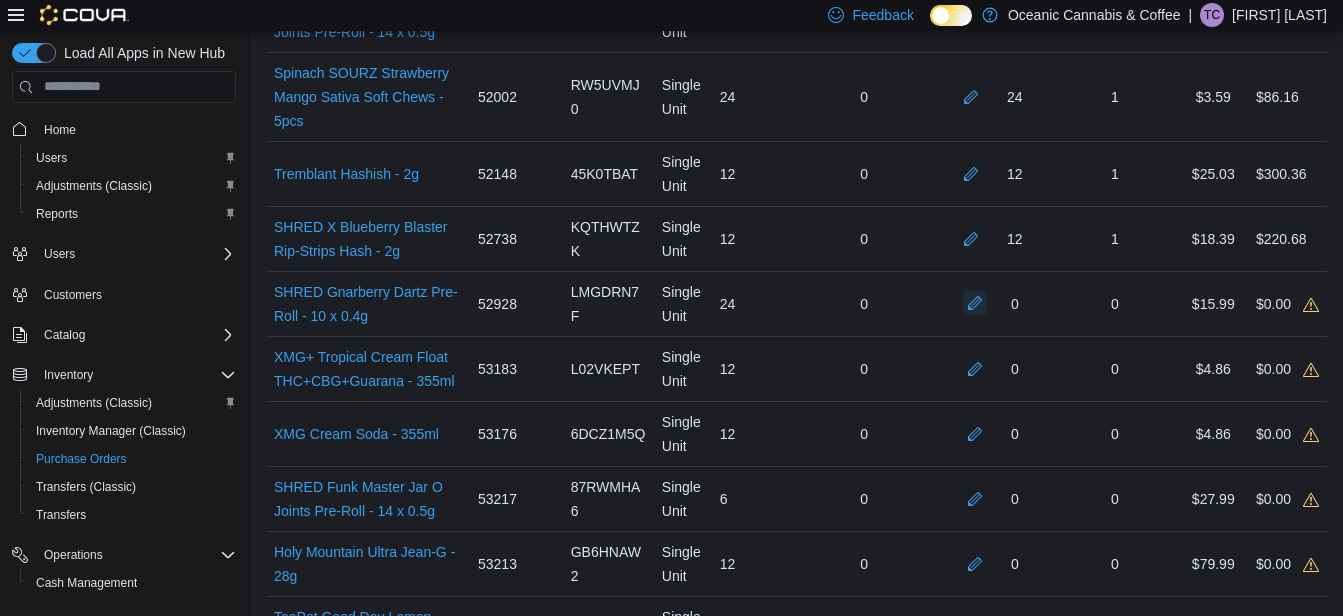 click at bounding box center (975, 303) 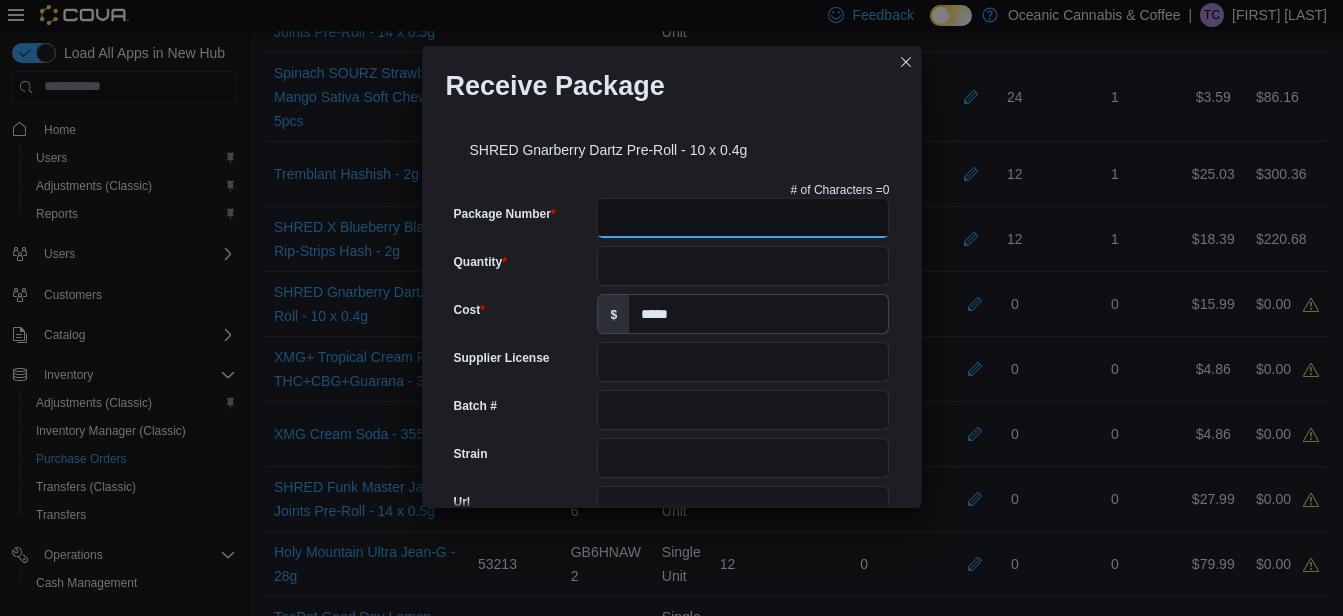 click on "Package Number" at bounding box center [743, 218] 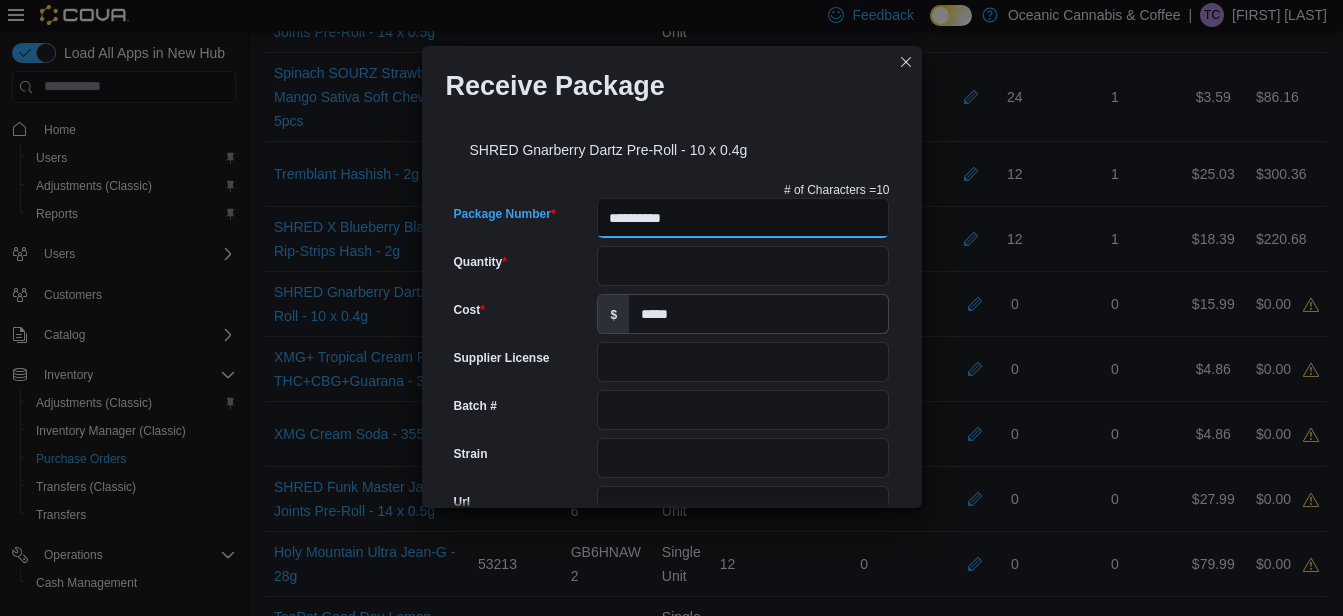 type on "**********" 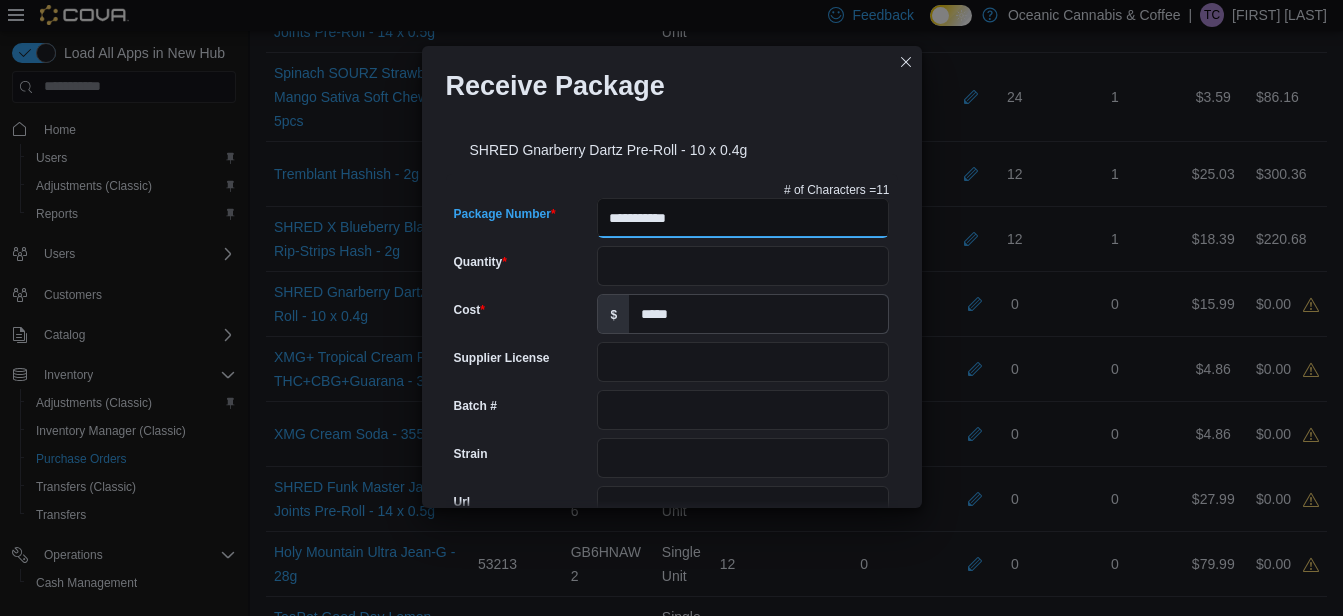 type on "****" 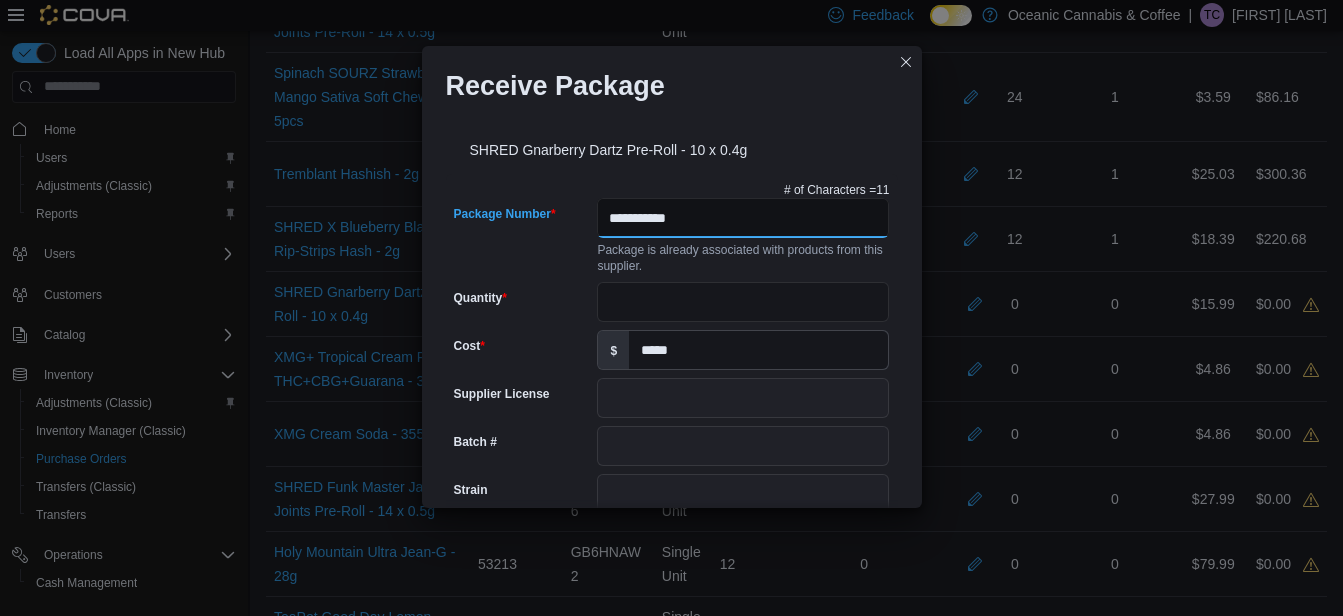 type on "**********" 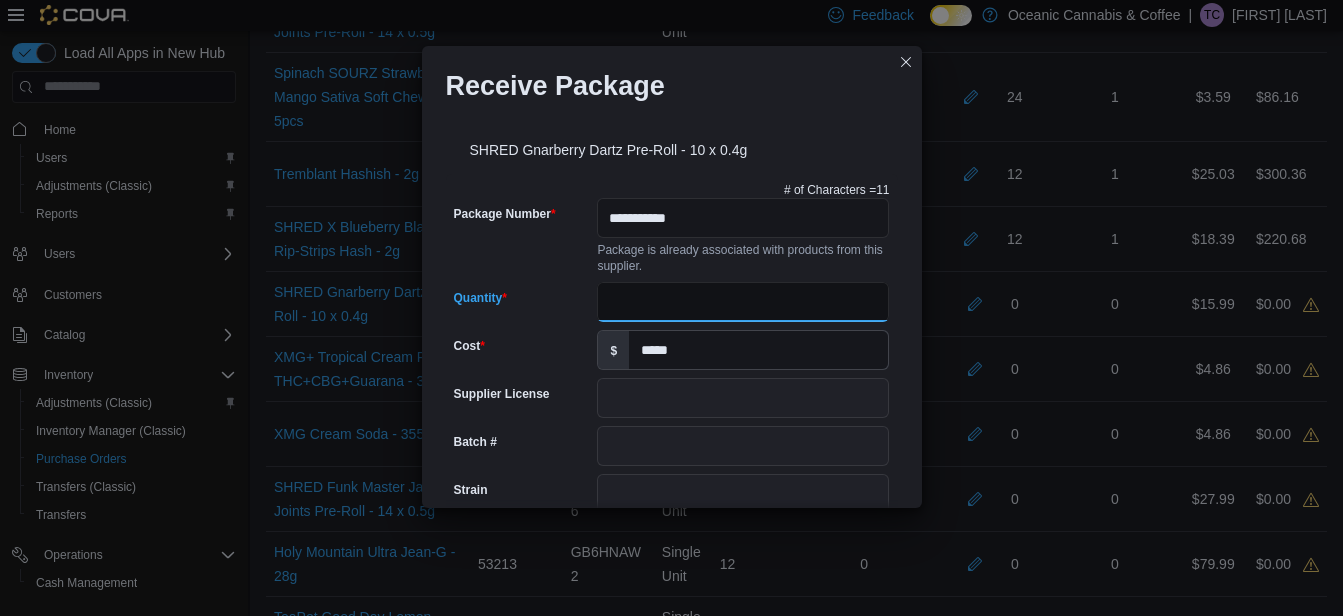 click on "Quantity" at bounding box center (743, 302) 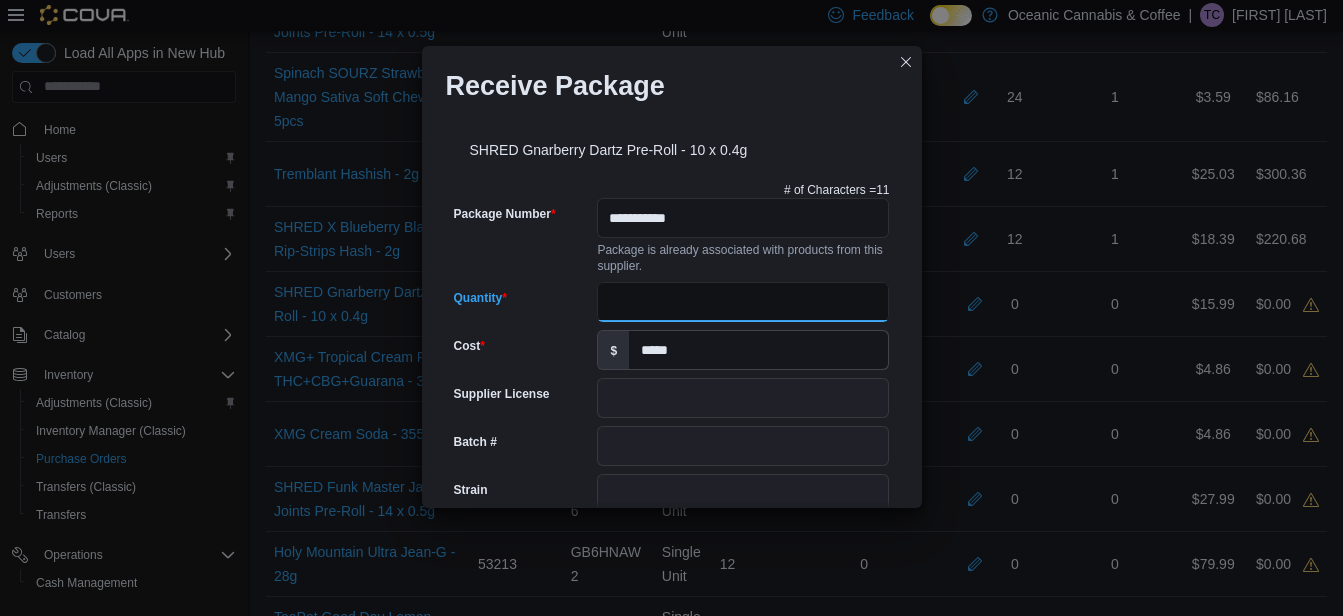 type on "**" 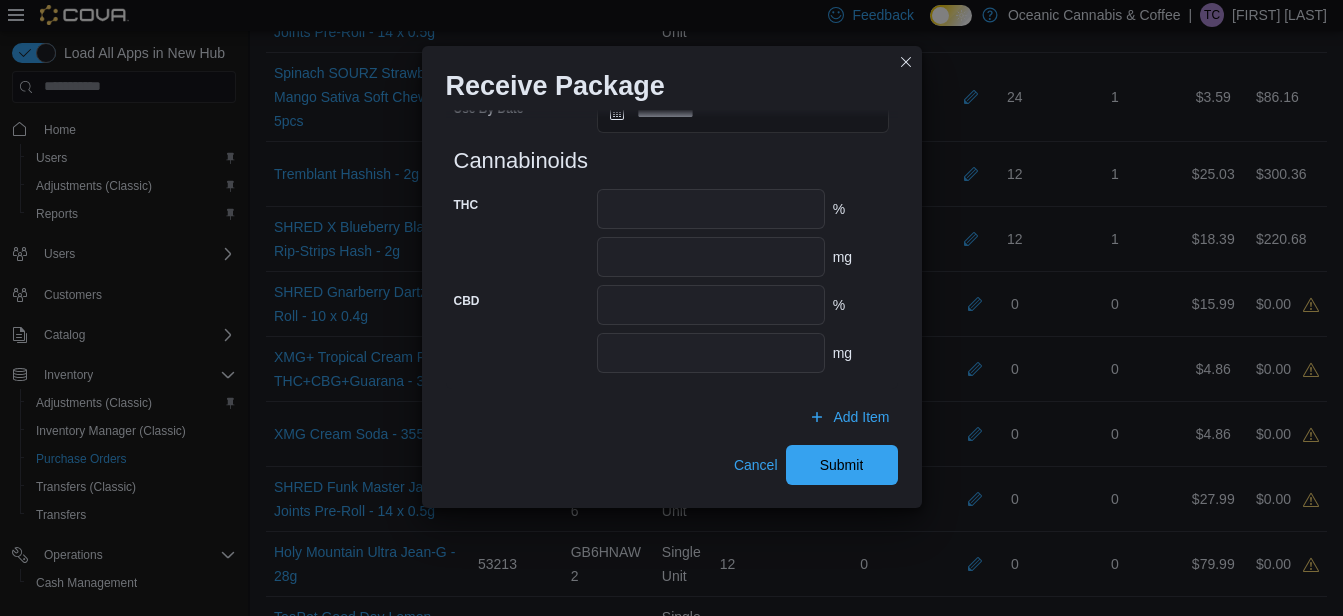 scroll, scrollTop: 862, scrollLeft: 0, axis: vertical 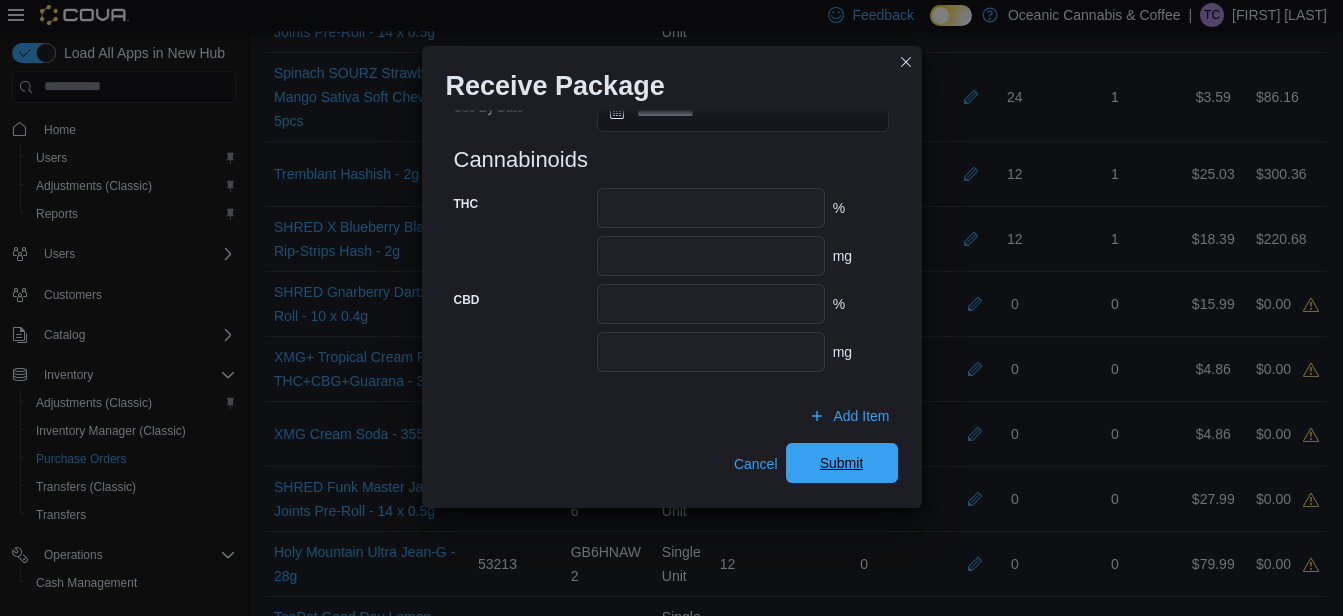 click on "Submit" at bounding box center [842, 463] 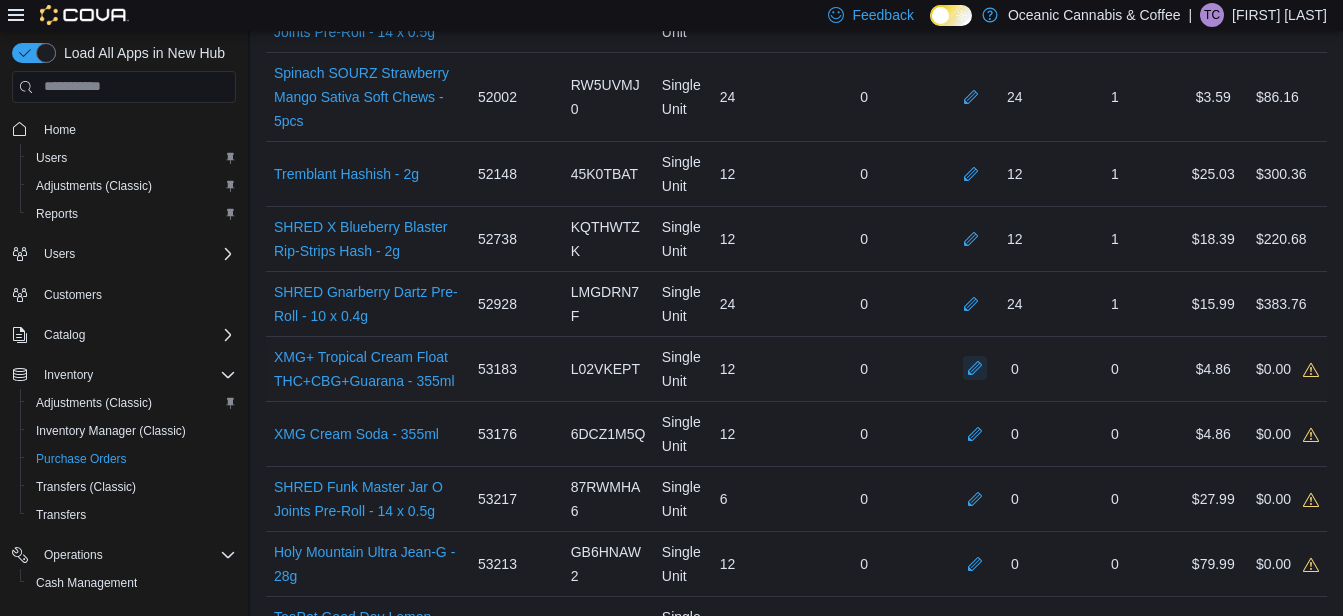 click at bounding box center (975, 368) 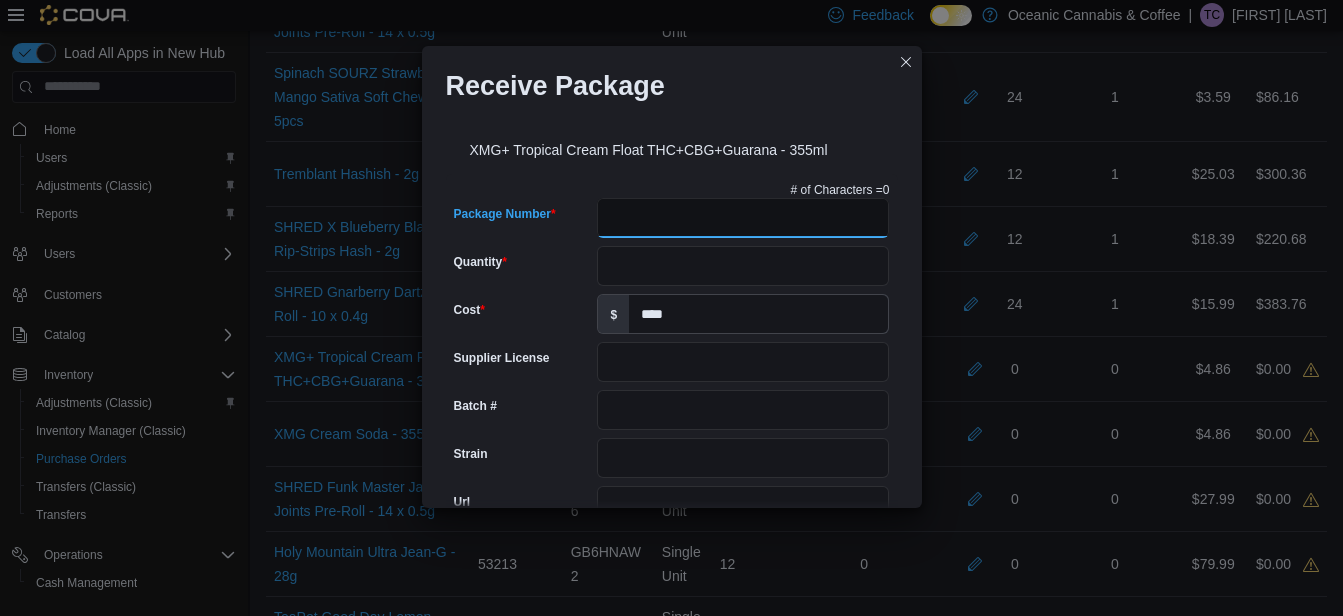 click on "Package Number" at bounding box center [743, 218] 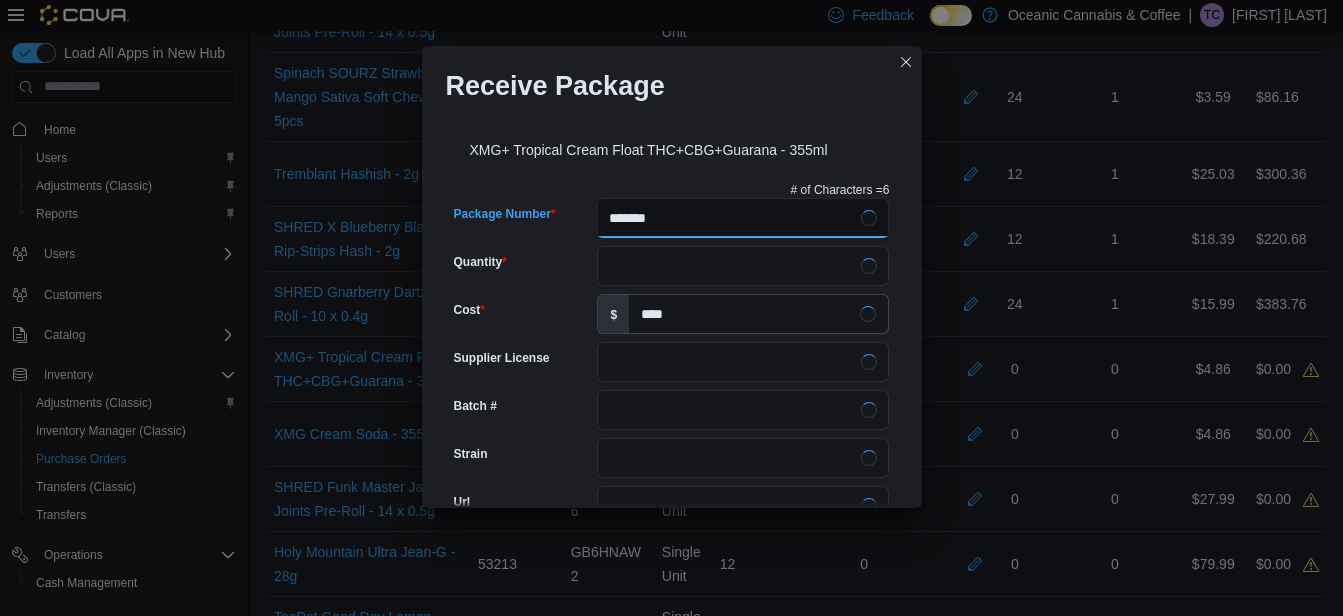 type on "********" 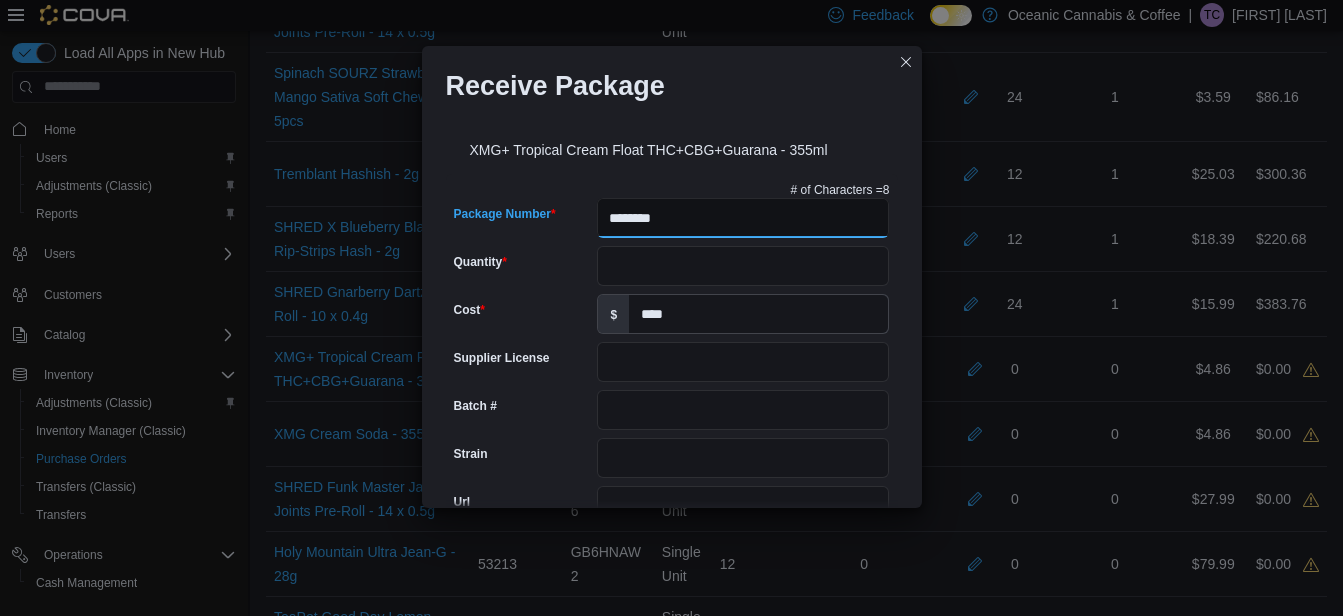 type on "**" 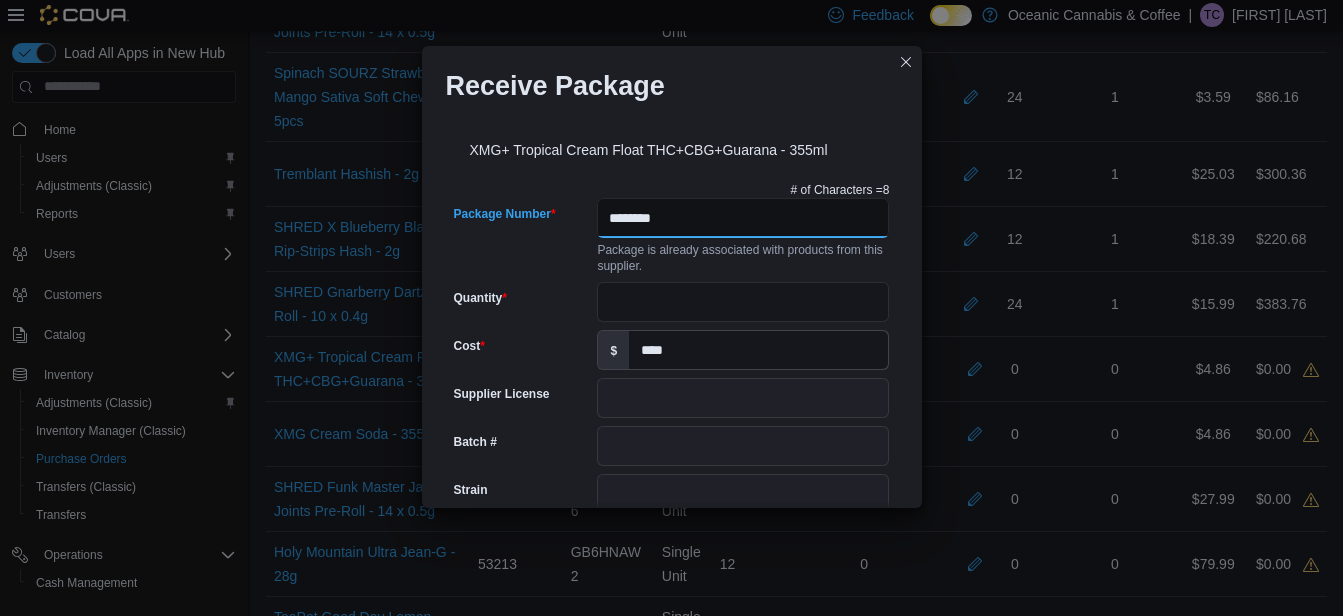 type on "********" 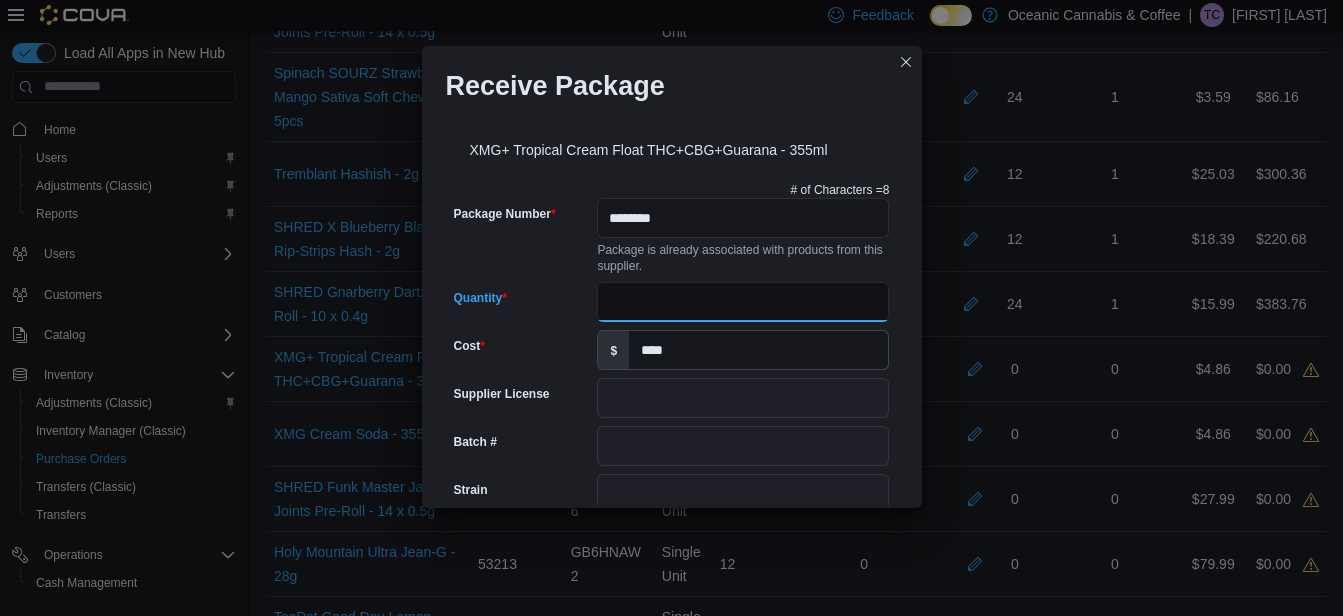 click on "Quantity" at bounding box center [743, 302] 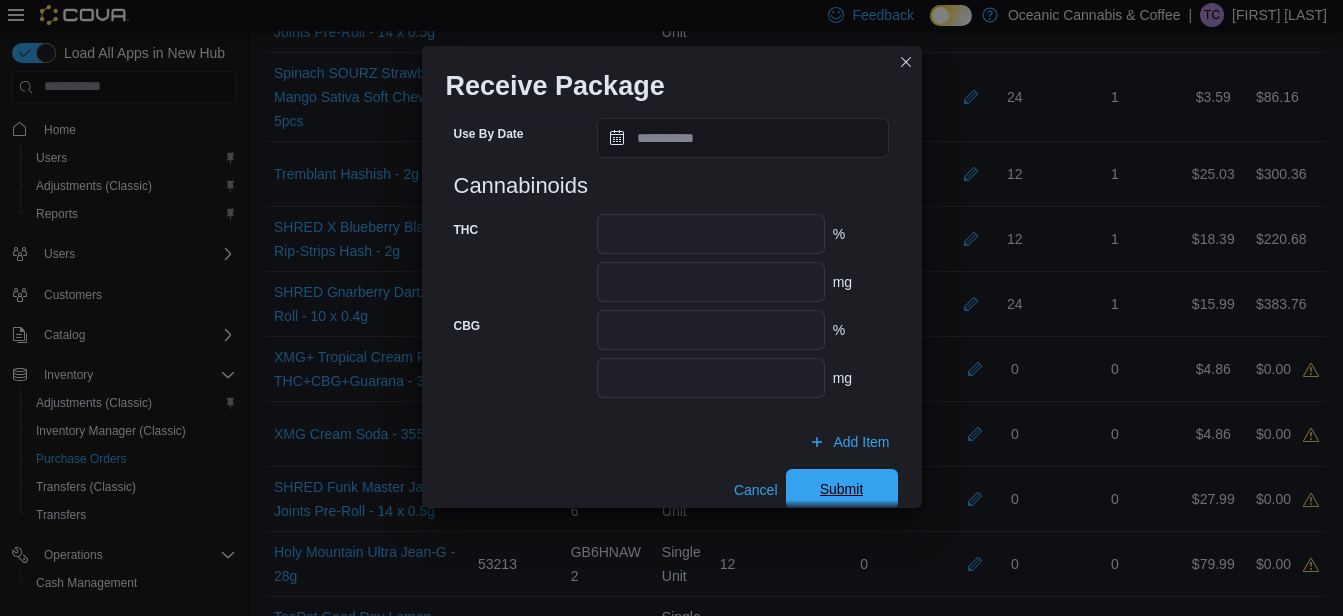 scroll, scrollTop: 862, scrollLeft: 0, axis: vertical 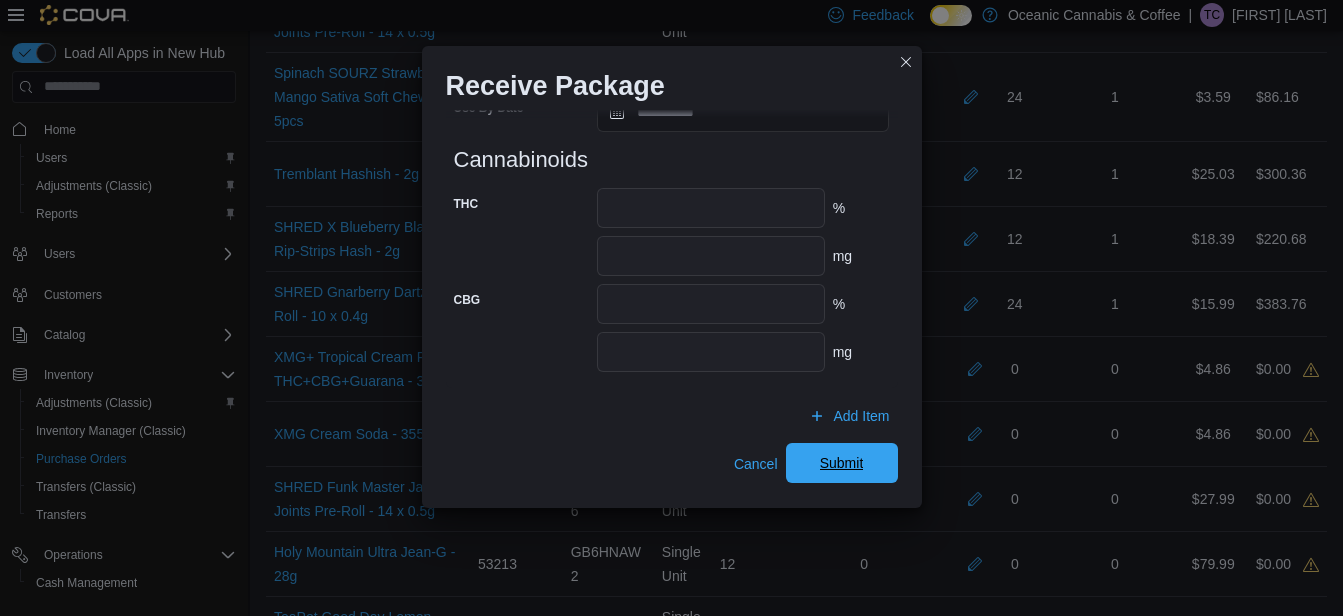 type on "**" 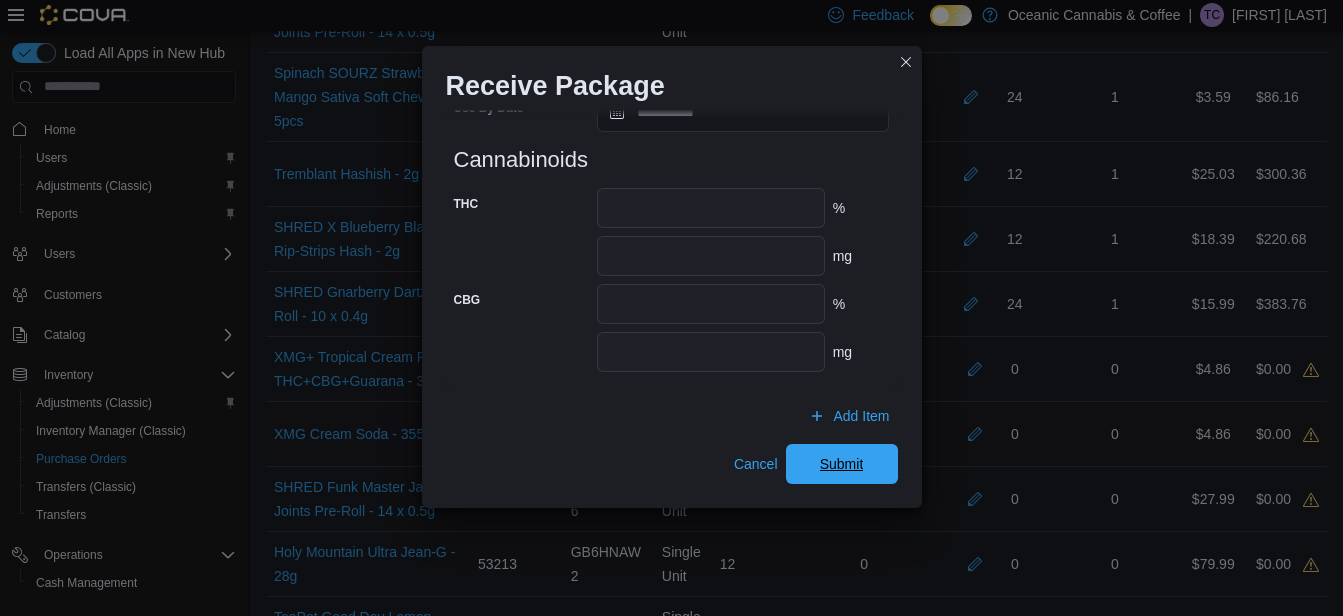 click on "Submit" at bounding box center [842, 464] 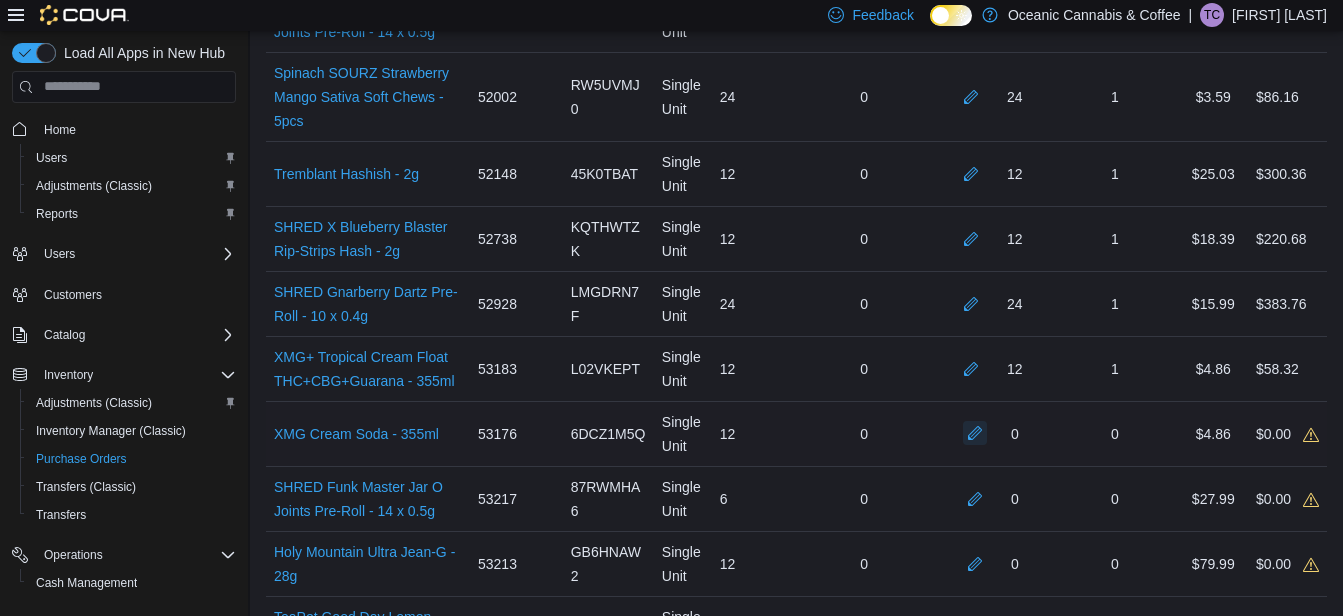 click at bounding box center (975, 433) 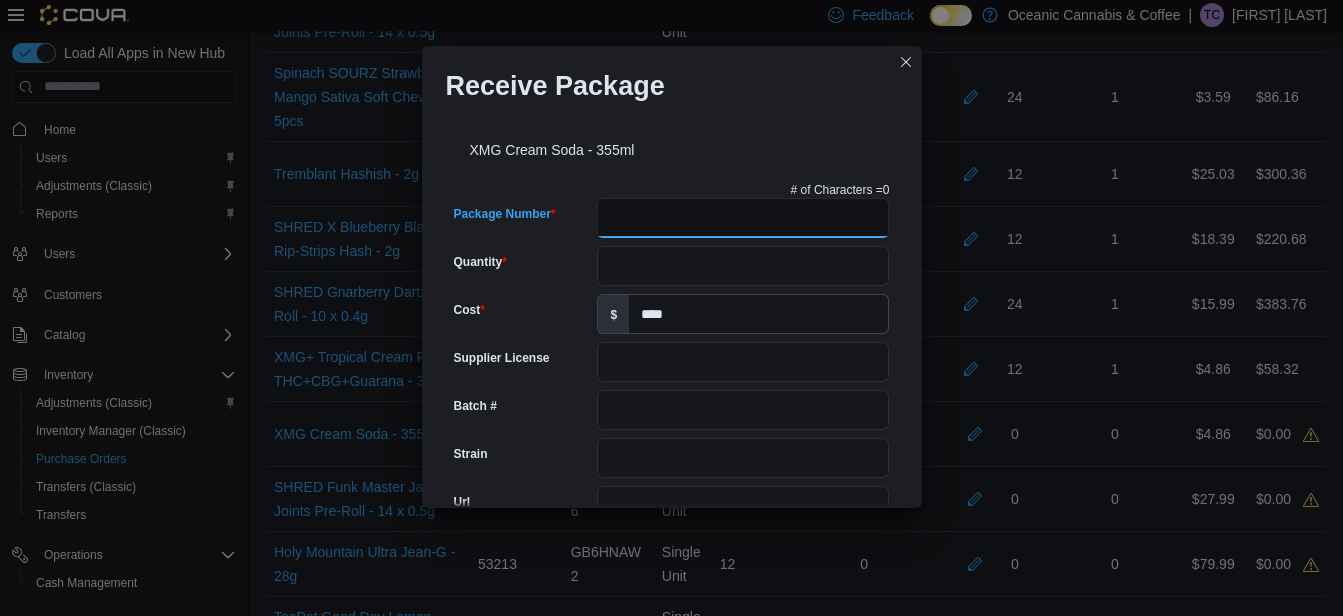 click on "Package Number" at bounding box center [743, 218] 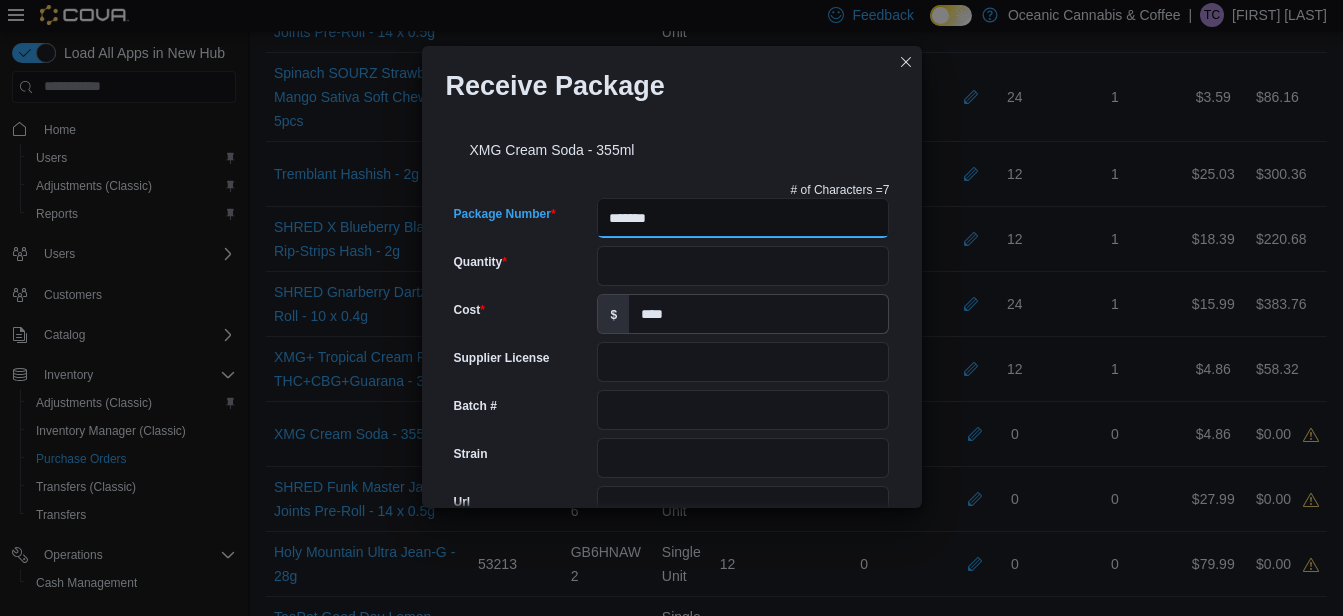 type on "********" 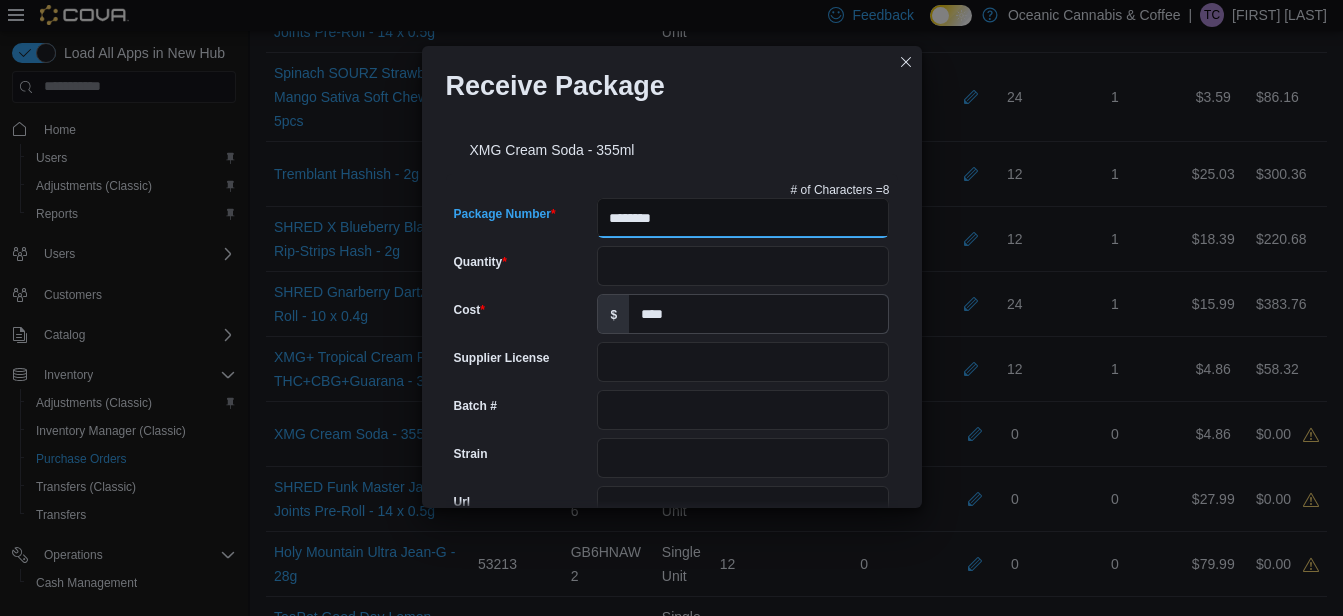 type on "**" 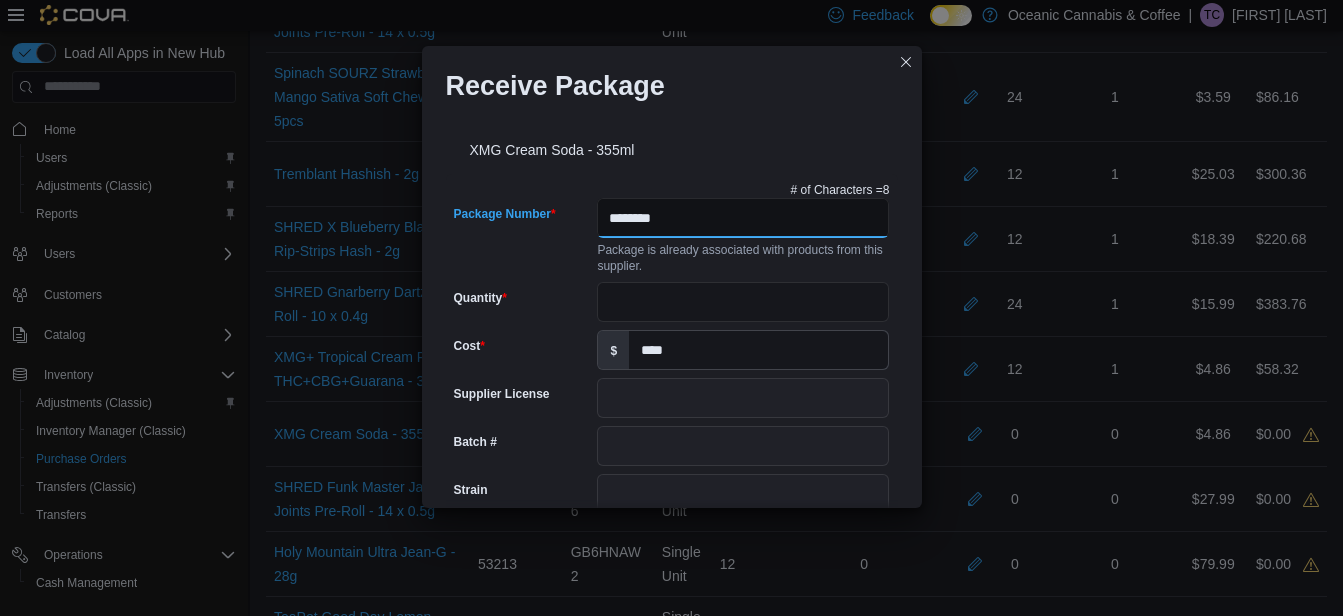 type on "********" 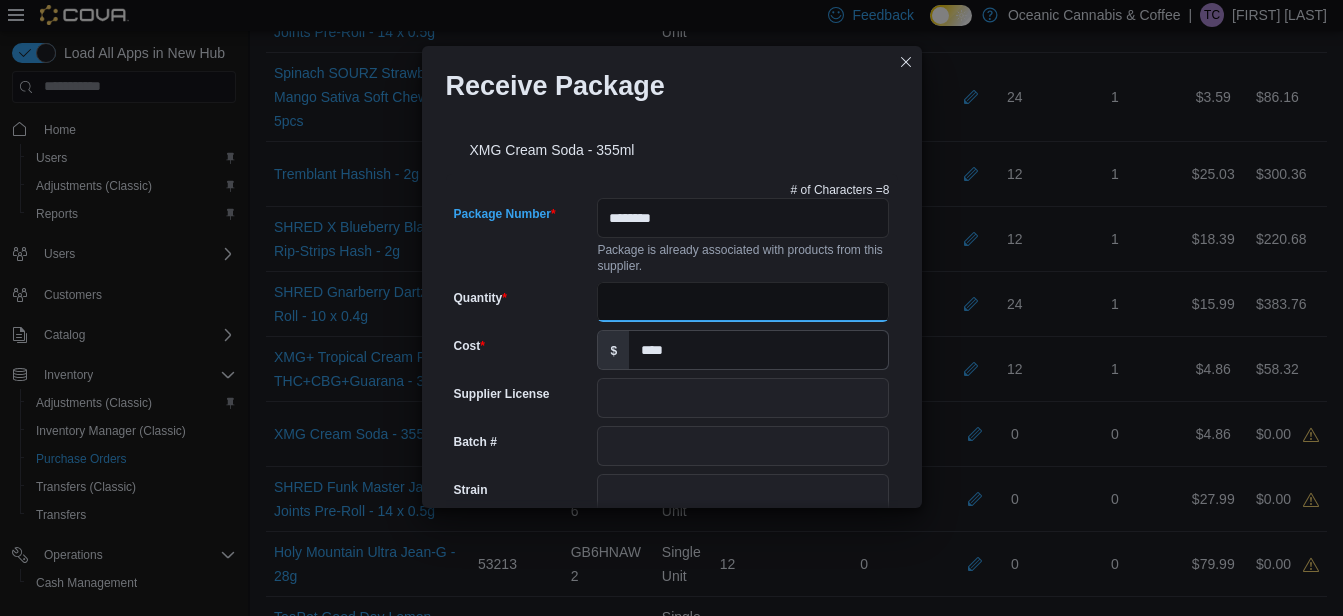 click on "Quantity" at bounding box center (743, 302) 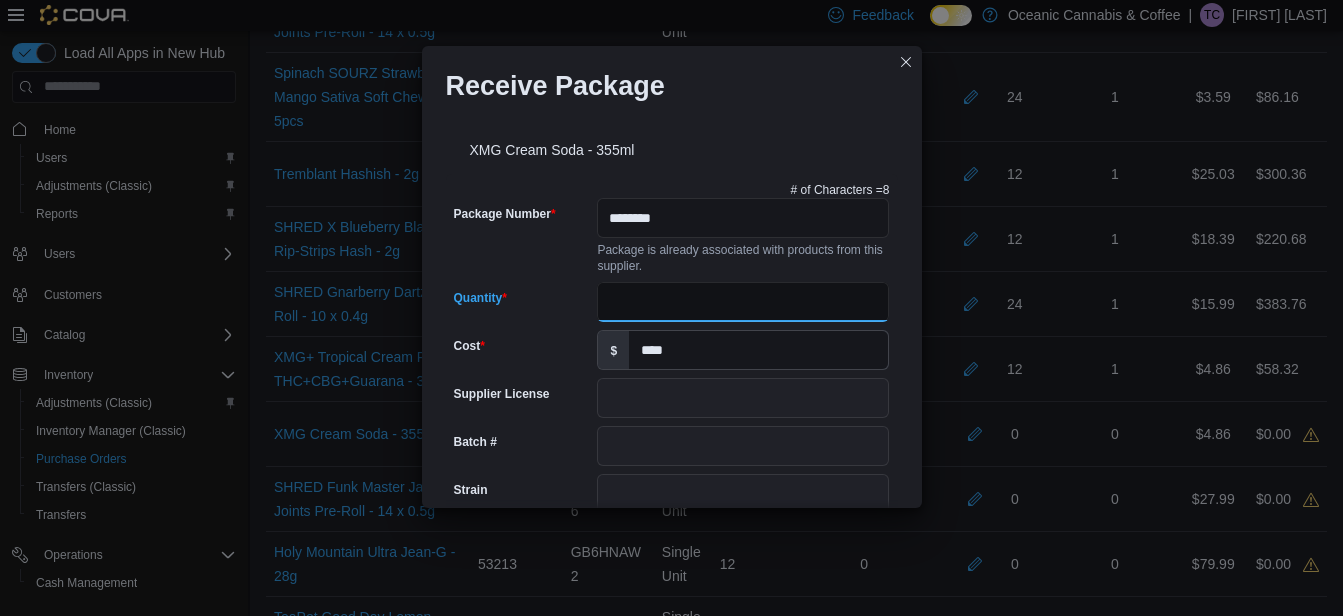 type on "**" 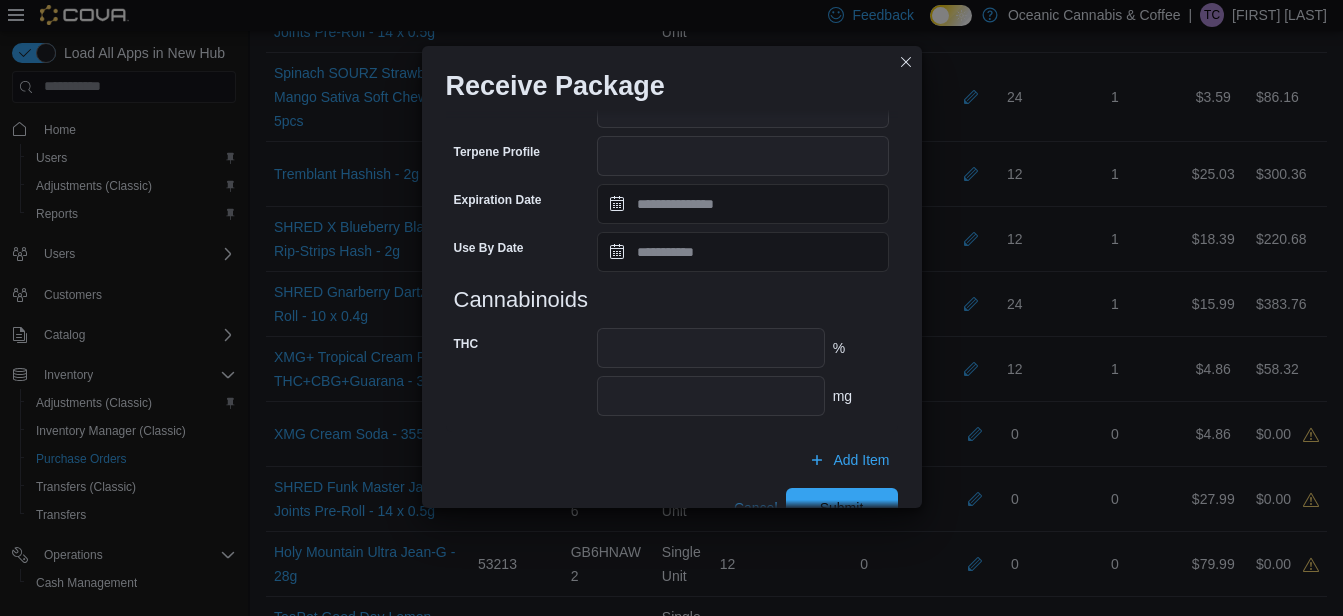 scroll, scrollTop: 766, scrollLeft: 0, axis: vertical 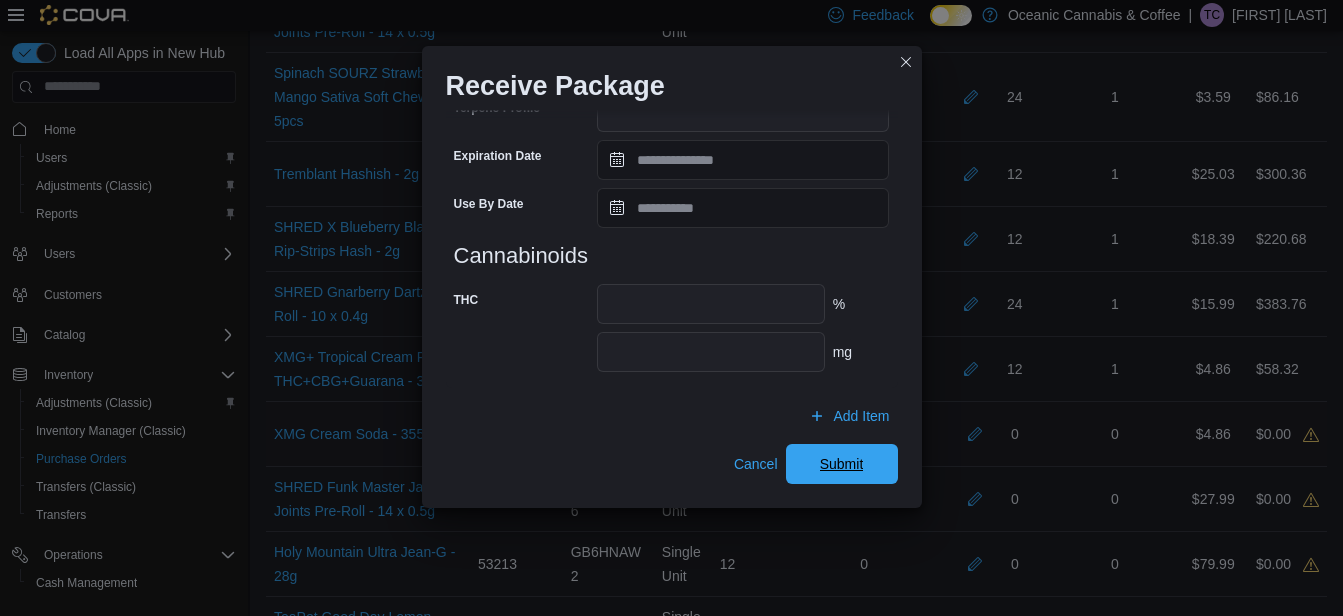 click on "Submit" at bounding box center (842, 464) 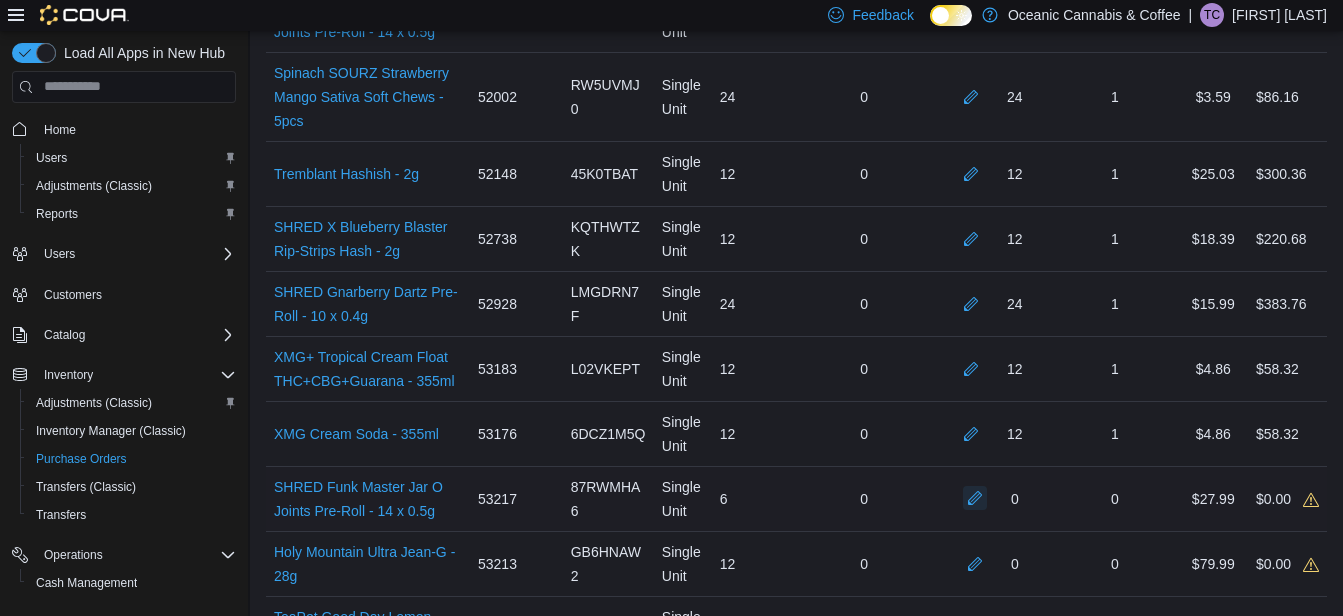 click at bounding box center (975, 498) 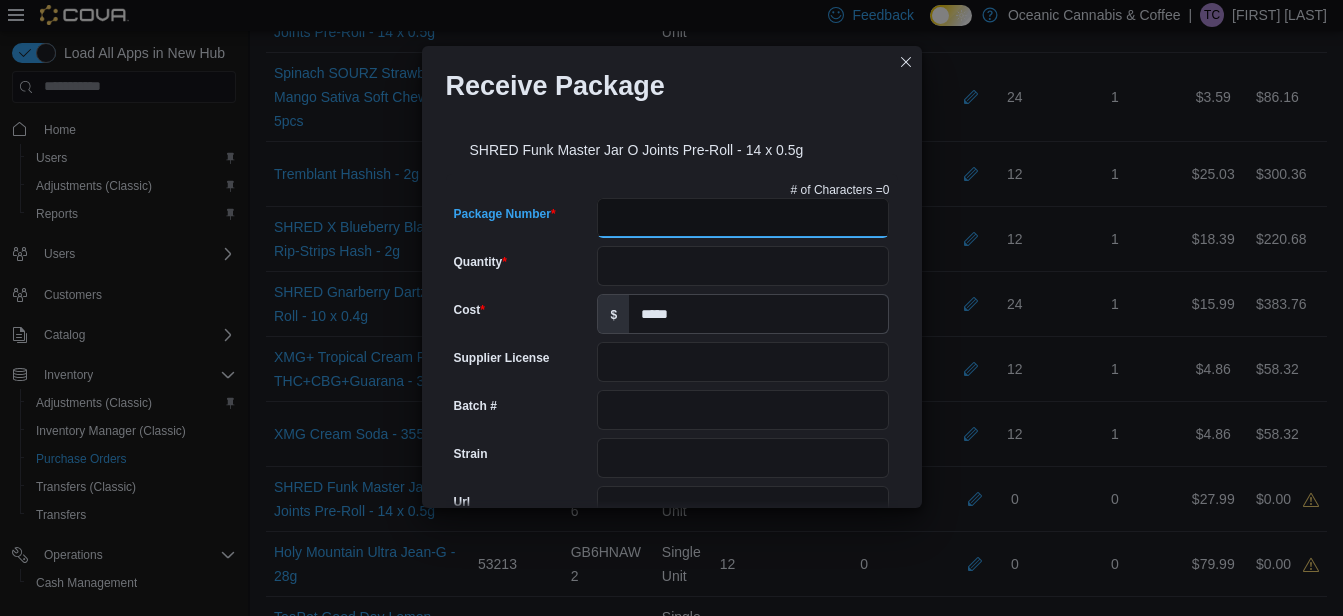 click on "Package Number" at bounding box center [743, 218] 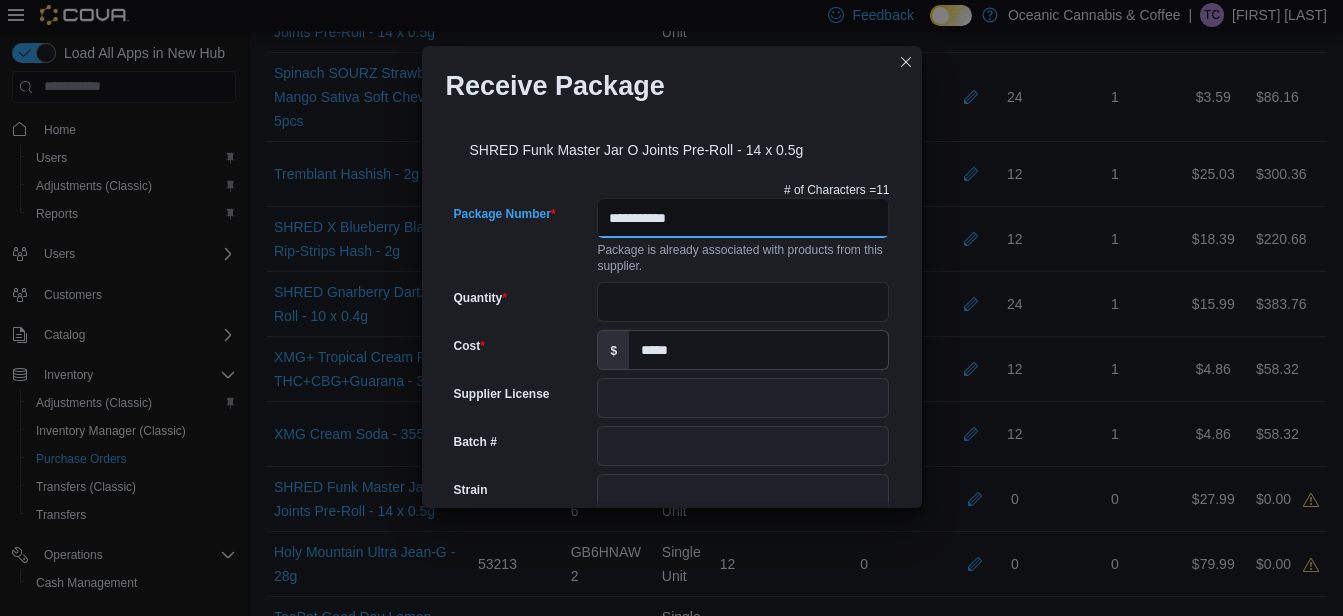 type on "**********" 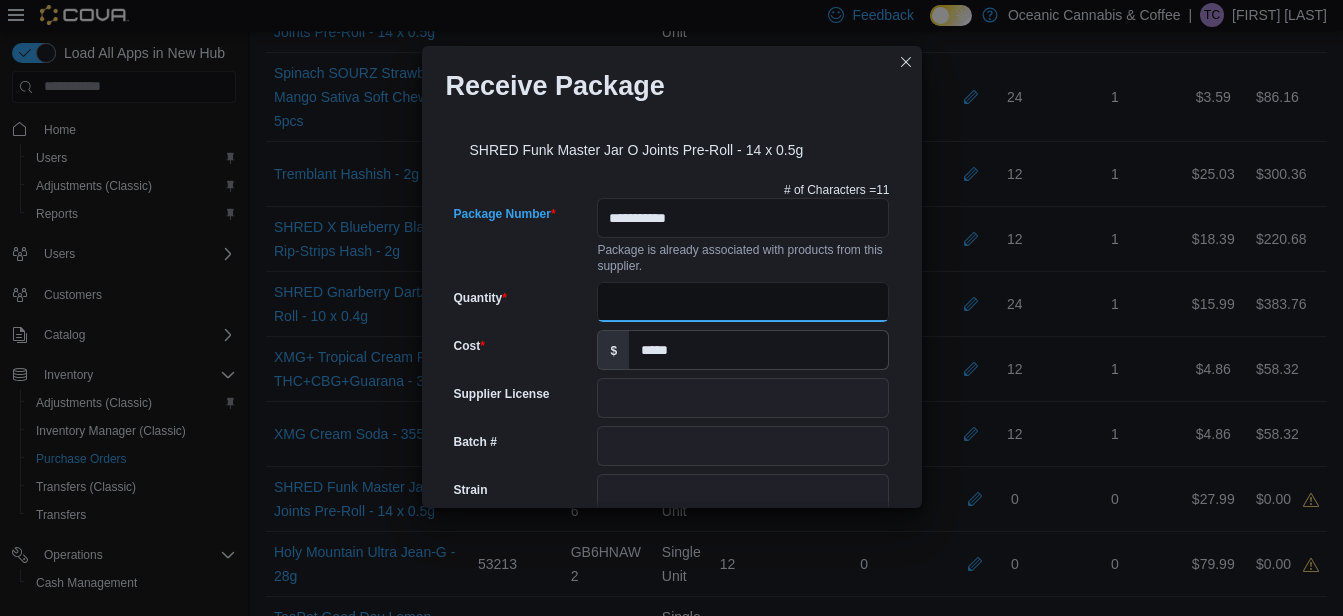 click on "Quantity" at bounding box center (743, 302) 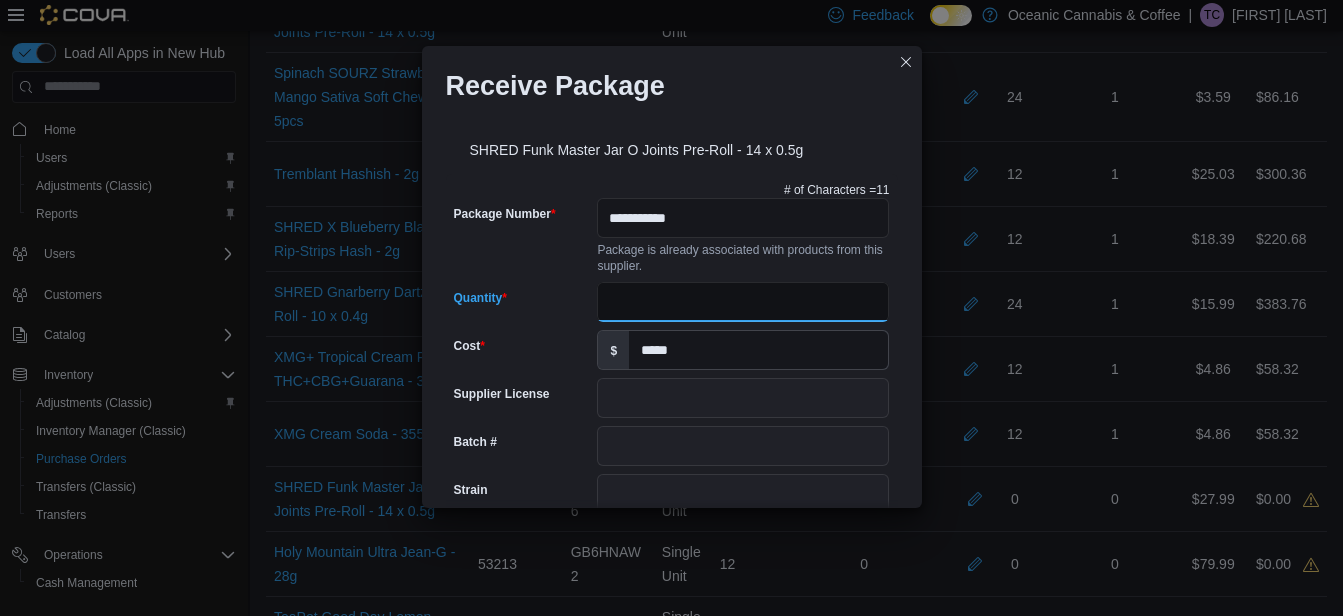 type on "*" 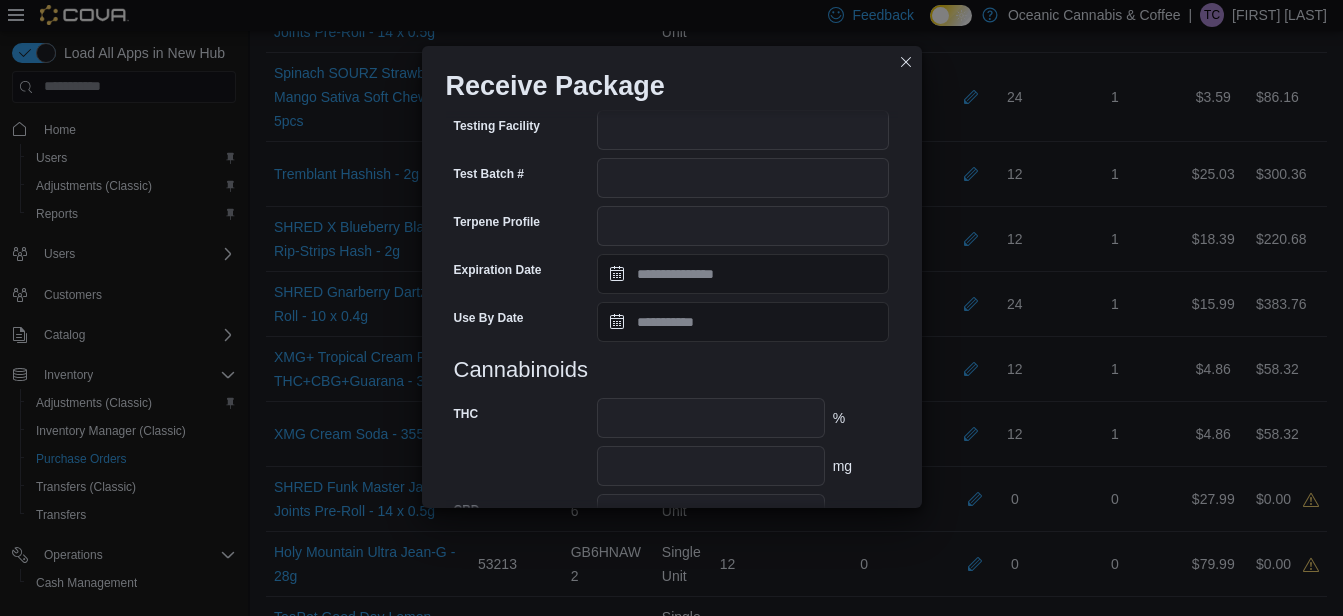 scroll, scrollTop: 862, scrollLeft: 0, axis: vertical 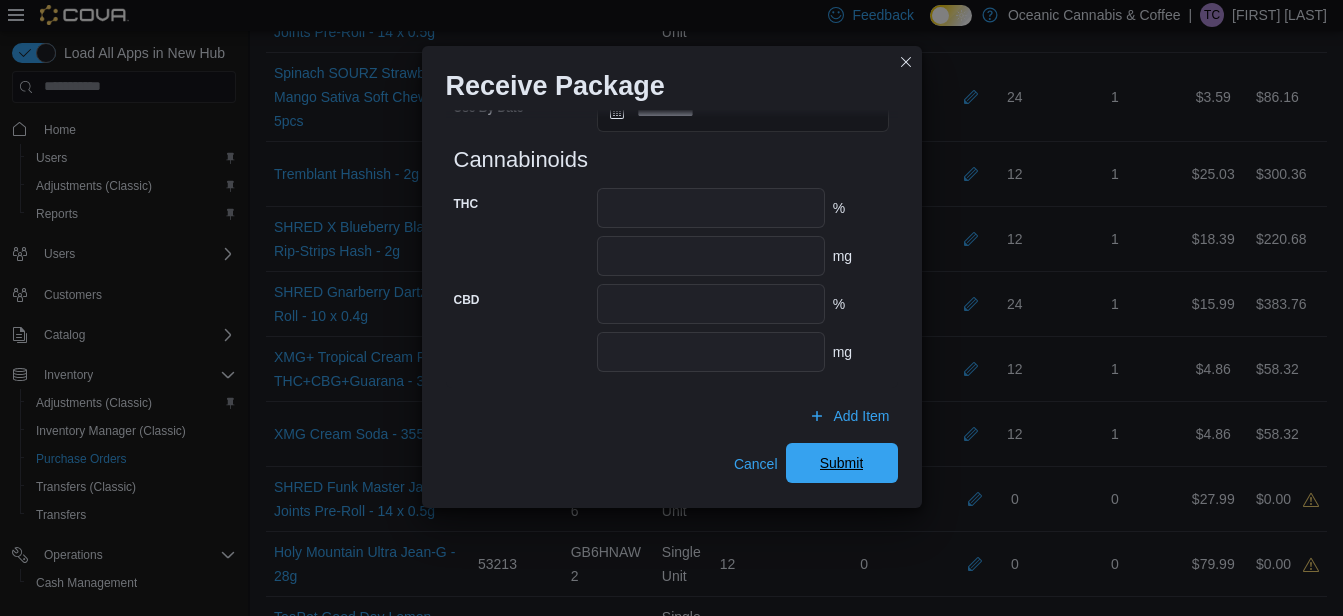 click on "Submit" at bounding box center [842, 463] 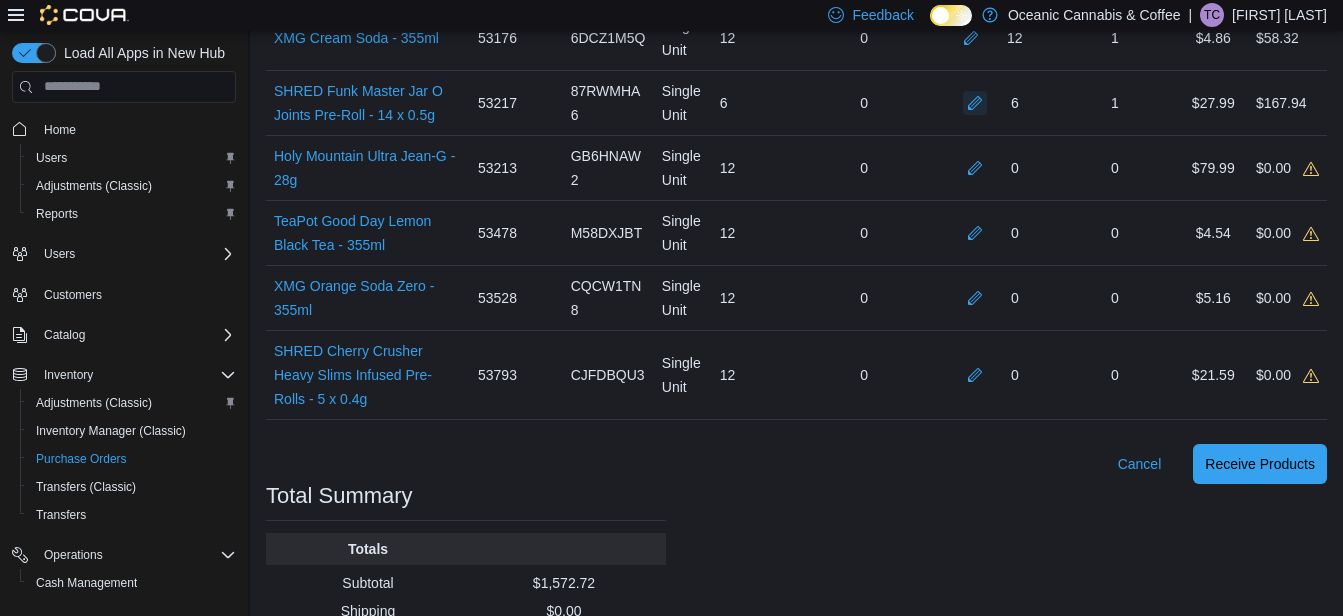 scroll, scrollTop: 1100, scrollLeft: 0, axis: vertical 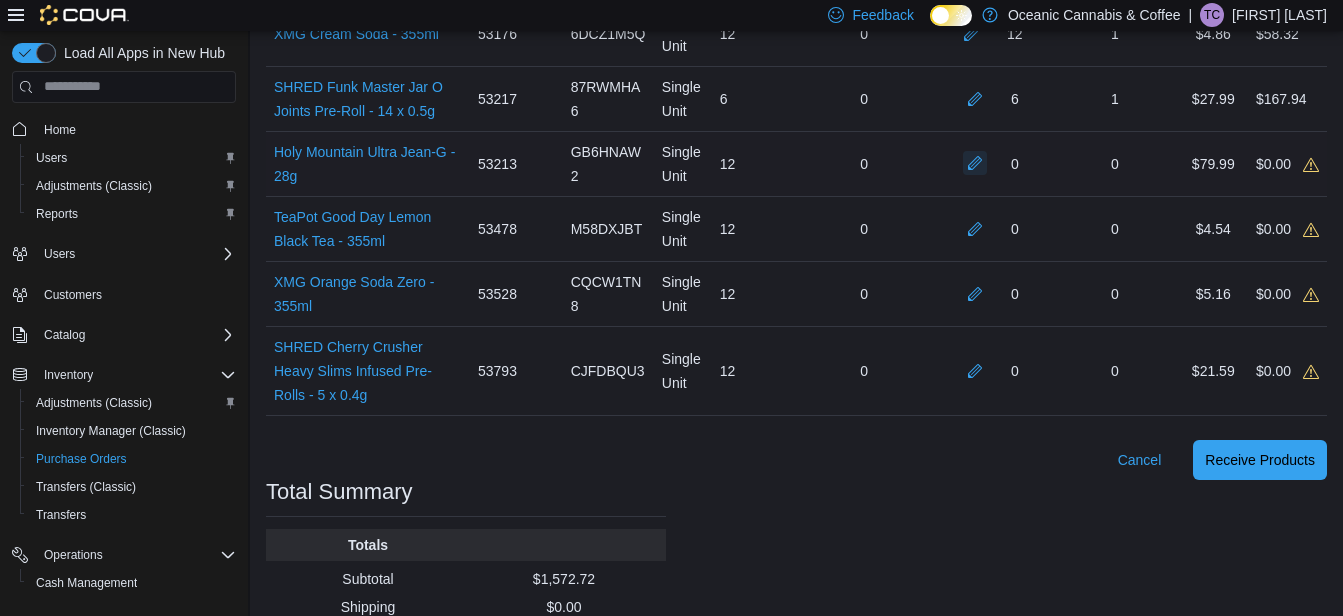 click at bounding box center [975, 163] 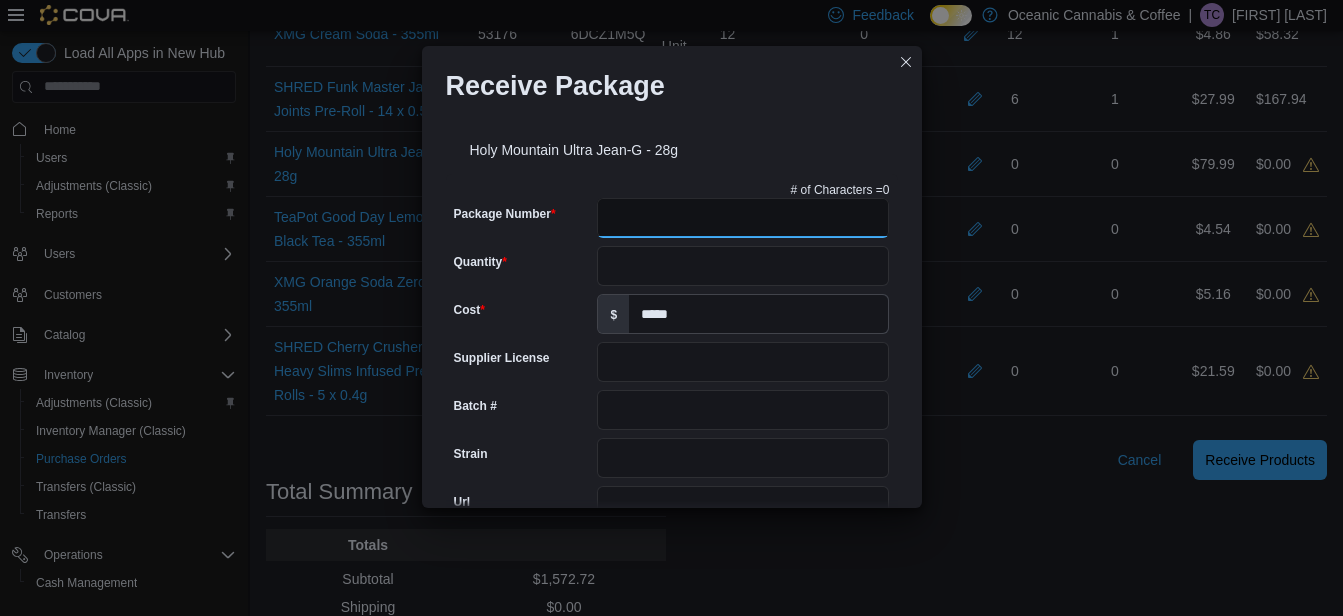 click on "Package Number" at bounding box center [743, 218] 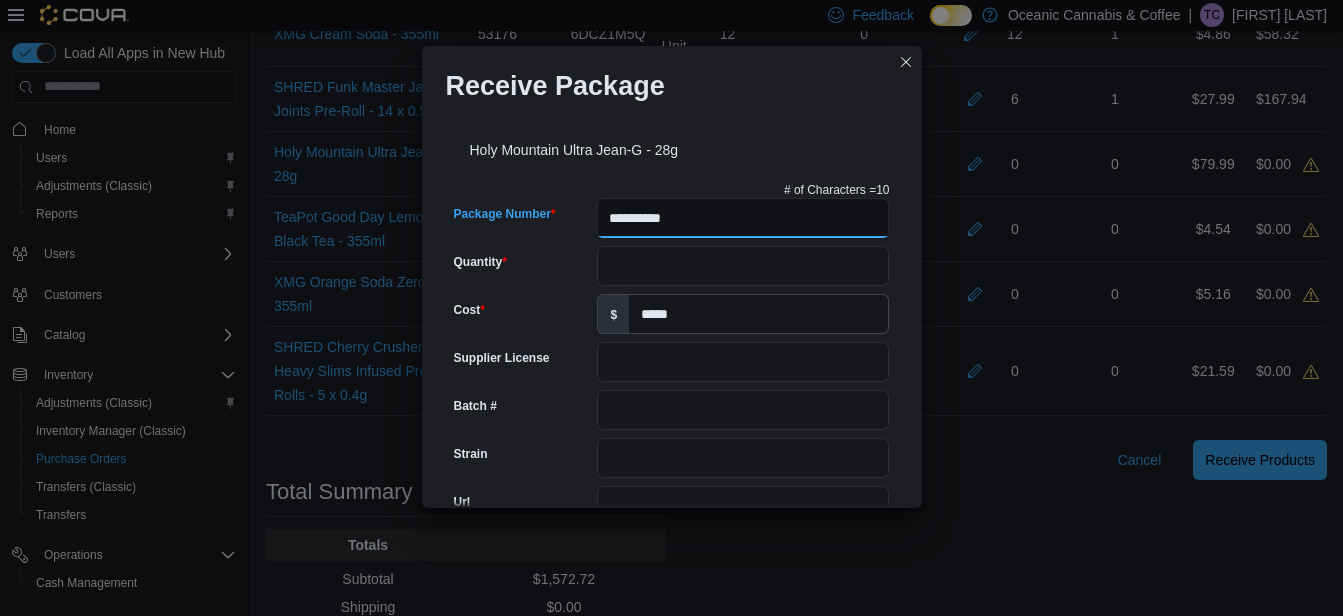 click on "**********" at bounding box center [743, 218] 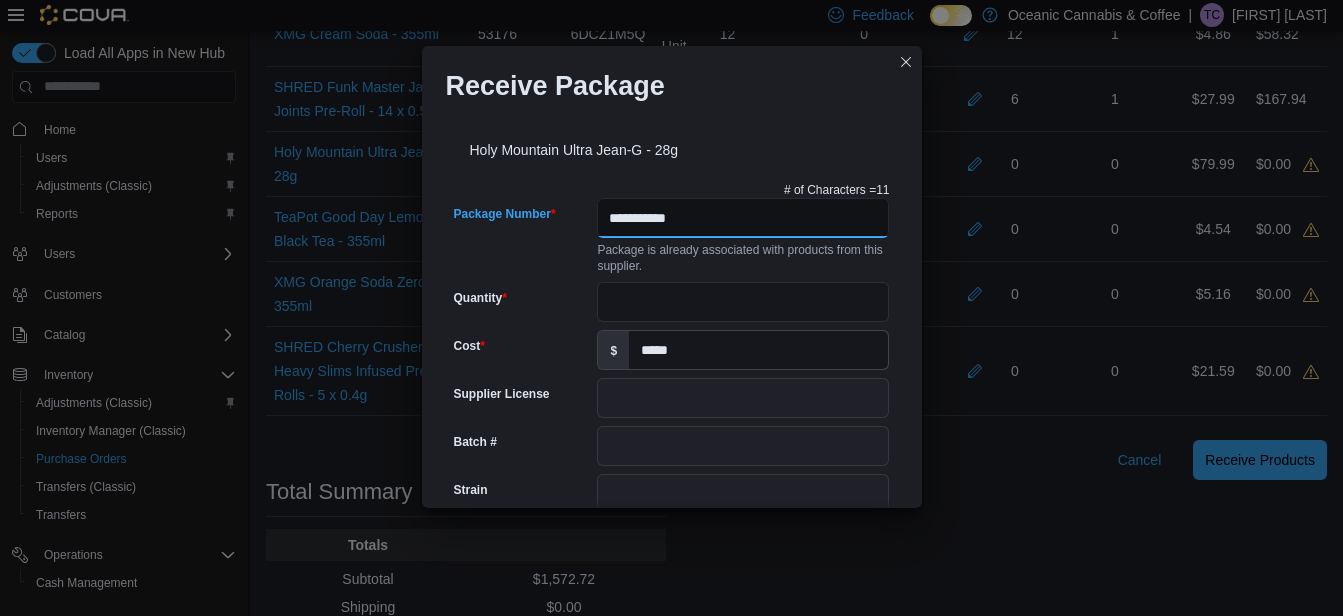 type on "**********" 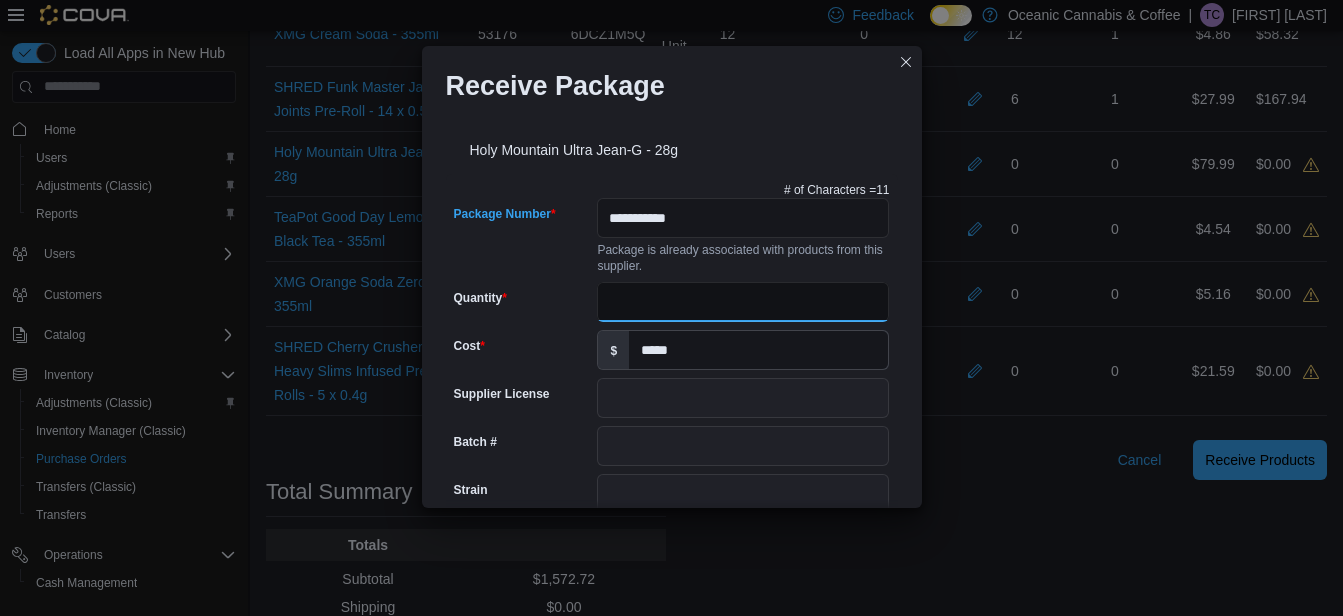 click on "Quantity" at bounding box center (743, 302) 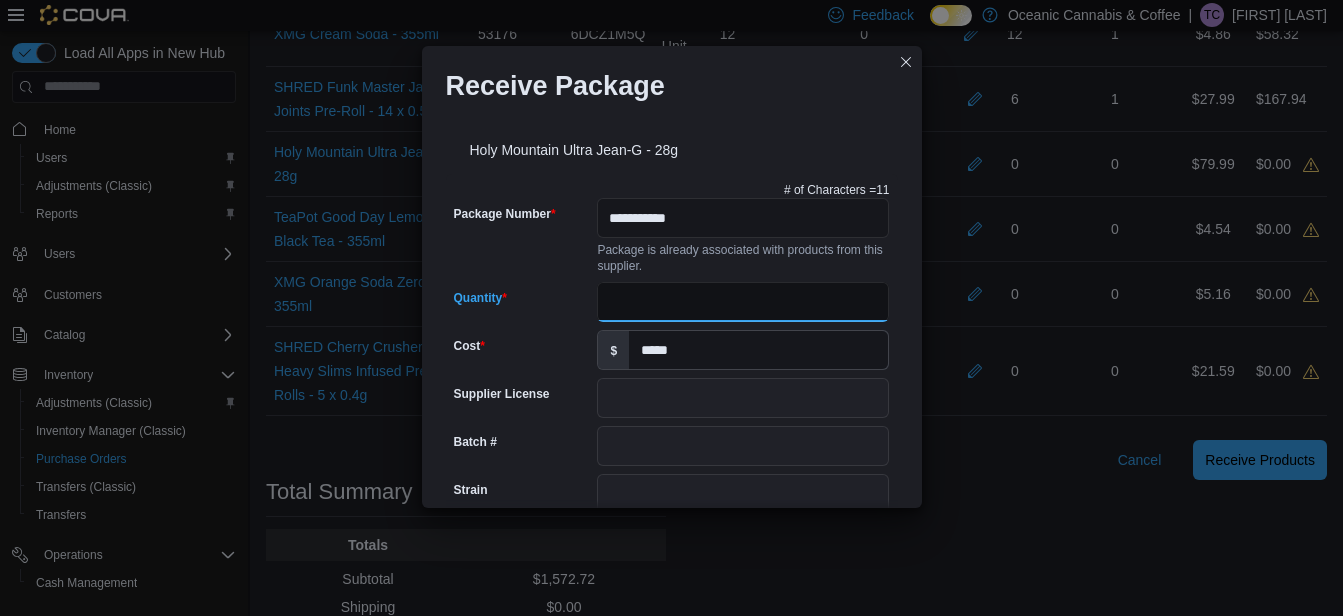 type on "**" 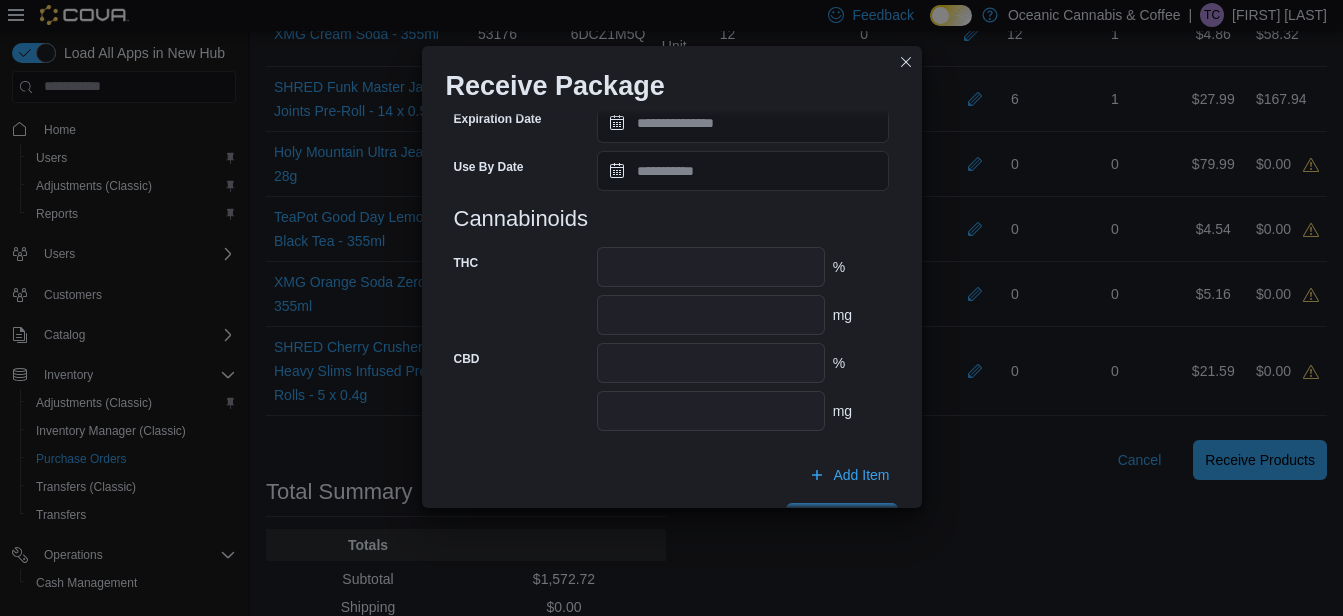 scroll, scrollTop: 862, scrollLeft: 0, axis: vertical 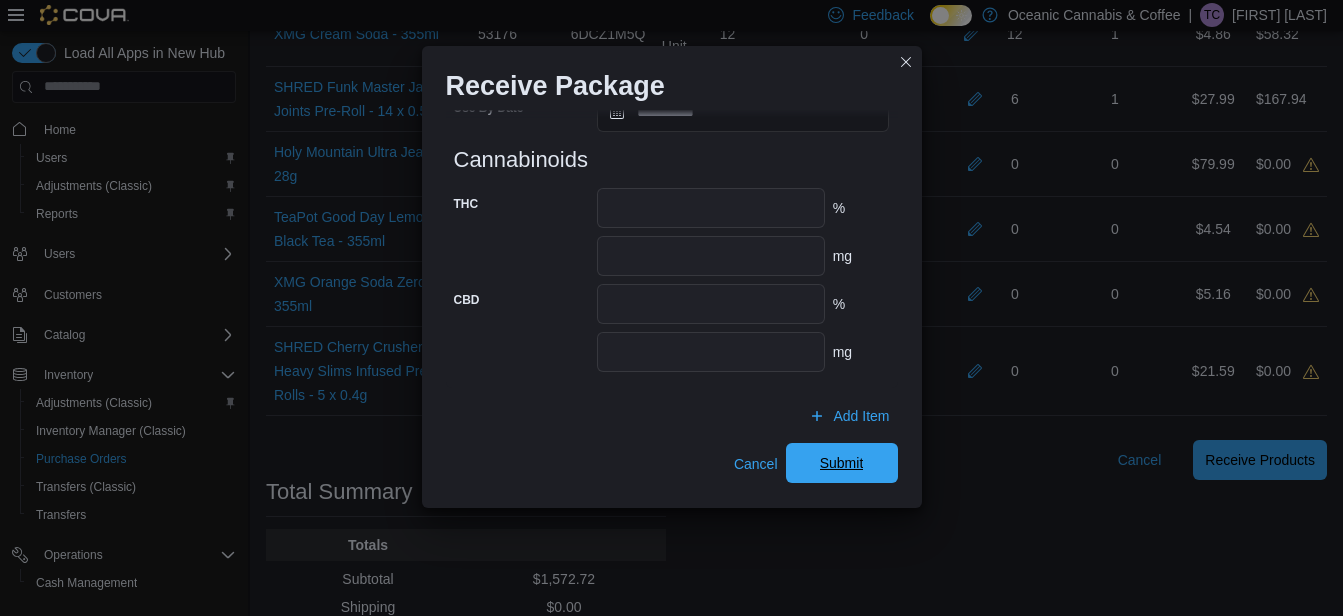 click on "Submit" at bounding box center [842, 463] 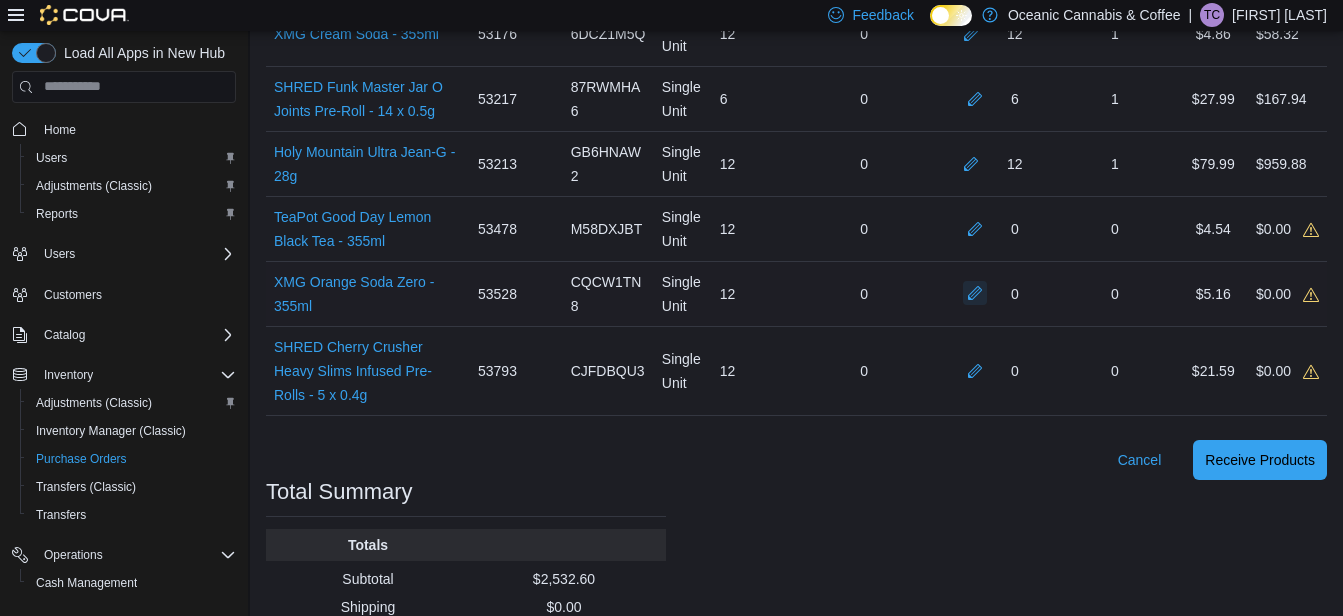 click at bounding box center [975, 293] 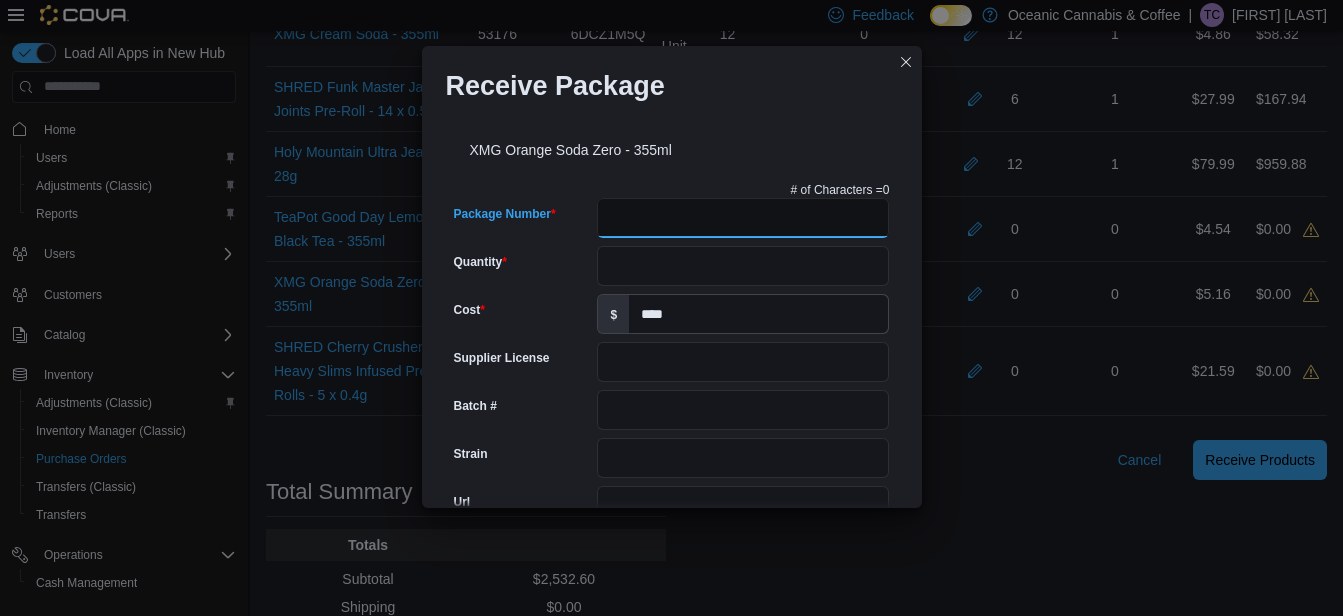 click on "Package Number" at bounding box center (743, 218) 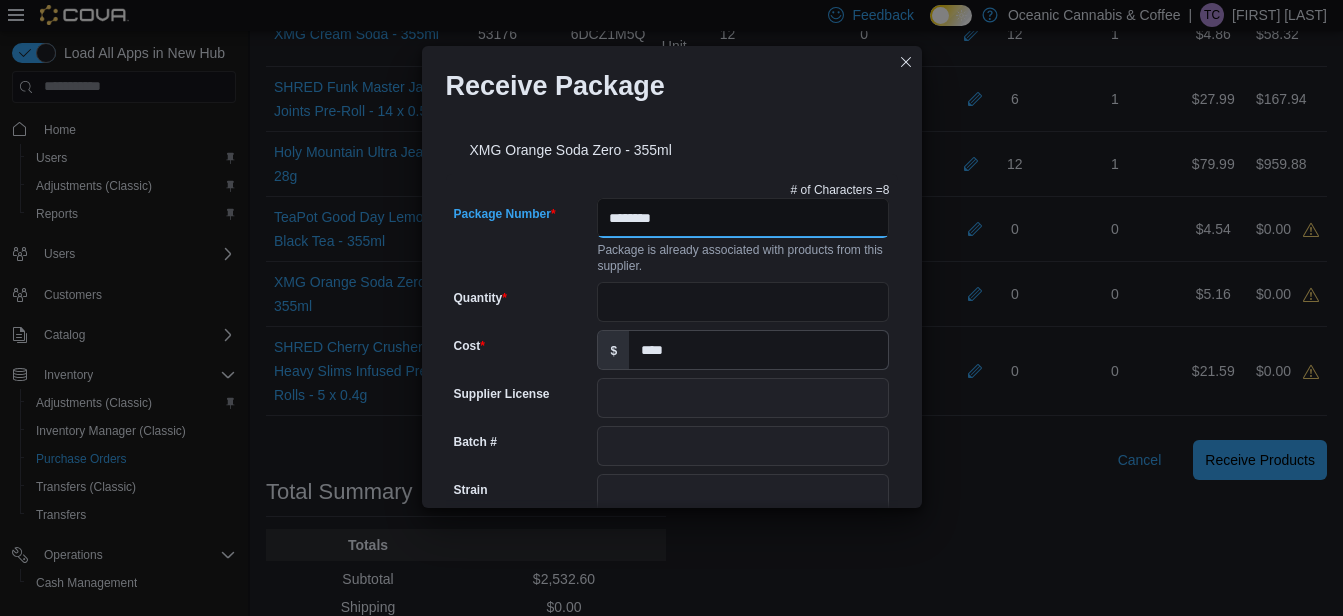 type on "********" 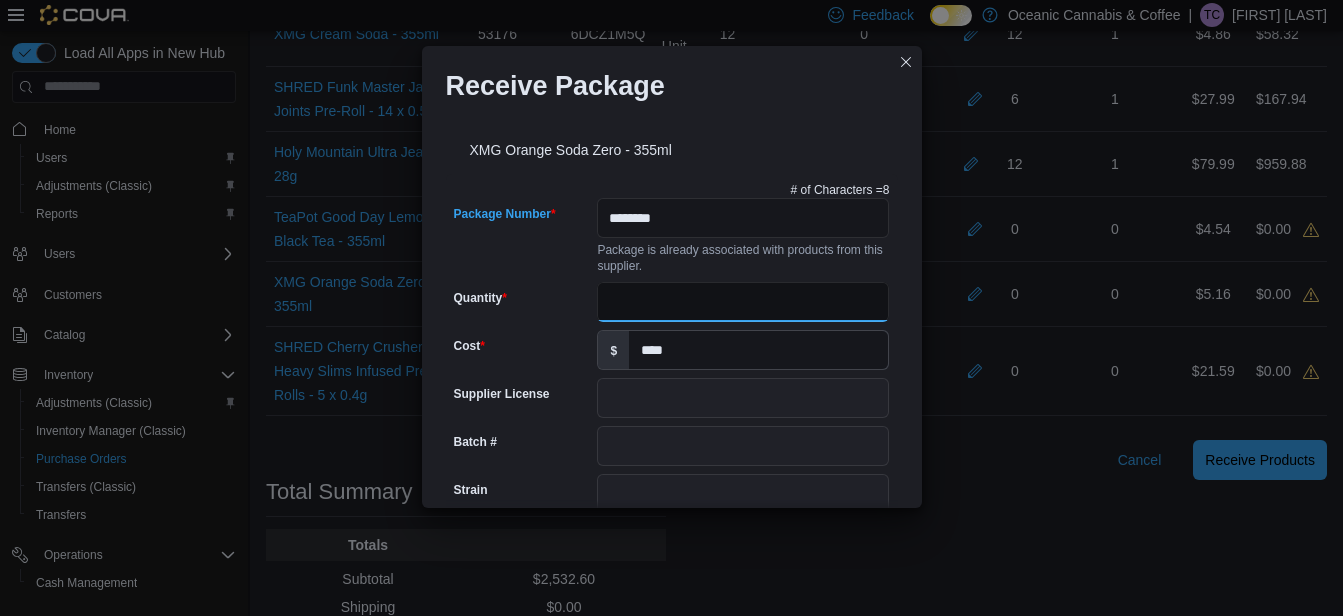 click on "Quantity" at bounding box center (743, 302) 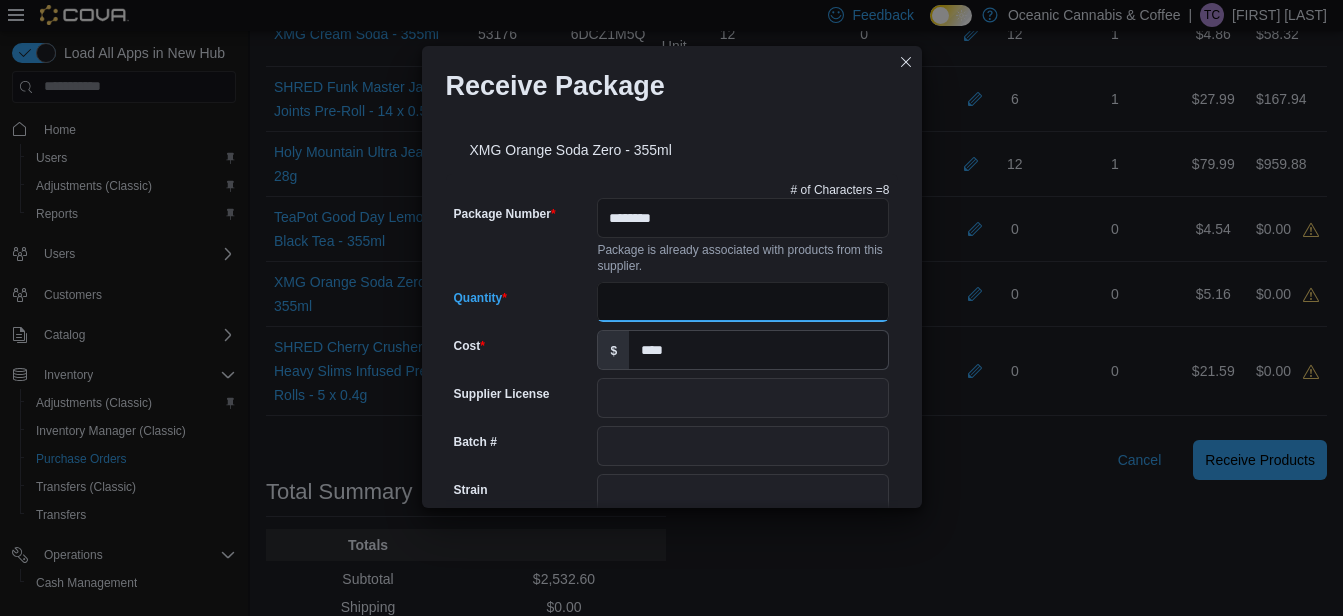 type on "**" 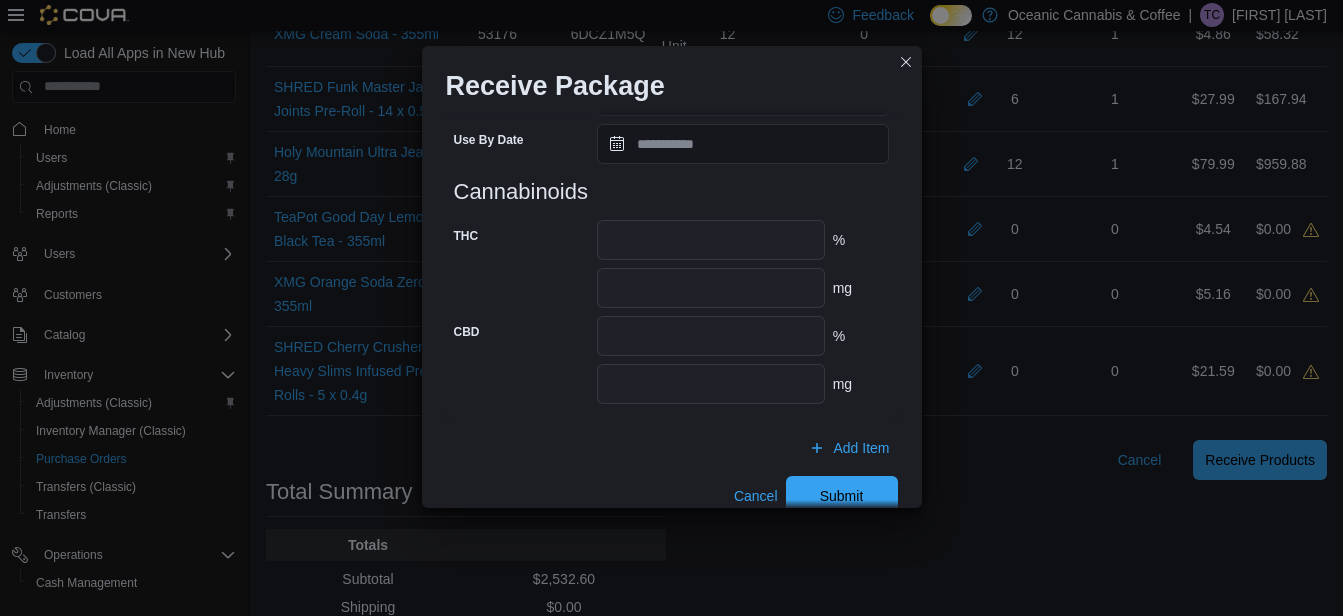 scroll, scrollTop: 862, scrollLeft: 0, axis: vertical 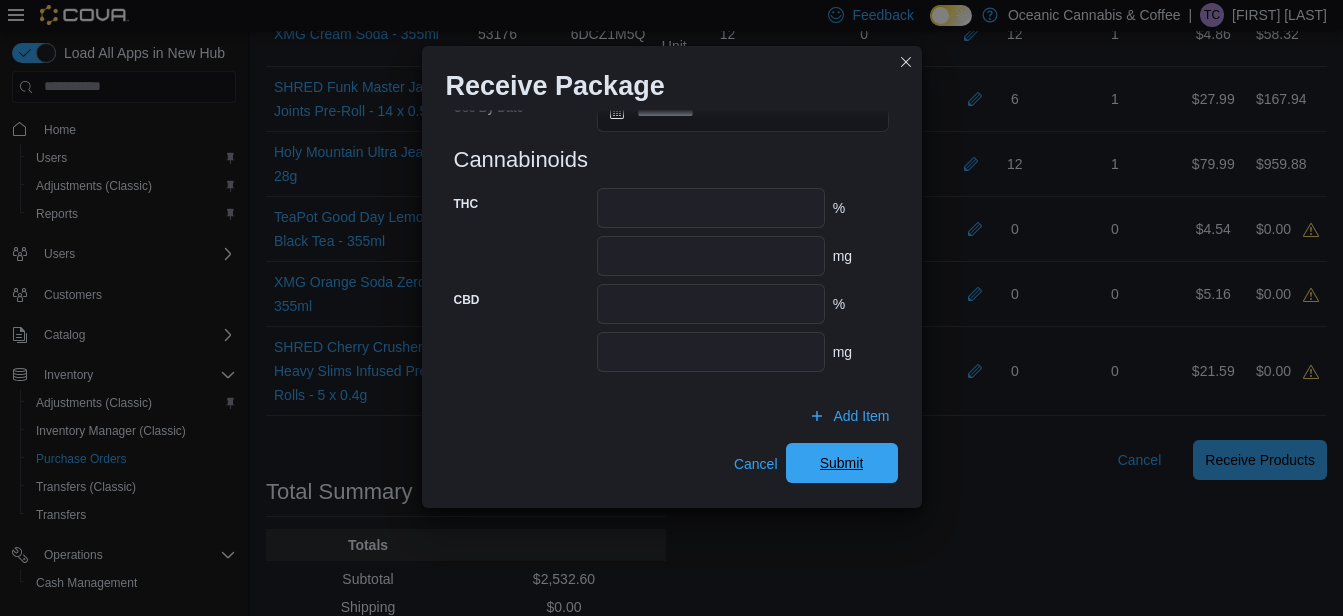 click on "Submit" at bounding box center [842, 463] 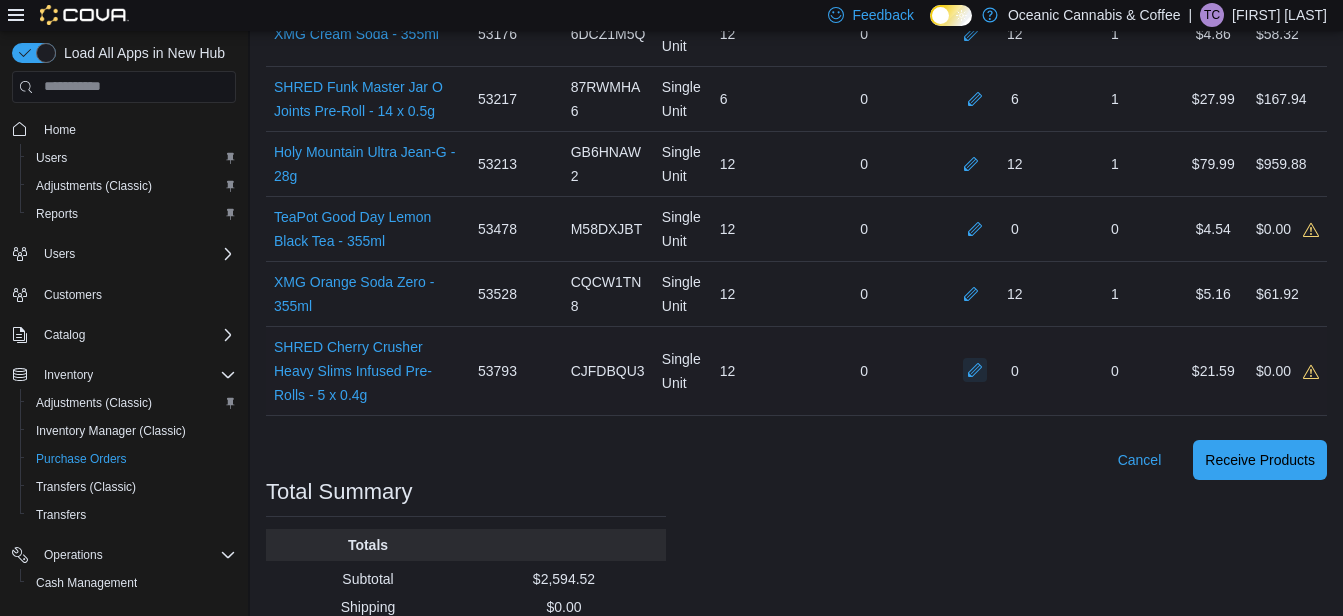 click at bounding box center (975, 370) 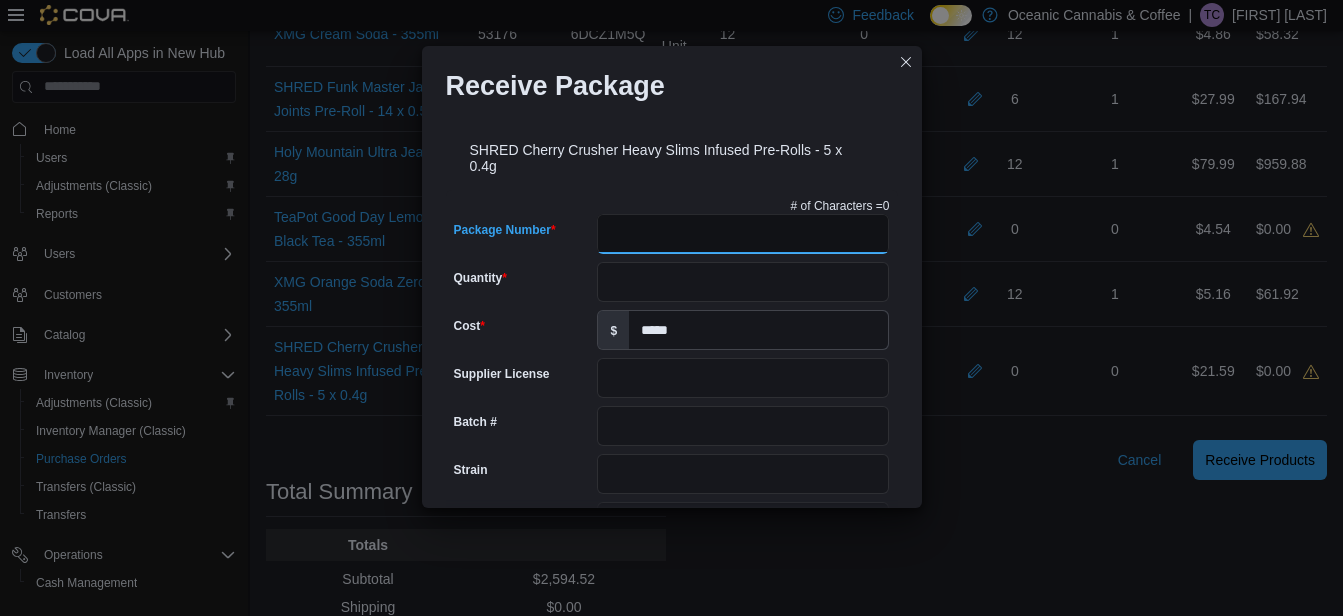 click on "Package Number" at bounding box center [743, 234] 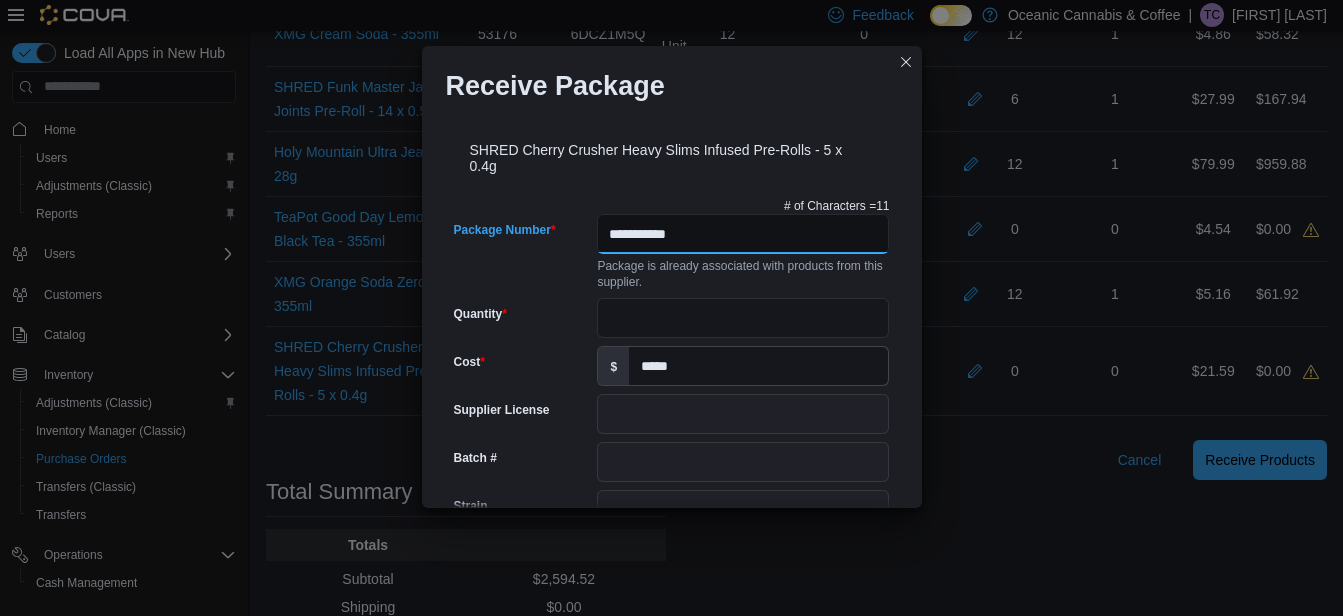 type on "**********" 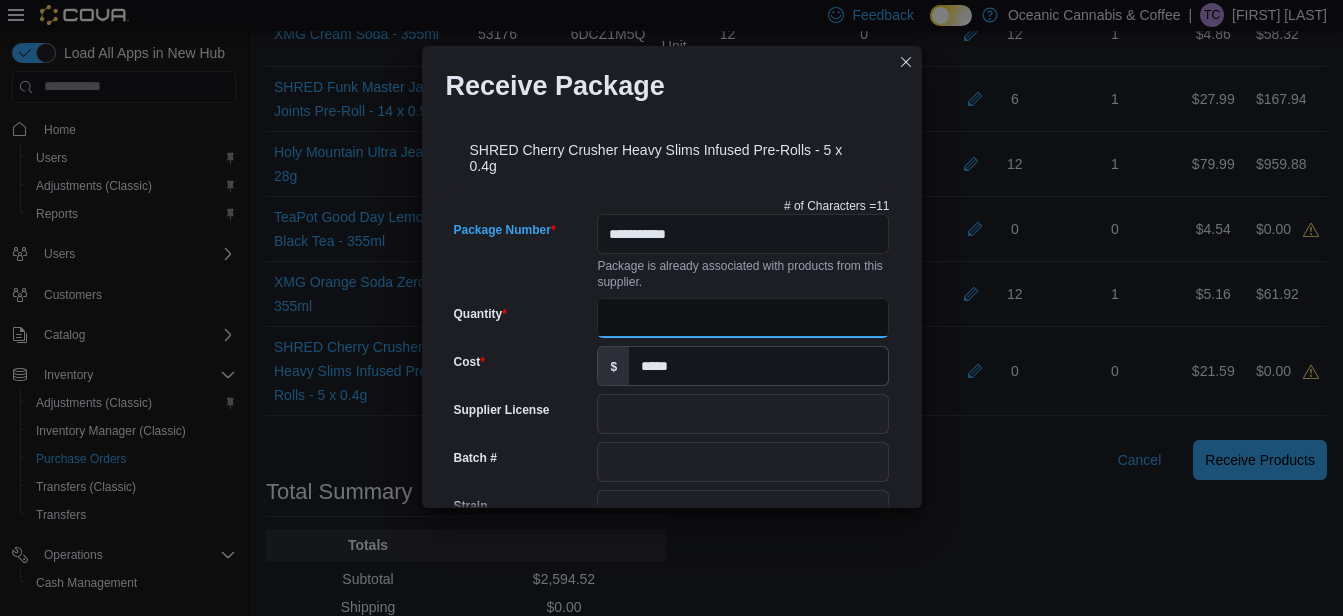 click on "Quantity" at bounding box center (743, 318) 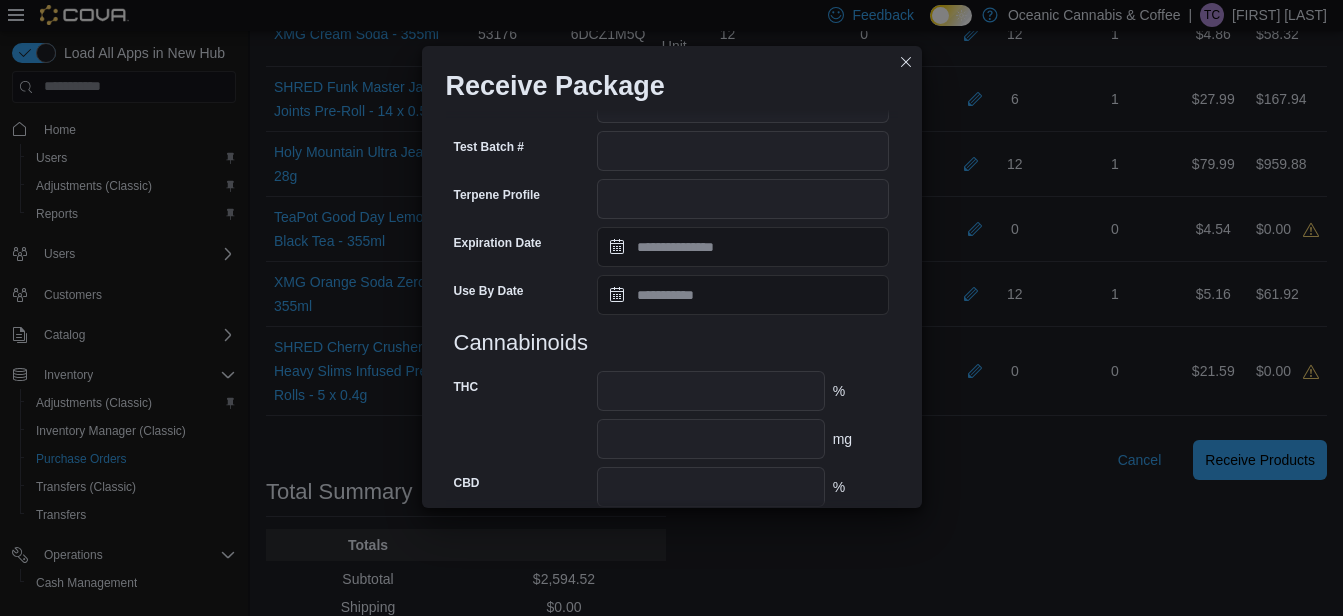 scroll, scrollTop: 878, scrollLeft: 0, axis: vertical 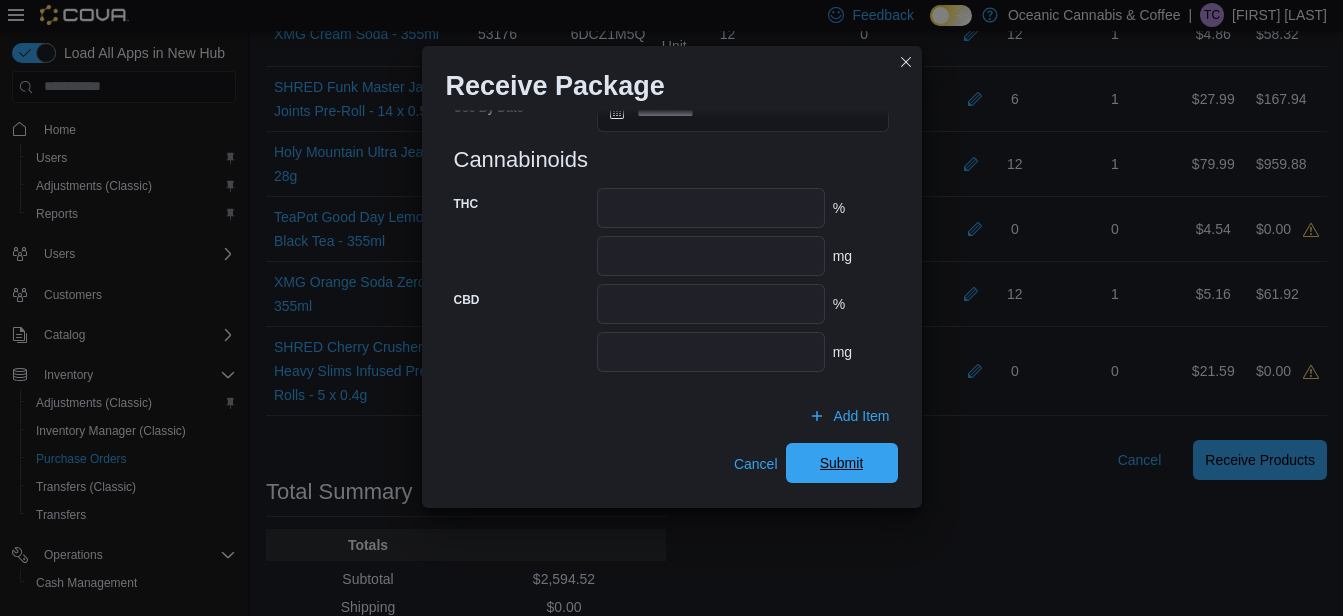 type on "**" 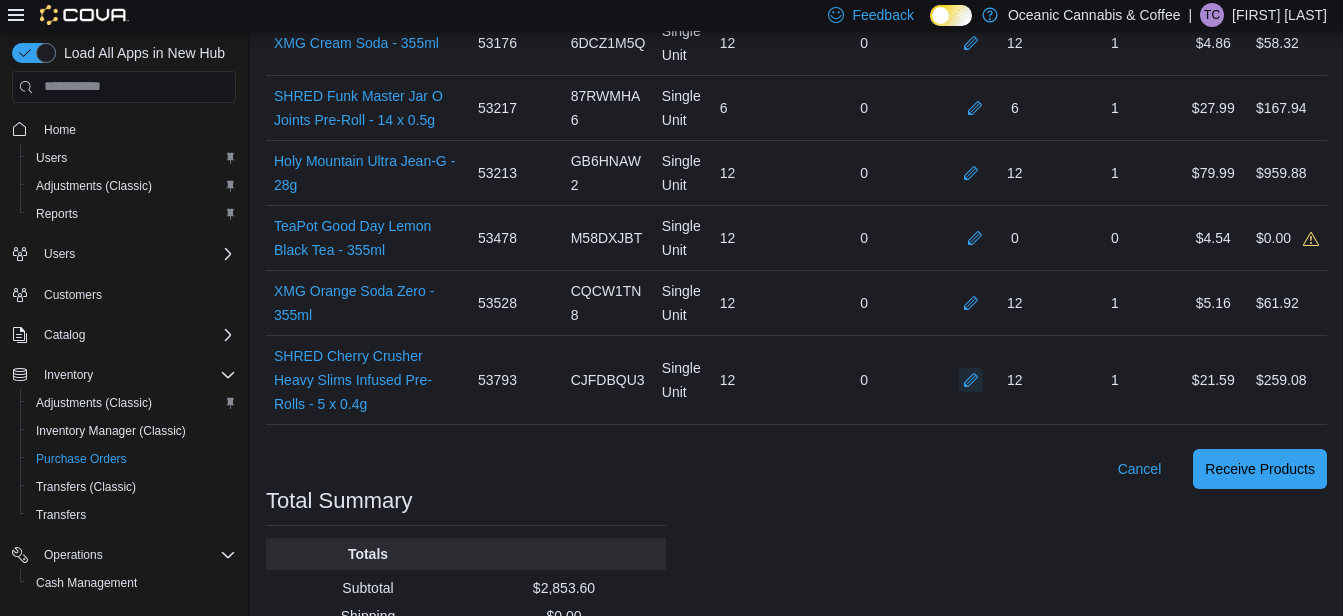 scroll, scrollTop: 1218, scrollLeft: 0, axis: vertical 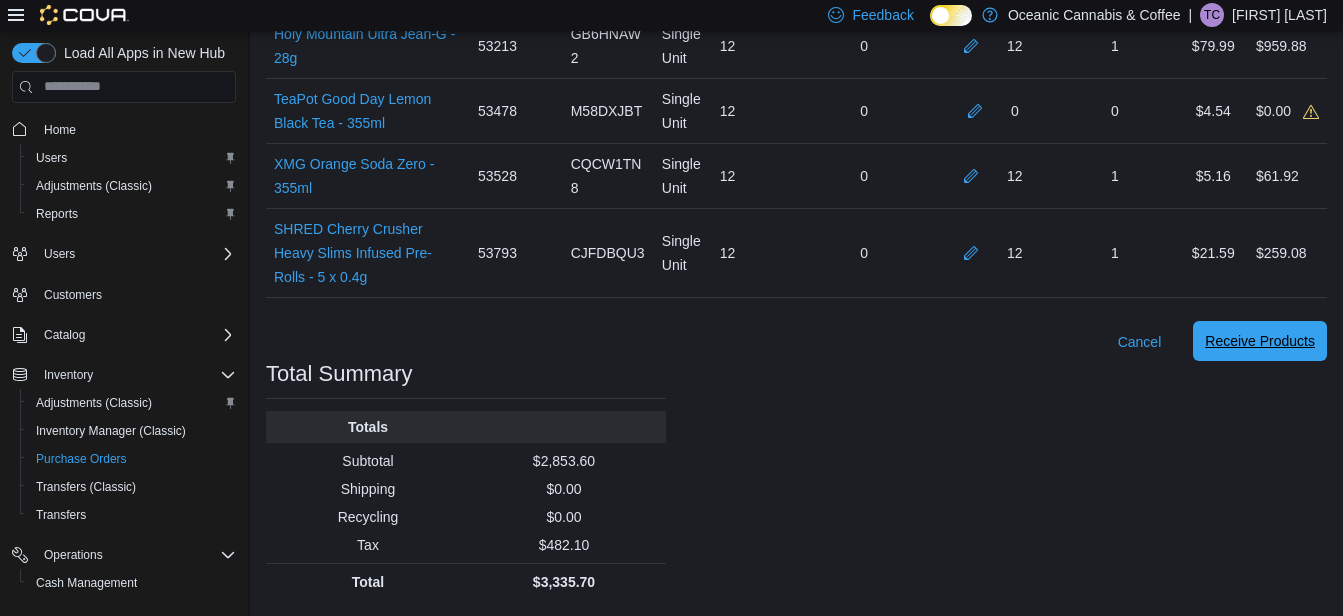 click on "Receive Products" at bounding box center (1260, 341) 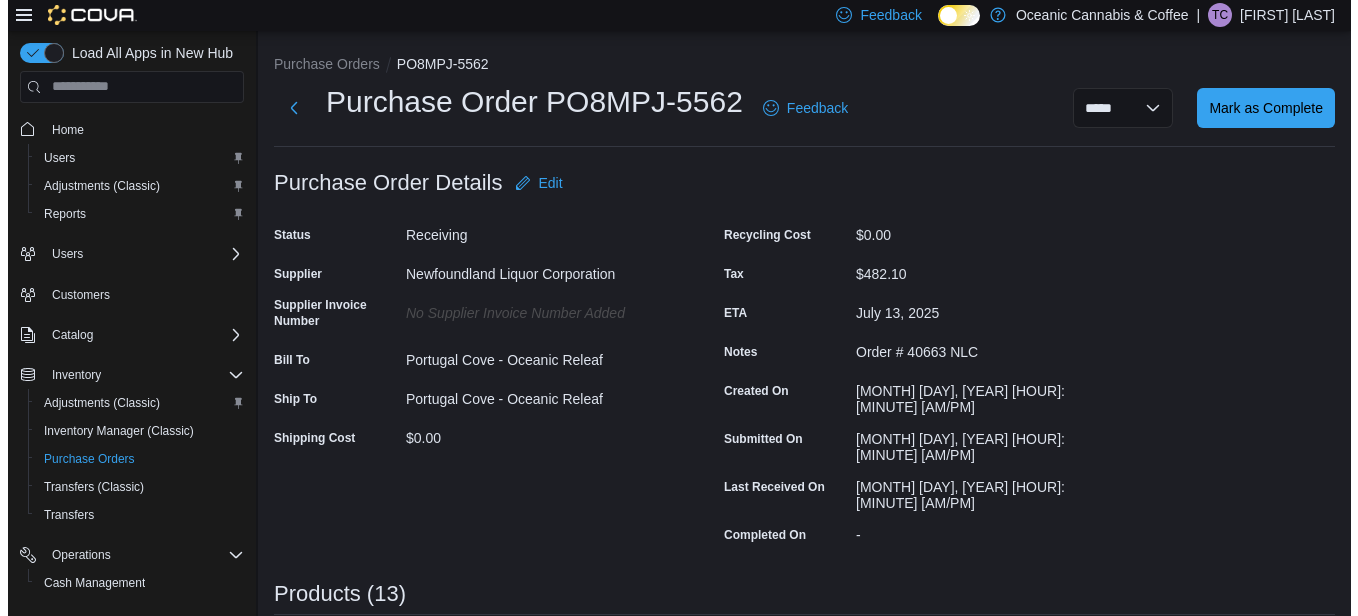 scroll, scrollTop: 0, scrollLeft: 0, axis: both 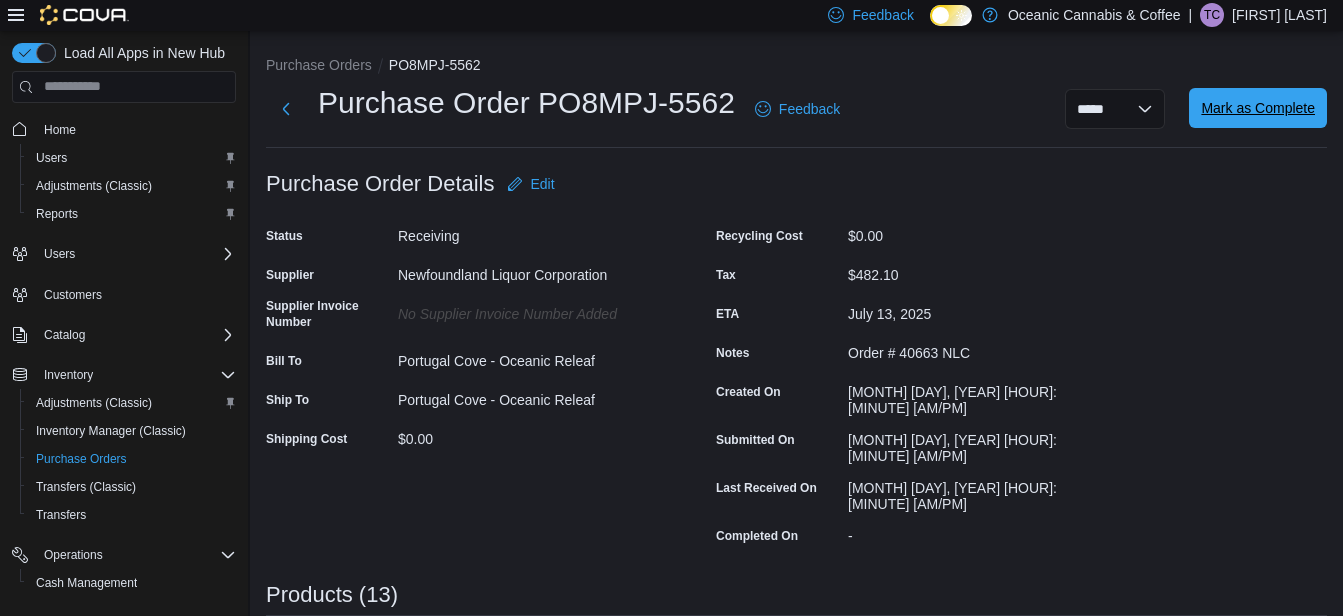 click on "Mark as Complete" at bounding box center (1258, 108) 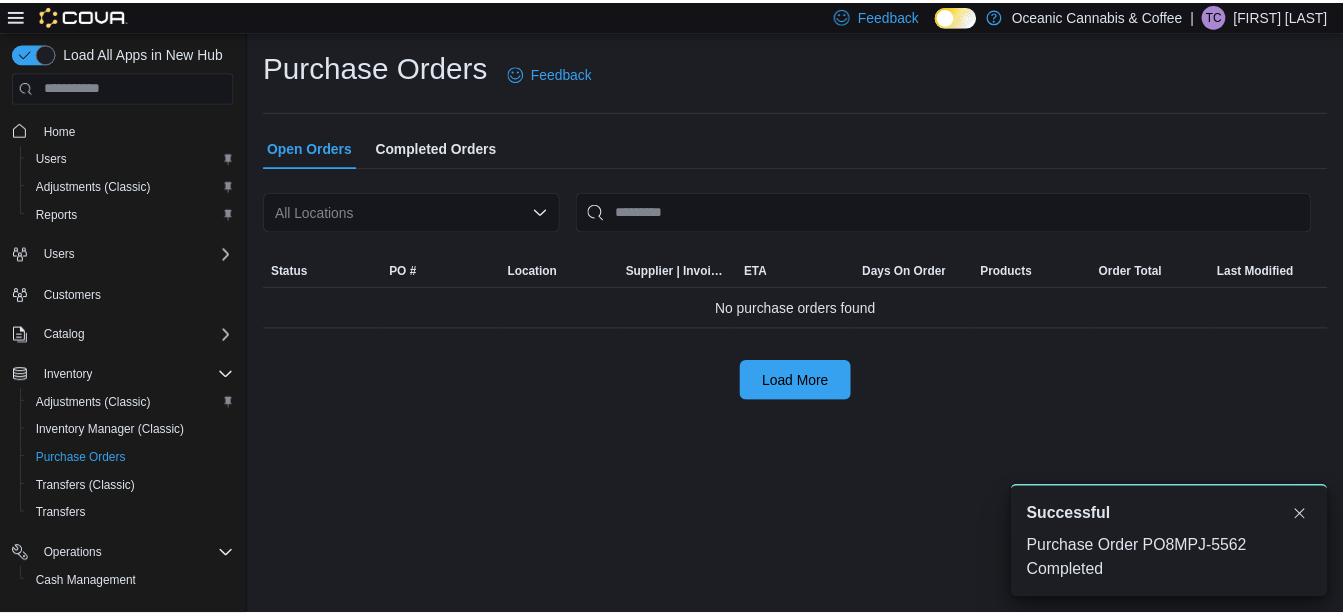 scroll, scrollTop: 0, scrollLeft: 0, axis: both 